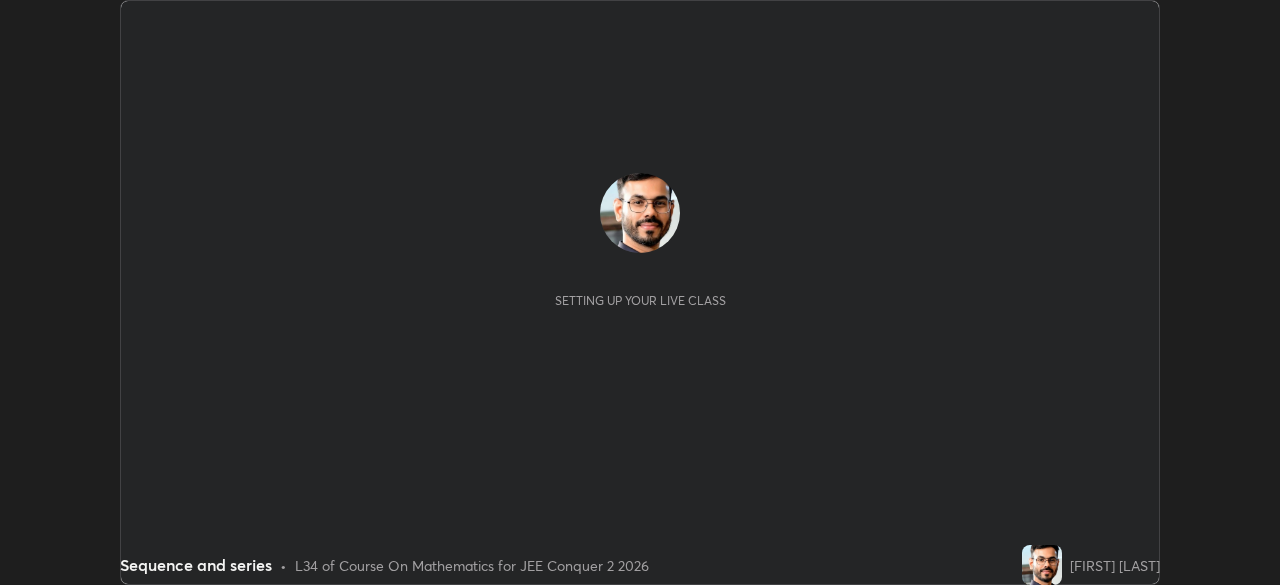 scroll, scrollTop: 0, scrollLeft: 0, axis: both 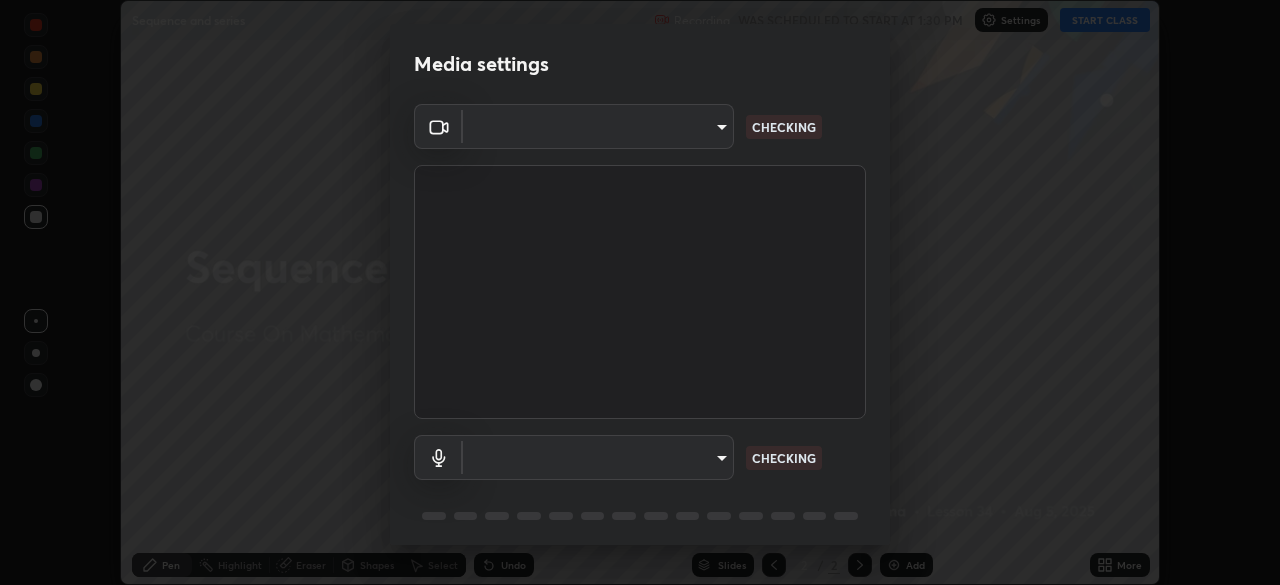 type on "bc20e2fc6b93fd010d1005ef91ca971c1aba395ea60d4cffdac10751cef8d995" 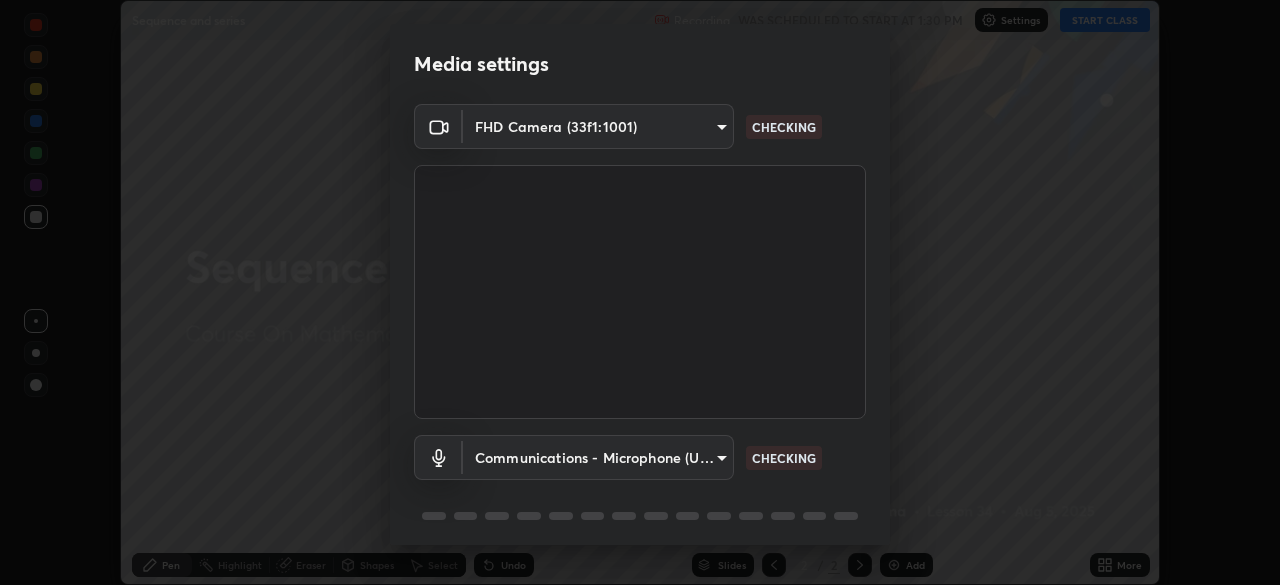 click on "Erase all Sequence and series Recording WAS SCHEDULED TO START AT  1:30 PM Settings START CLASS Setting up your live class Sequence and series • L34 of Course On Mathematics for JEE Conquer 2 2026 [FIRST] [LAST] Pen Highlight Eraser Shapes Select Undo Slides 2 / 2 Add More No doubts shared Encourage your learners to ask a doubt for better clarity Report an issue Reason for reporting Buffering Chat not working Audio - Video sync issue Educator video quality low ​ Attach an image Report Media settings FHD Camera ([HASH]) bc20e2fc6b93fd010d1005ef91ca971c1aba395ea60d4cffdac10751cef8d995 CHECKING Communications - Microphone (USB PnP Sound Device) communications CHECKING 1 / 5 Next" at bounding box center [640, 292] 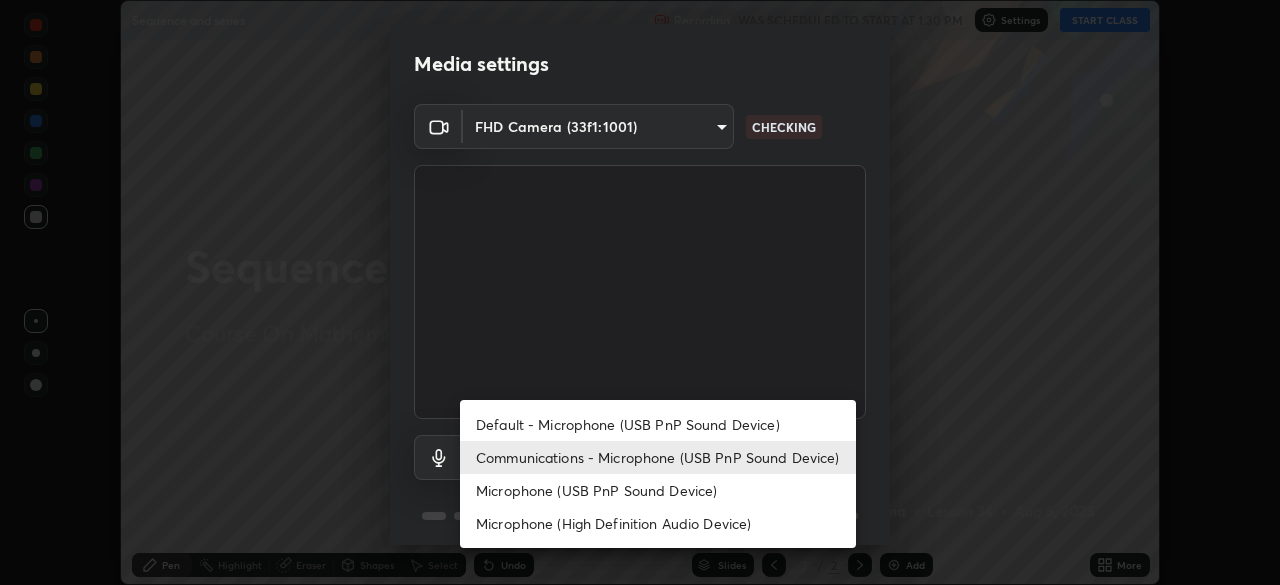 click on "Default - Microphone (USB PnP Sound Device)" at bounding box center (658, 424) 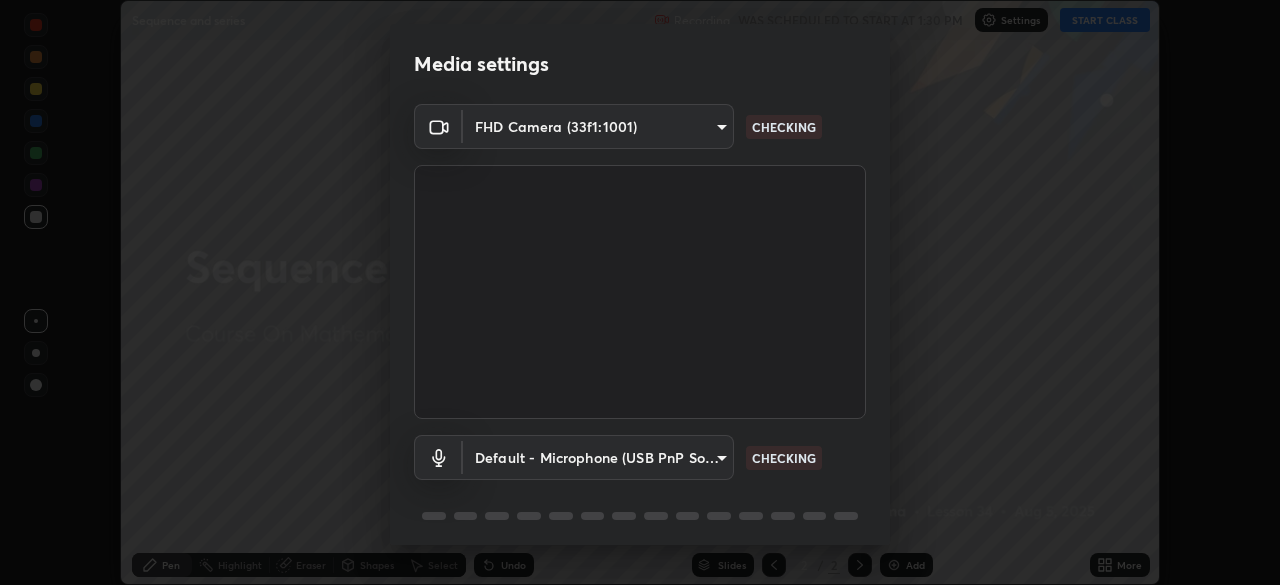 type on "default" 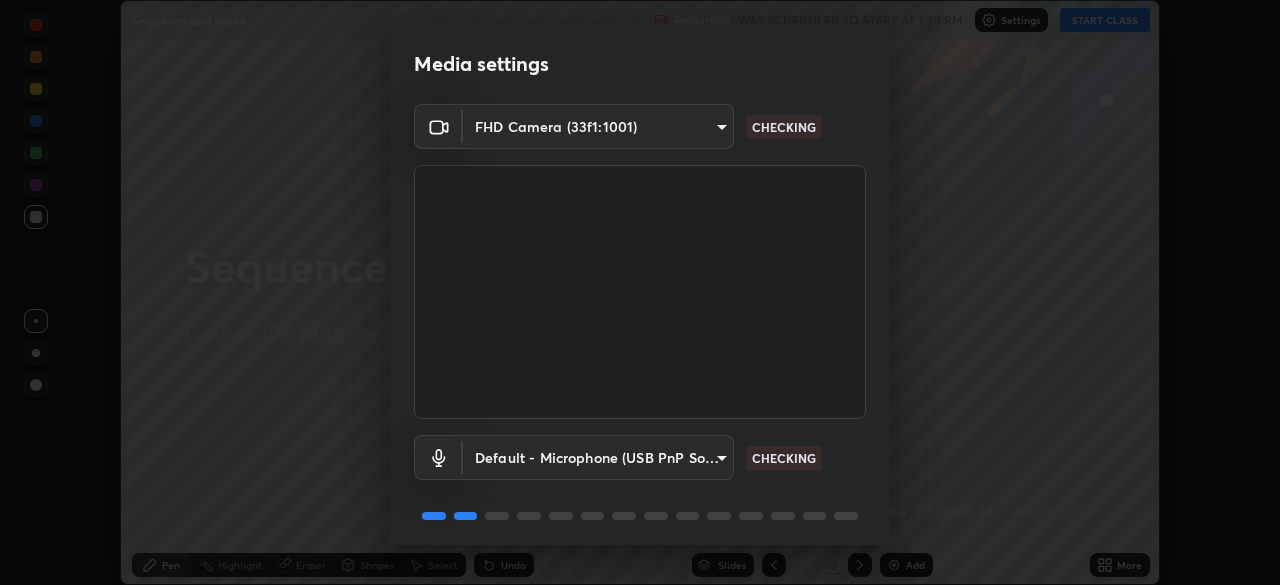 scroll, scrollTop: 71, scrollLeft: 0, axis: vertical 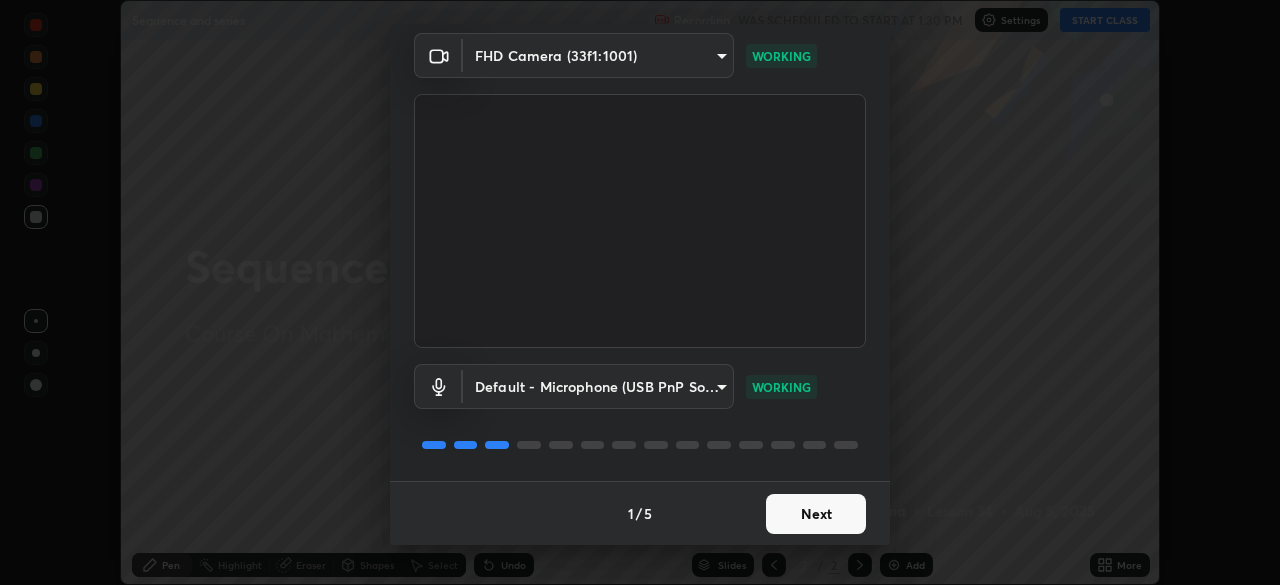 click on "Next" at bounding box center (816, 514) 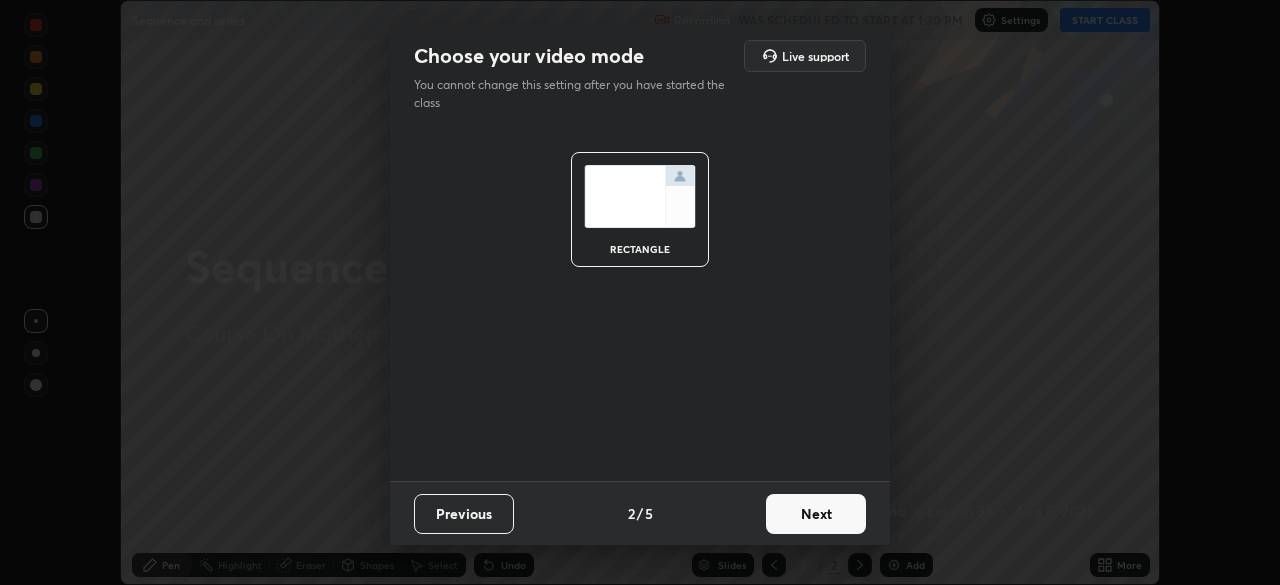 scroll, scrollTop: 0, scrollLeft: 0, axis: both 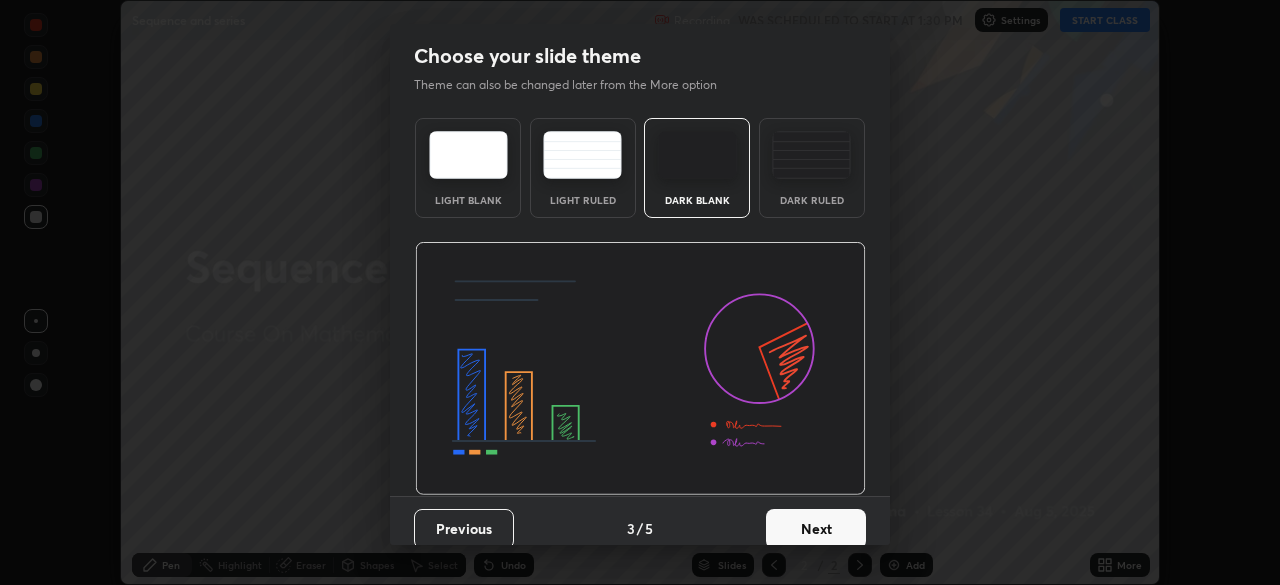 click on "Next" at bounding box center (816, 529) 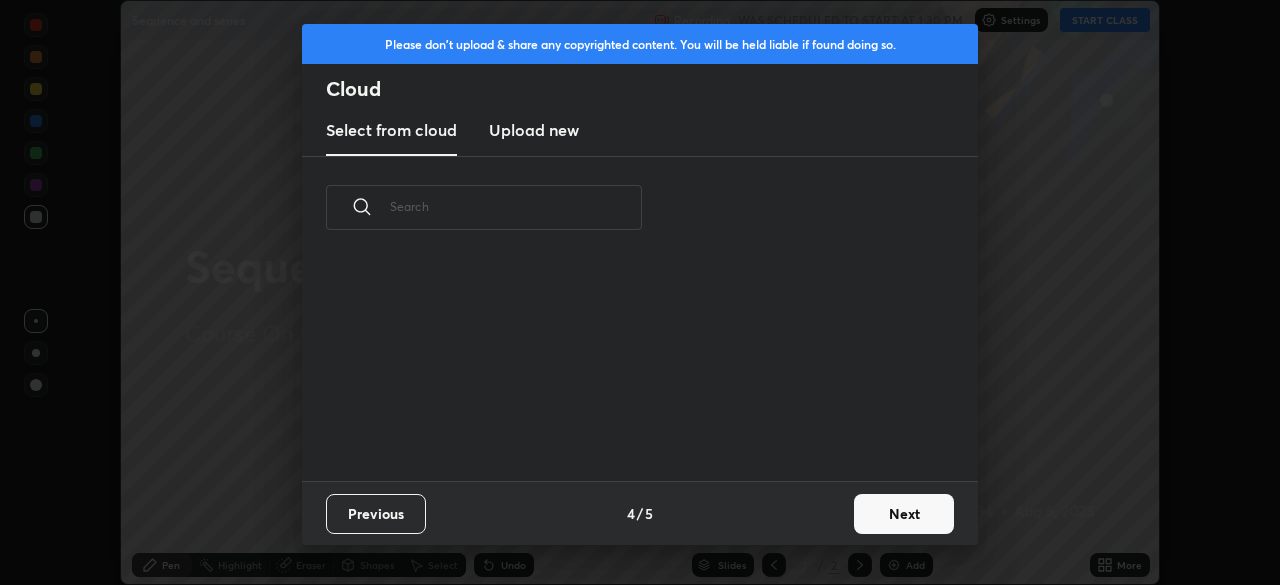 click on "Next" at bounding box center (904, 514) 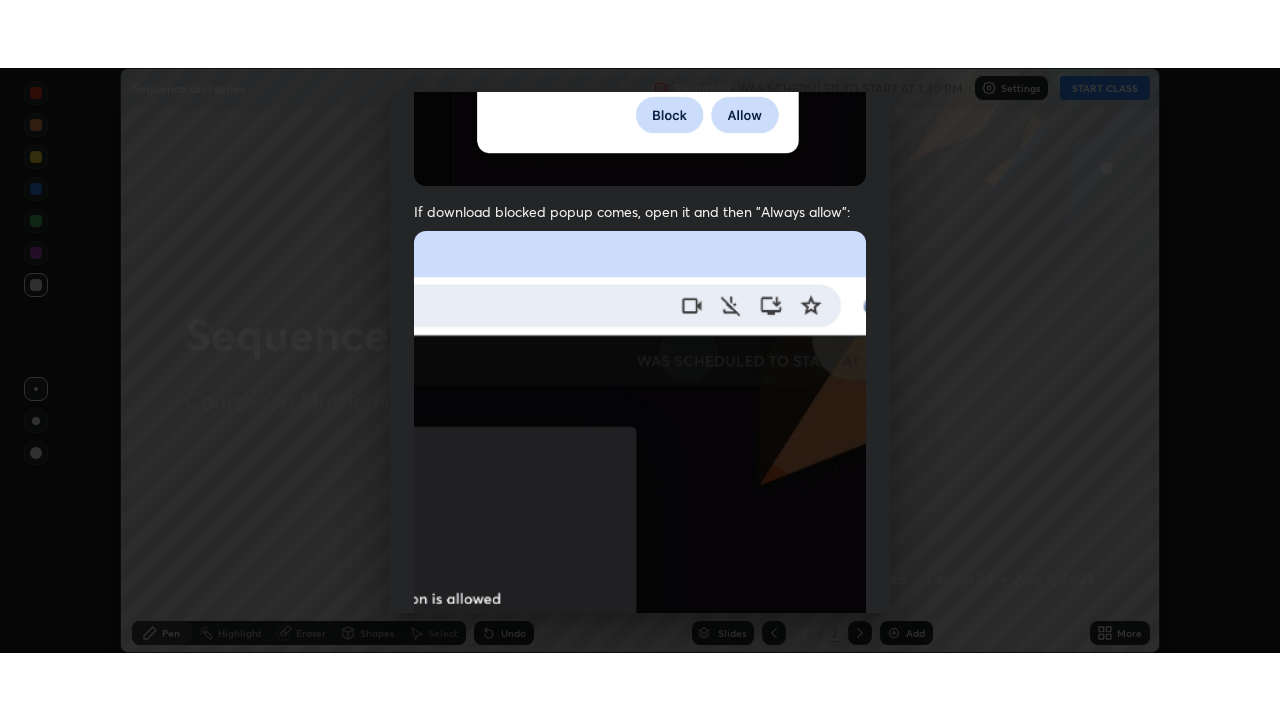 scroll, scrollTop: 479, scrollLeft: 0, axis: vertical 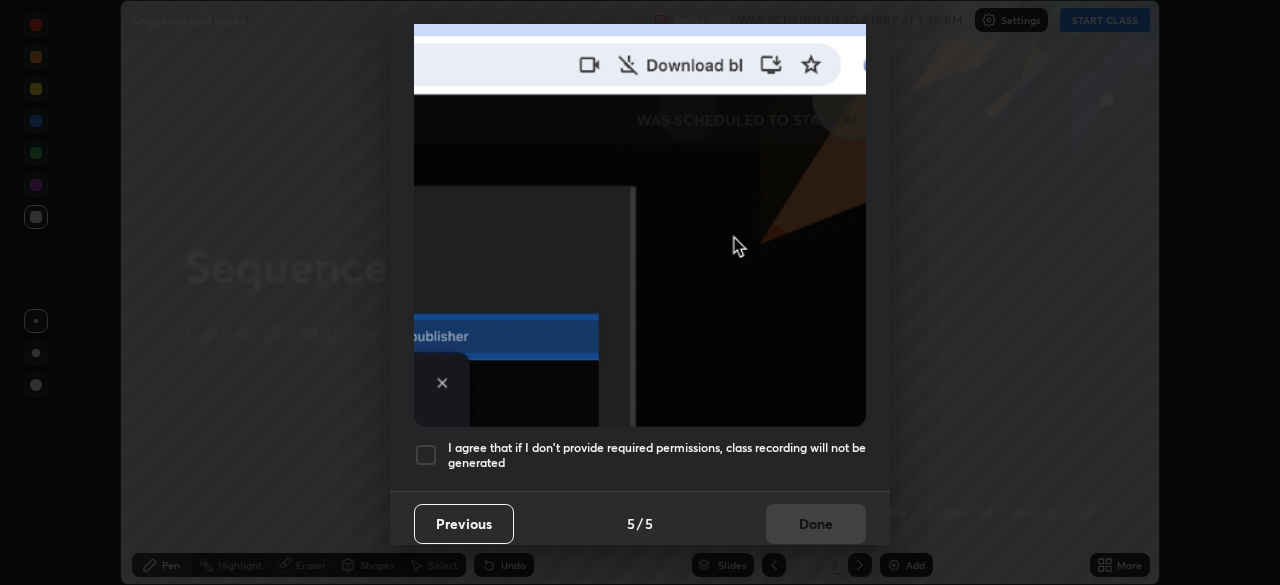 click on "I agree that if I don't provide required permissions, class recording will not be generated" at bounding box center [657, 455] 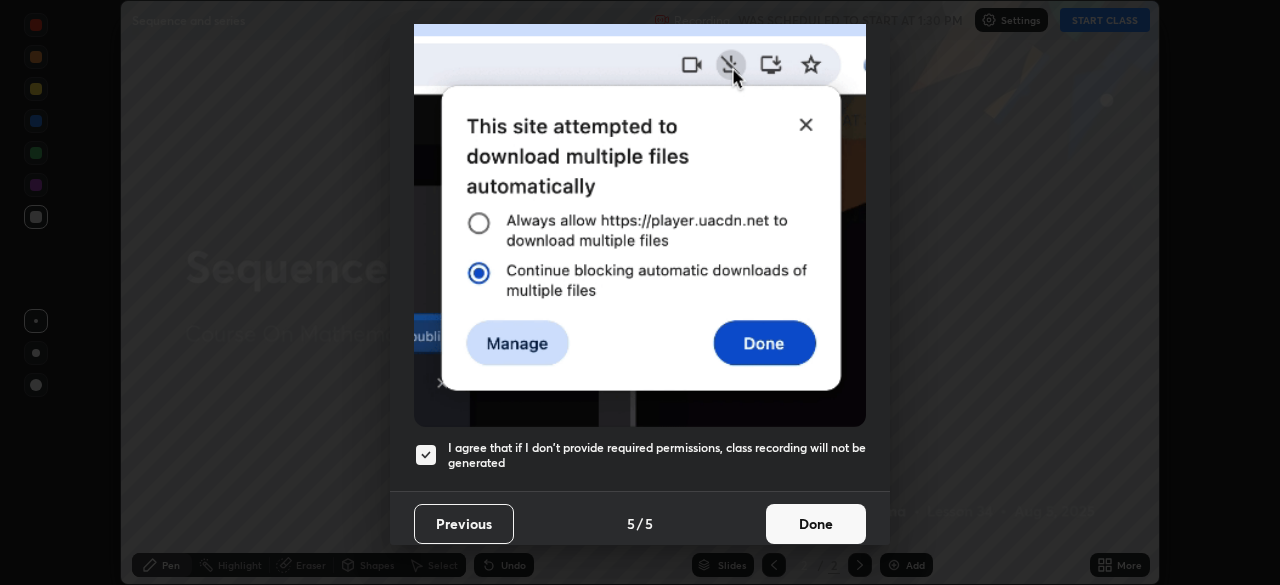 click on "Done" at bounding box center [816, 524] 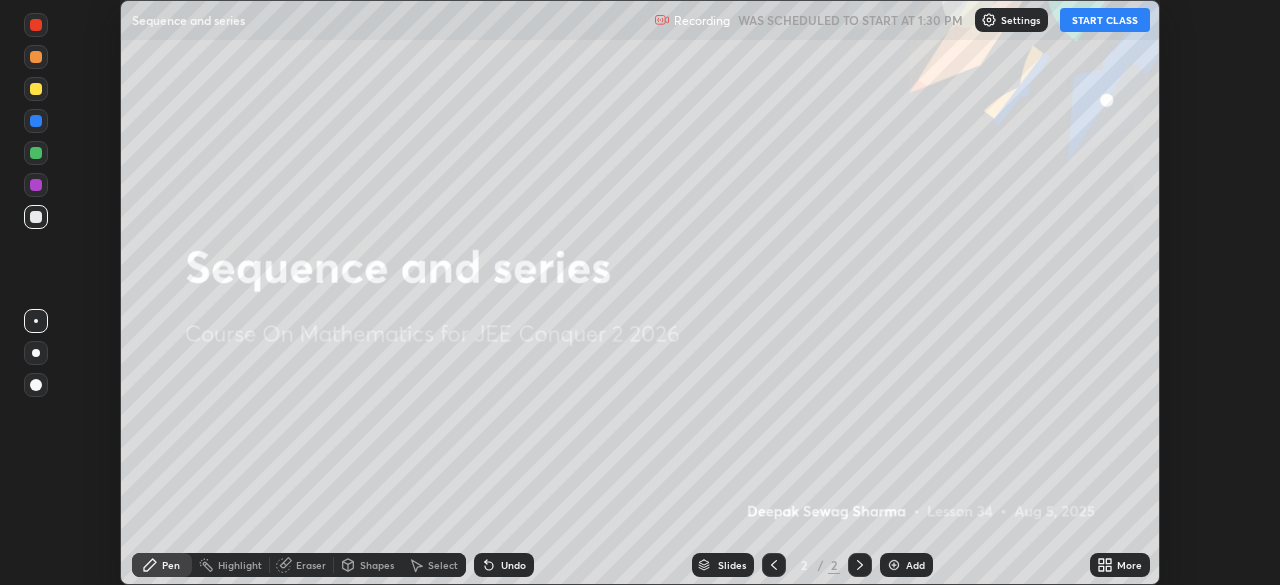 click 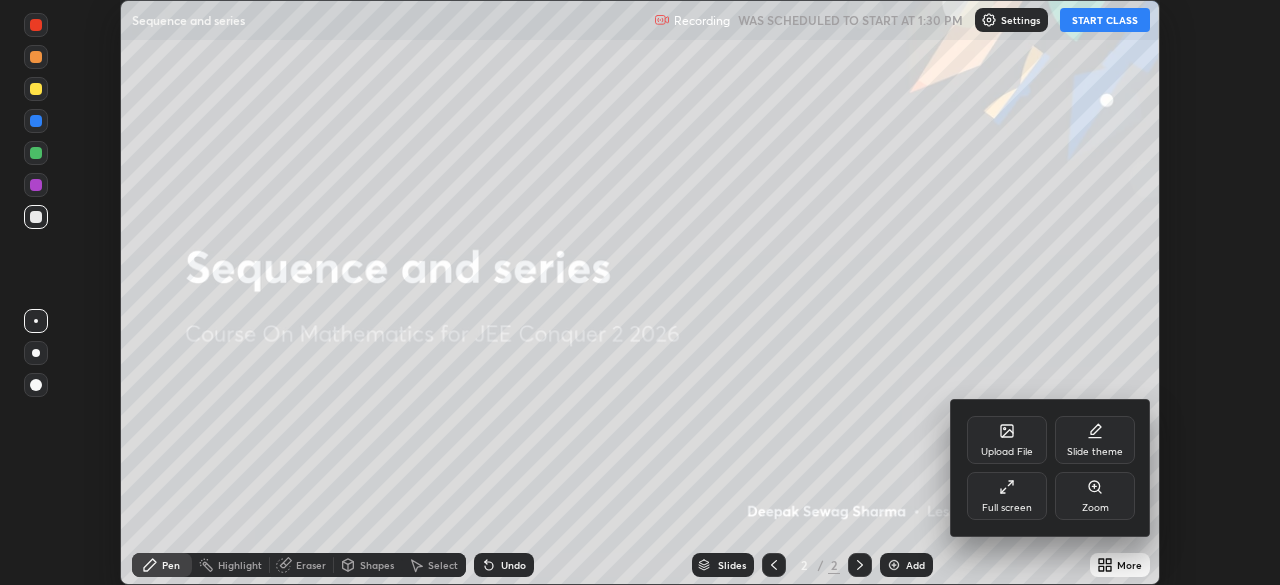 click on "Full screen" at bounding box center (1007, 508) 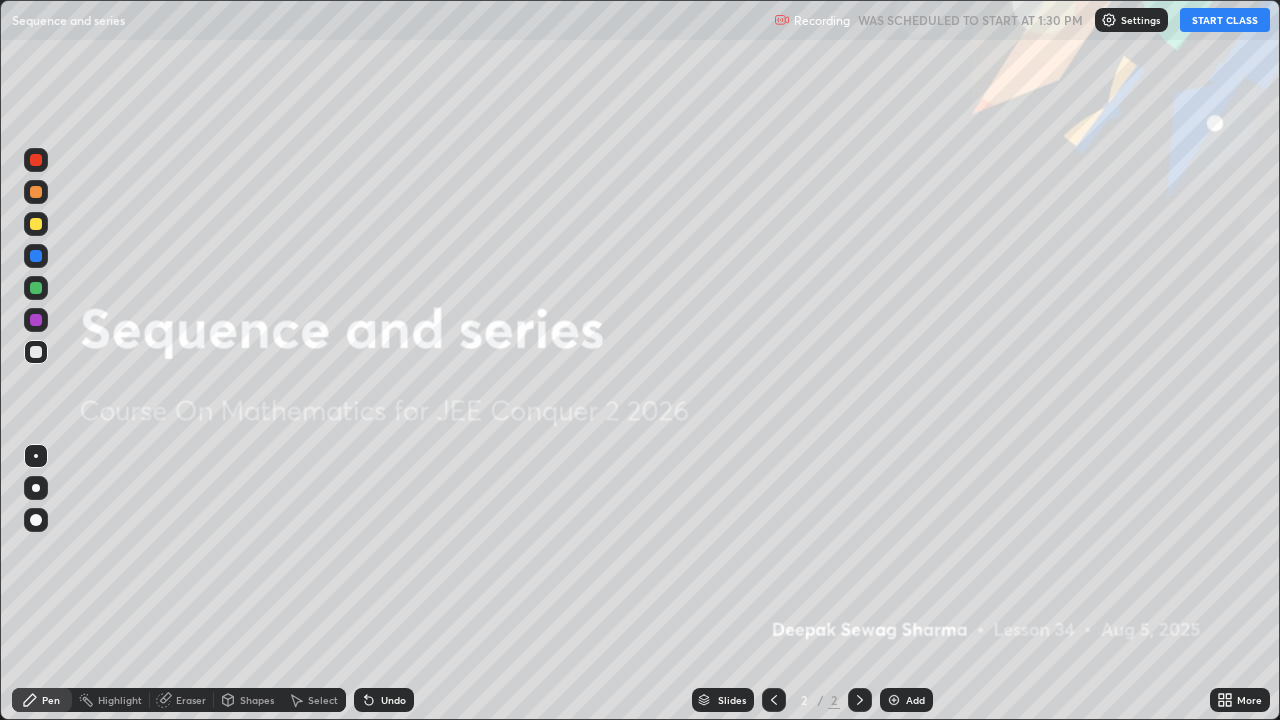 scroll, scrollTop: 99280, scrollLeft: 98720, axis: both 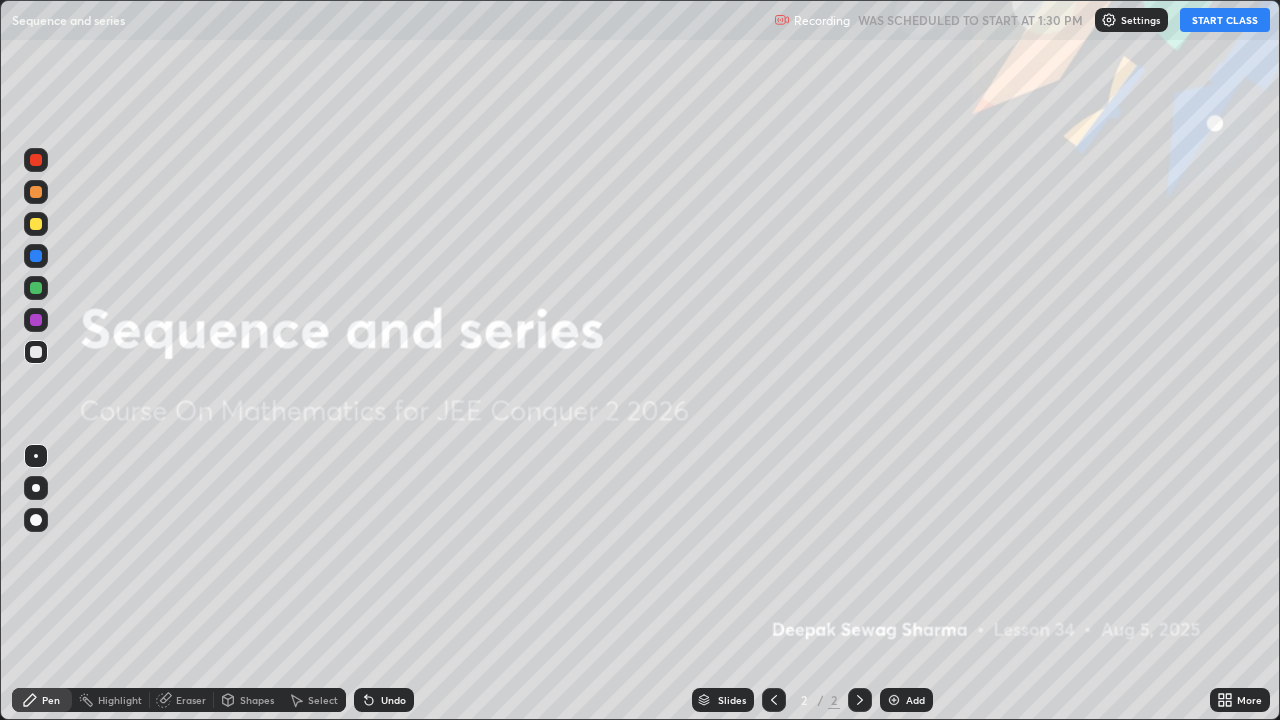 click at bounding box center [36, 488] 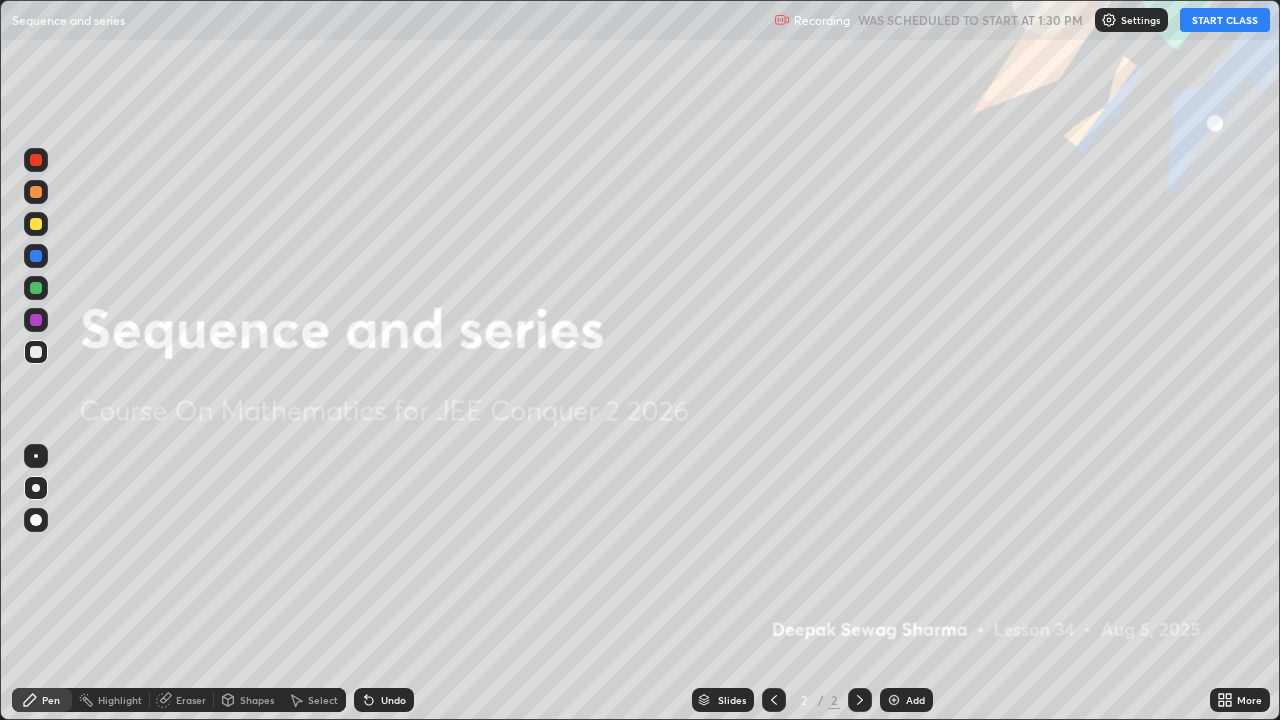 click at bounding box center [36, 288] 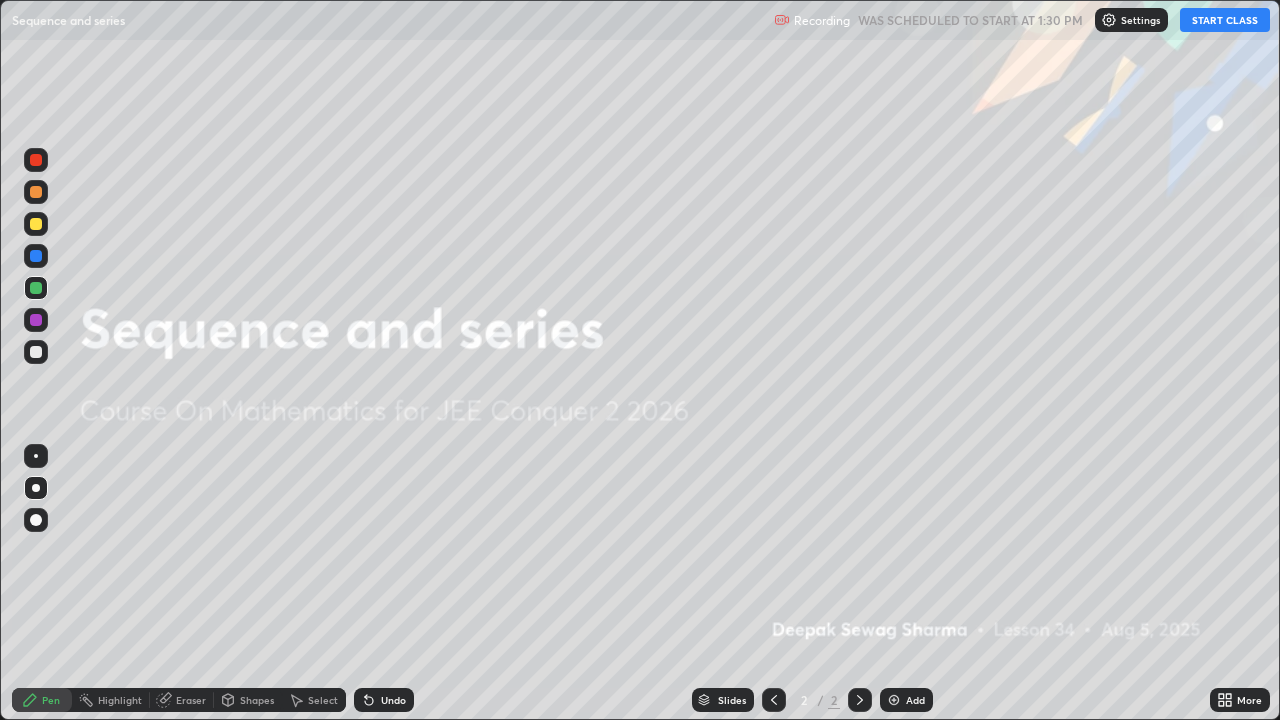 click on "START CLASS" at bounding box center [1225, 20] 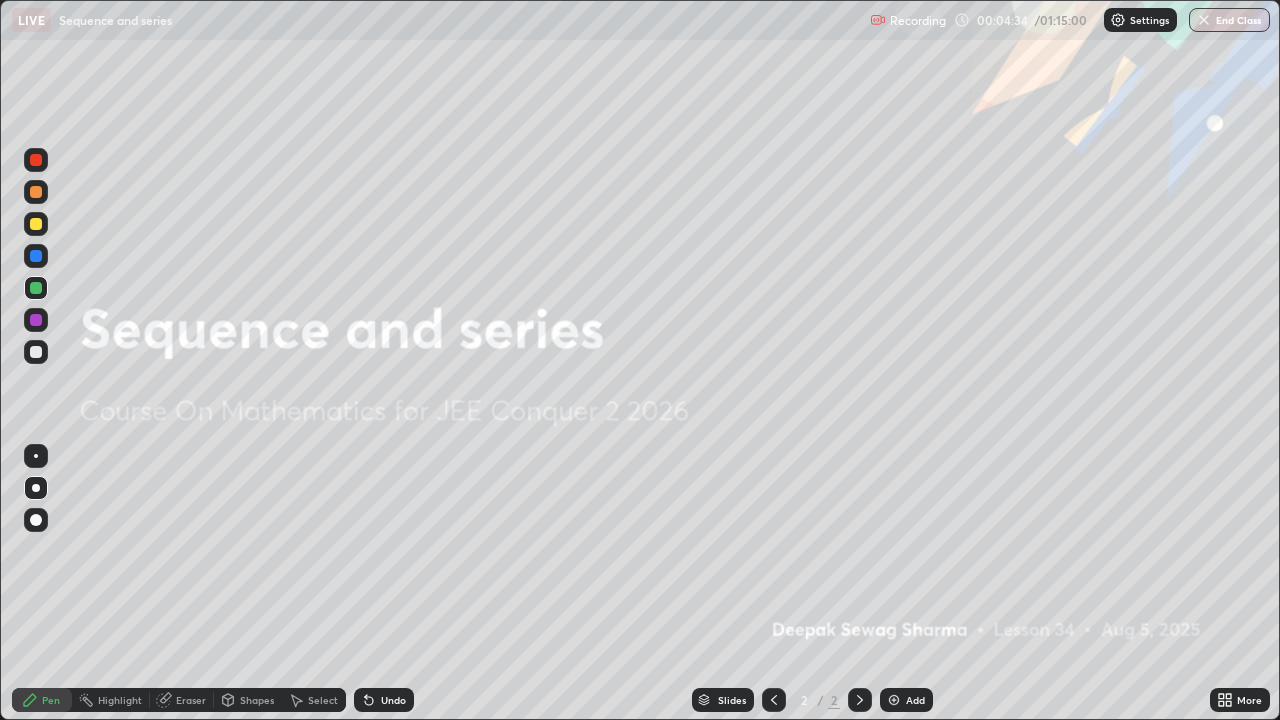 click on "Add" at bounding box center (906, 700) 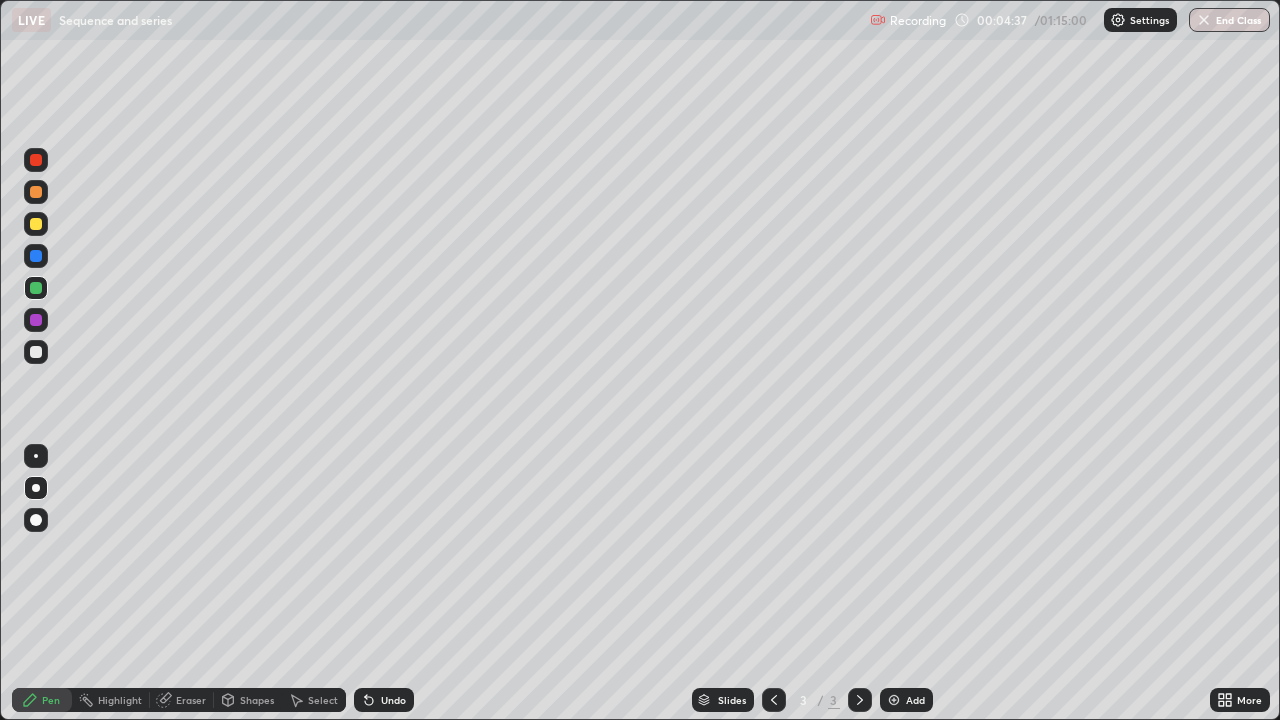 click at bounding box center (36, 224) 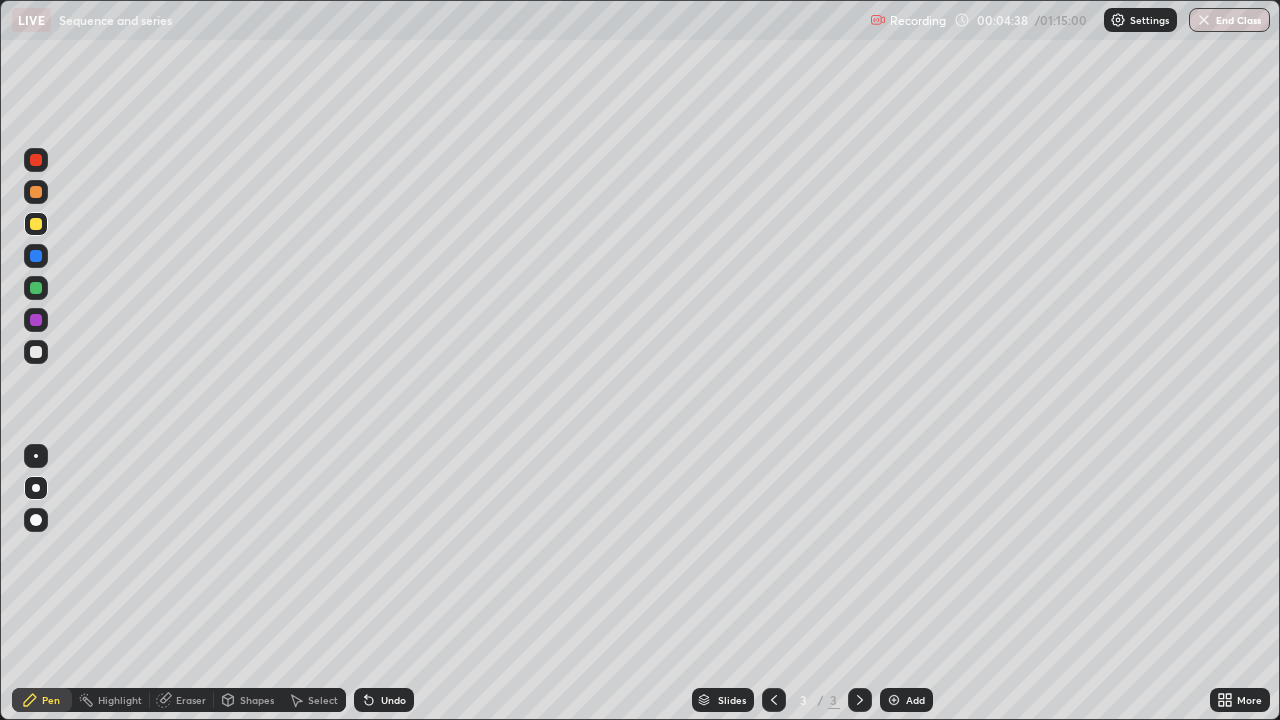 click at bounding box center (36, 288) 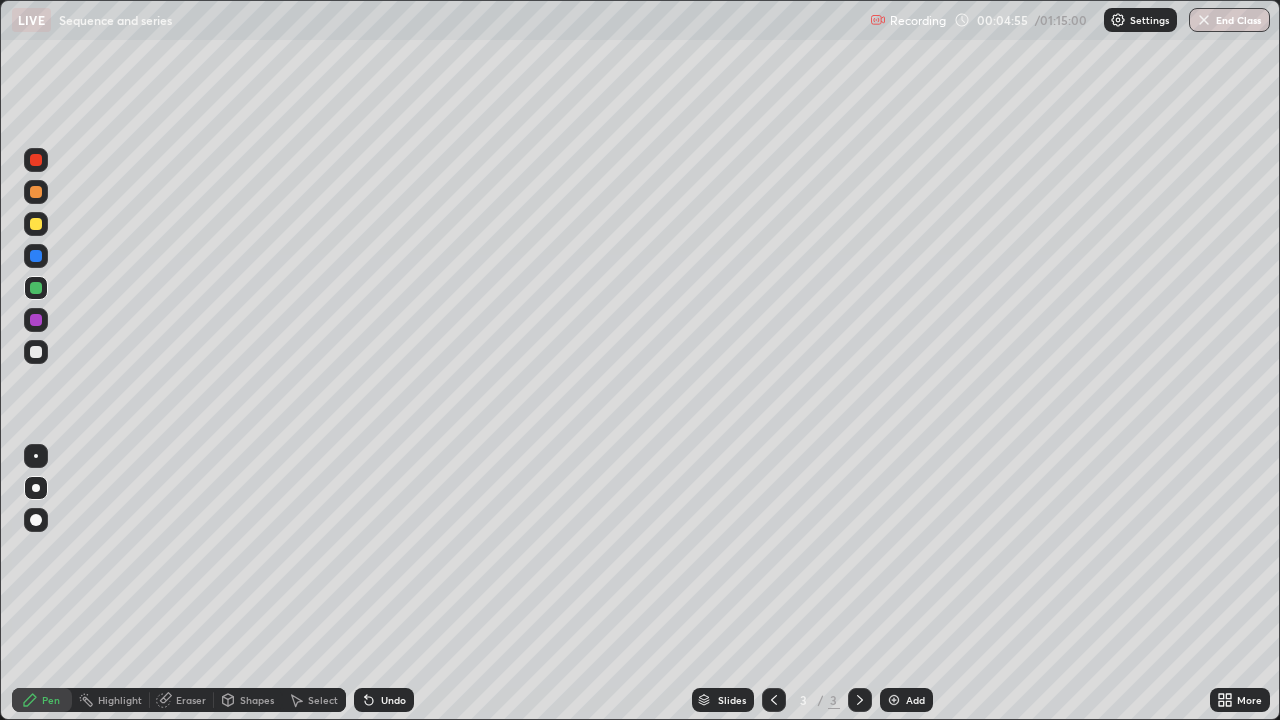 click at bounding box center [36, 352] 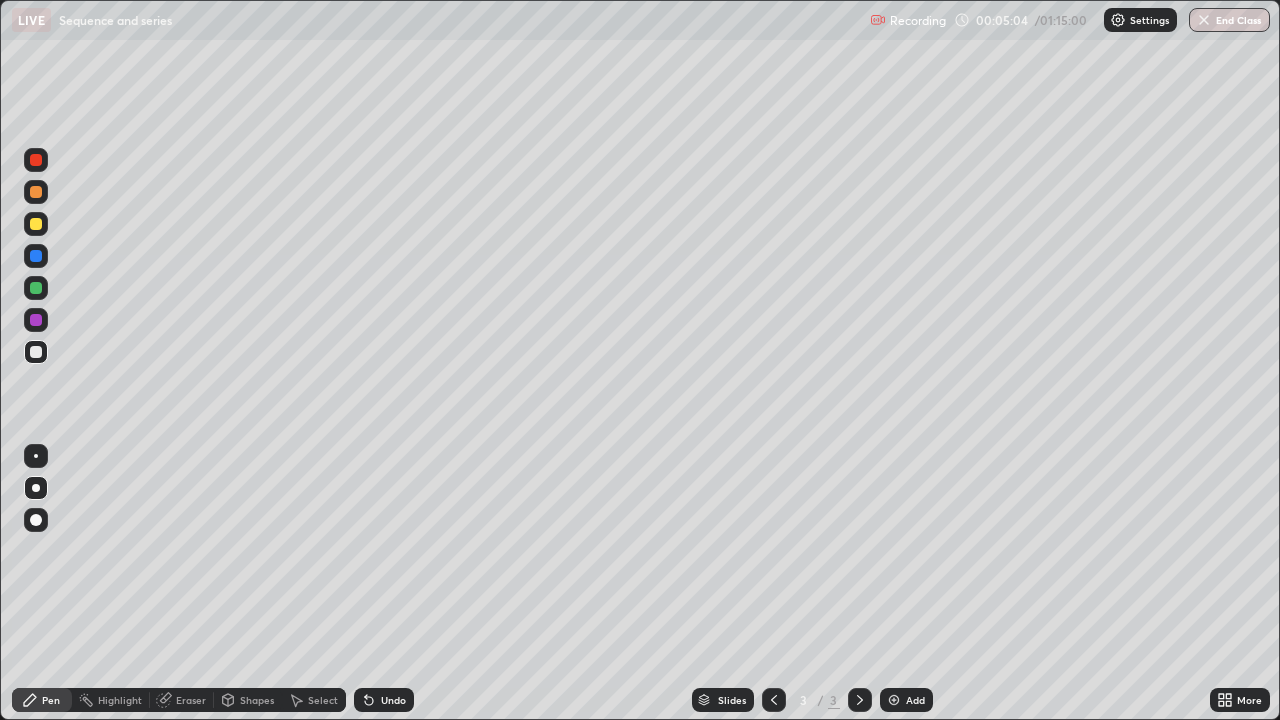click at bounding box center [36, 256] 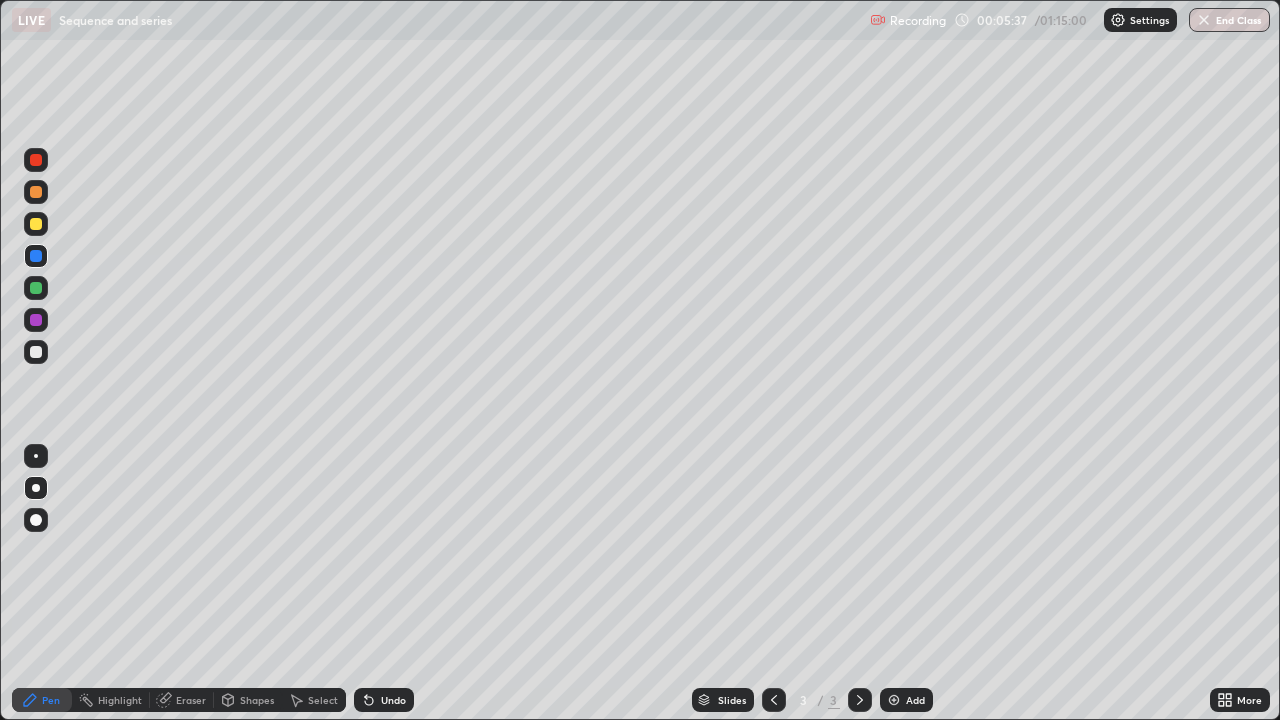 click at bounding box center [36, 352] 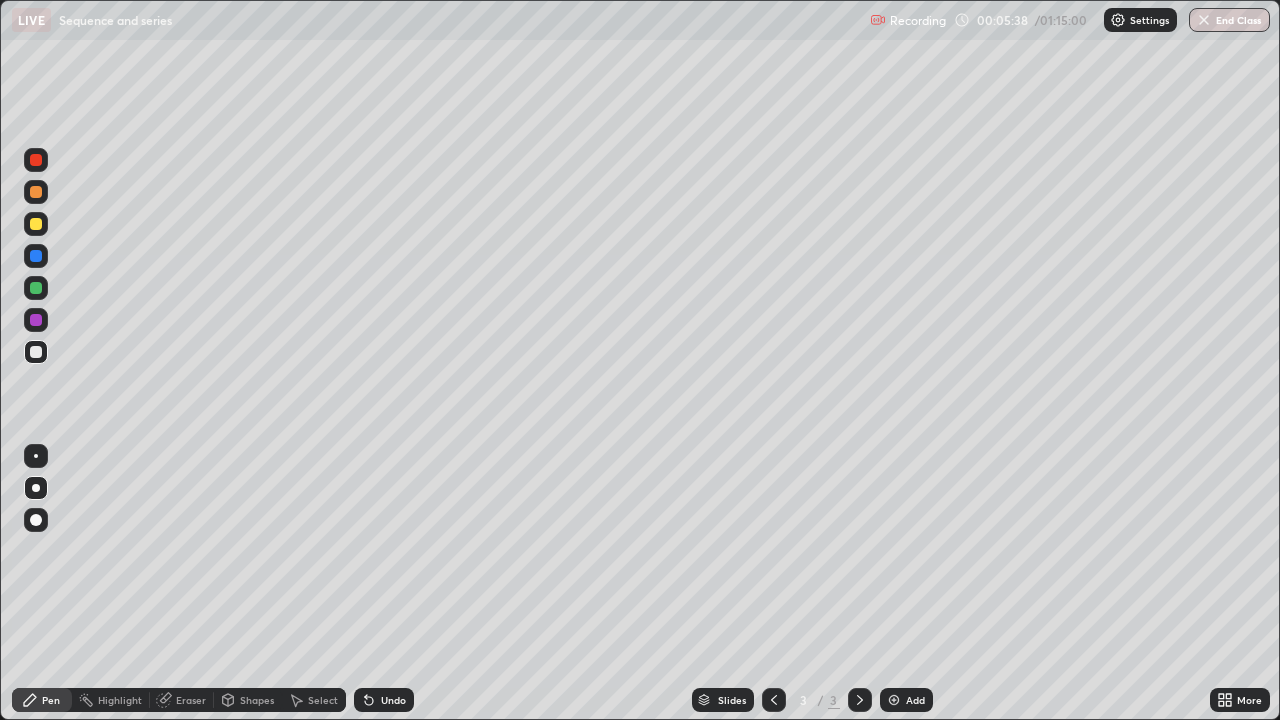 click at bounding box center (36, 224) 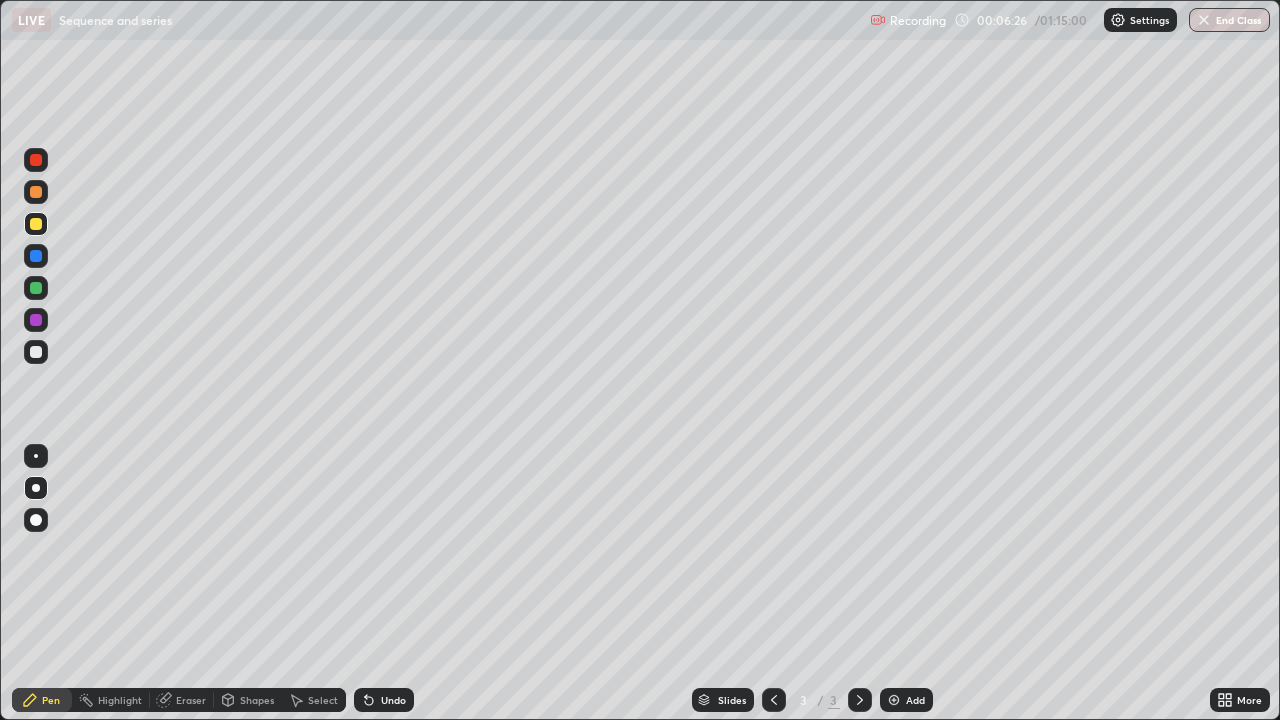 click at bounding box center [36, 352] 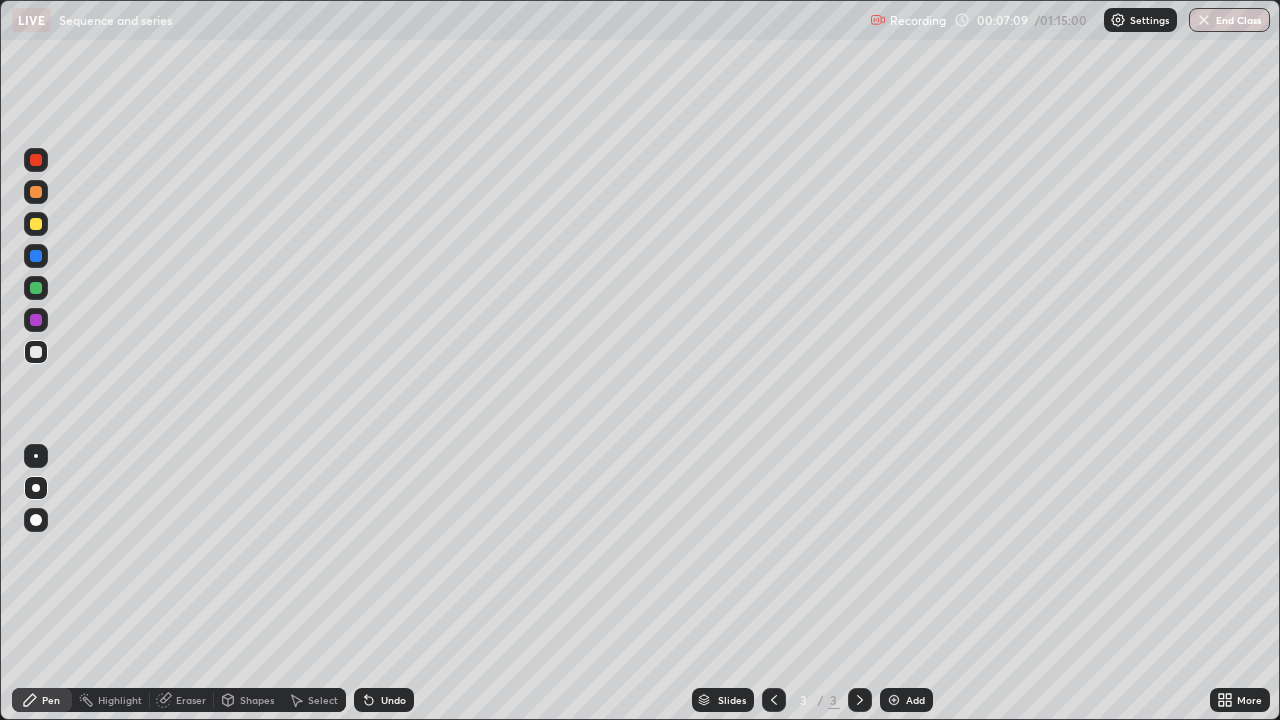 click at bounding box center [36, 320] 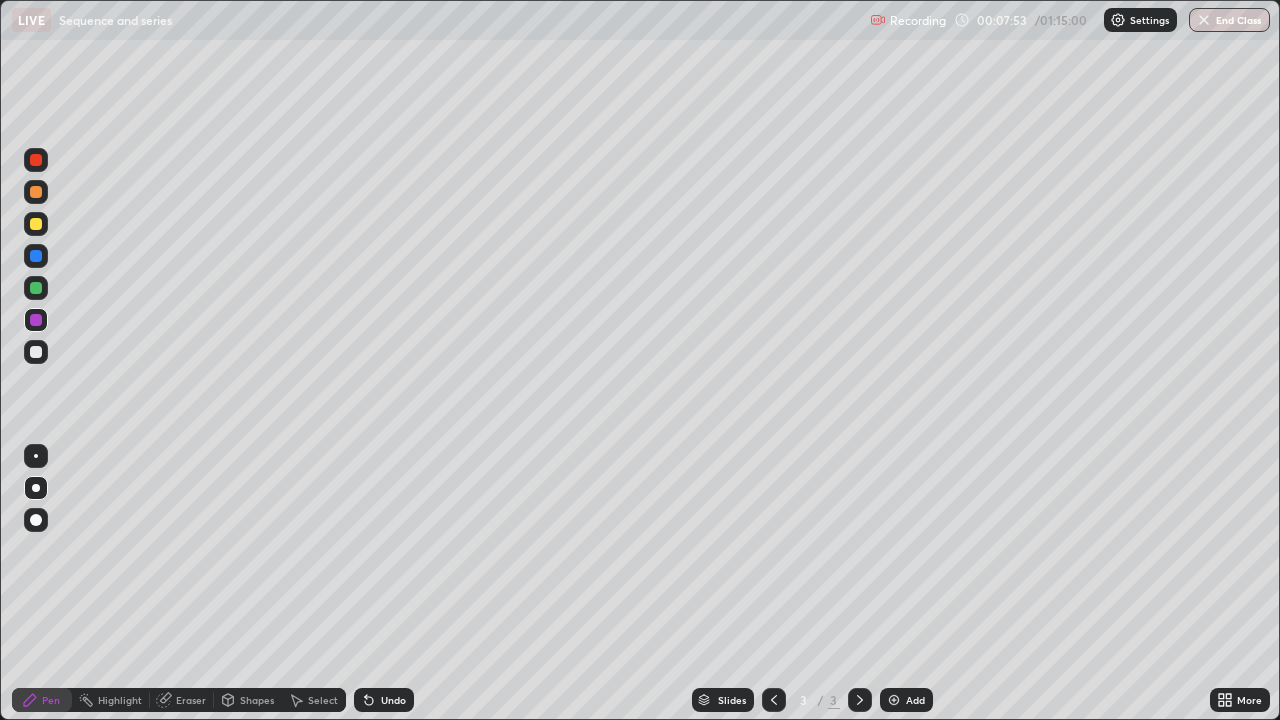 click at bounding box center (36, 352) 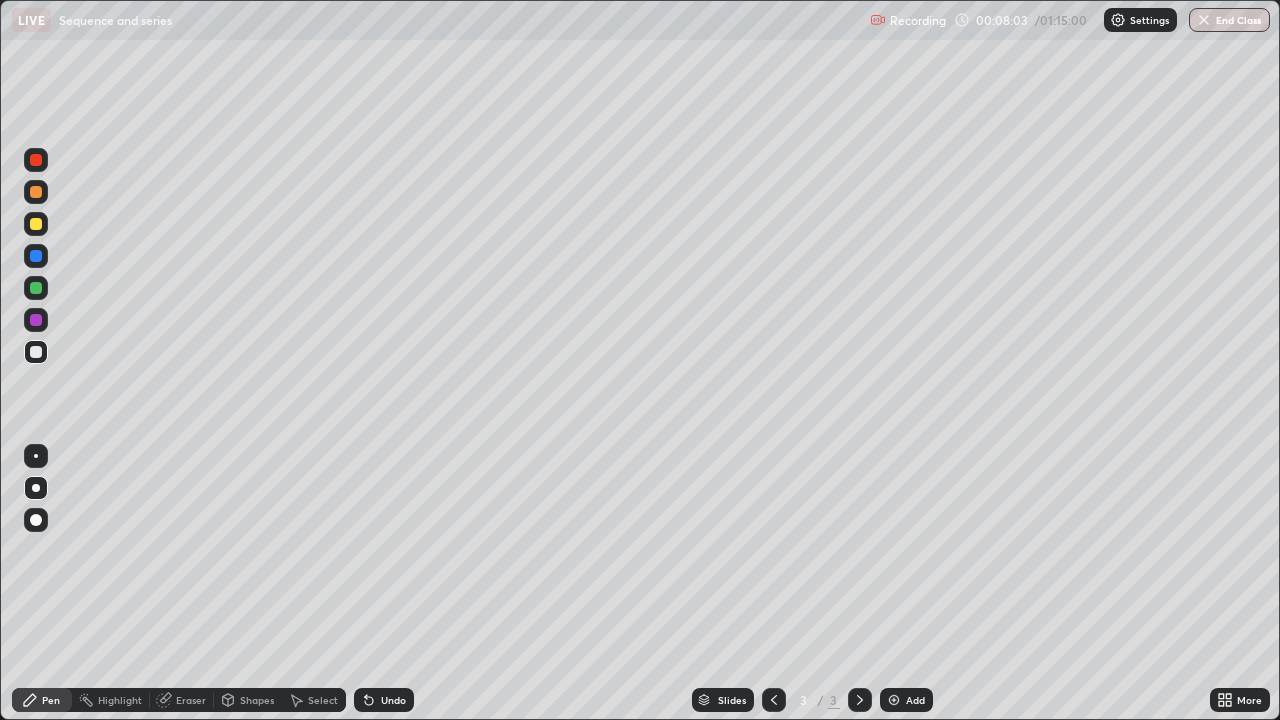 click on "Undo" at bounding box center [393, 700] 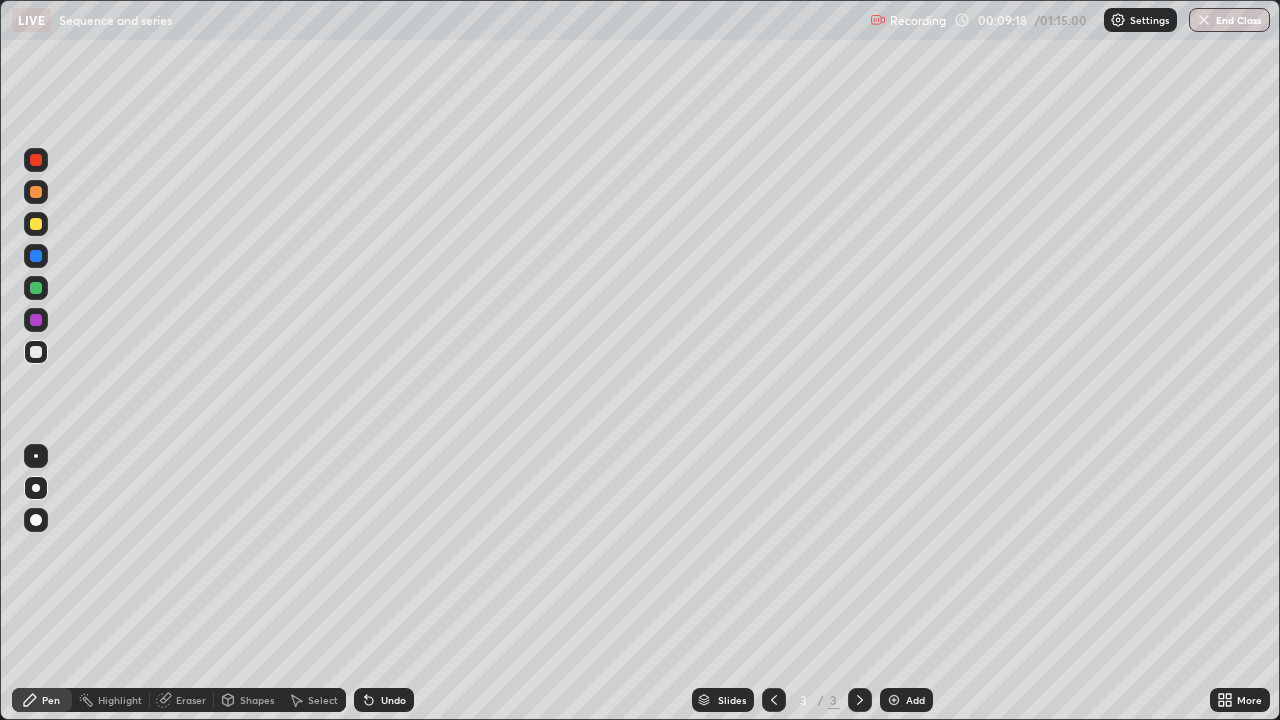 click at bounding box center [36, 320] 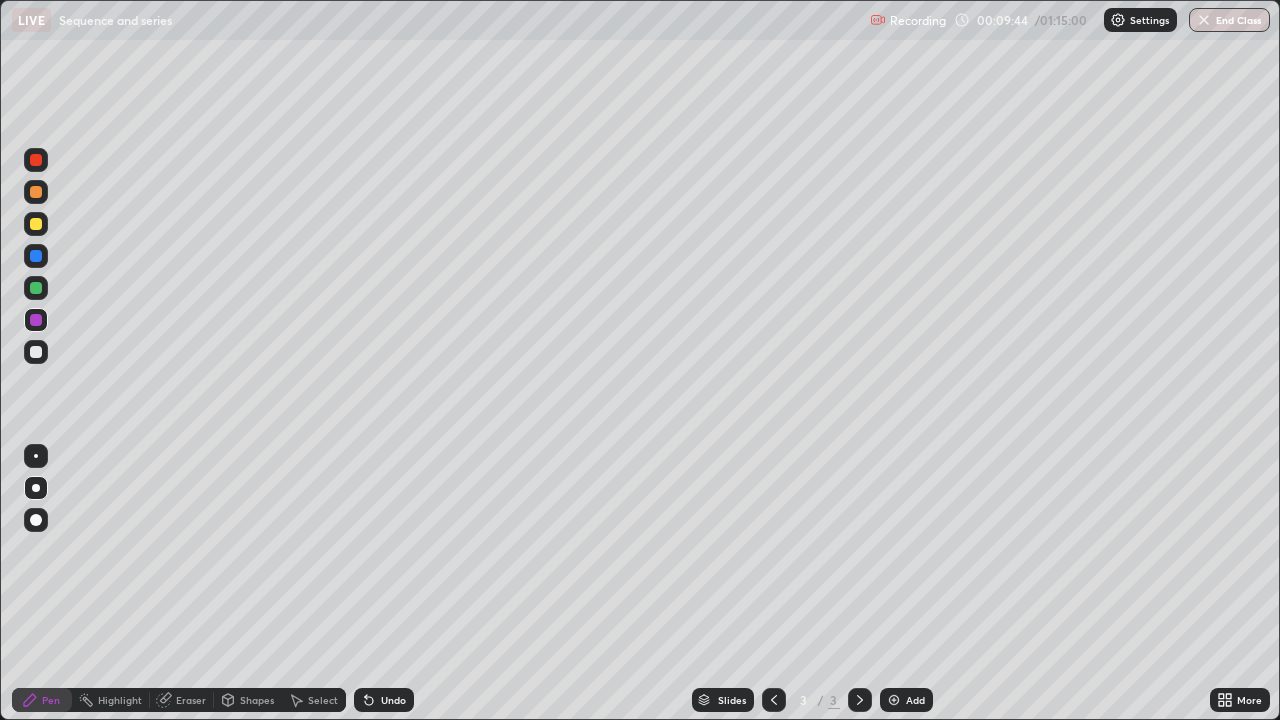 click 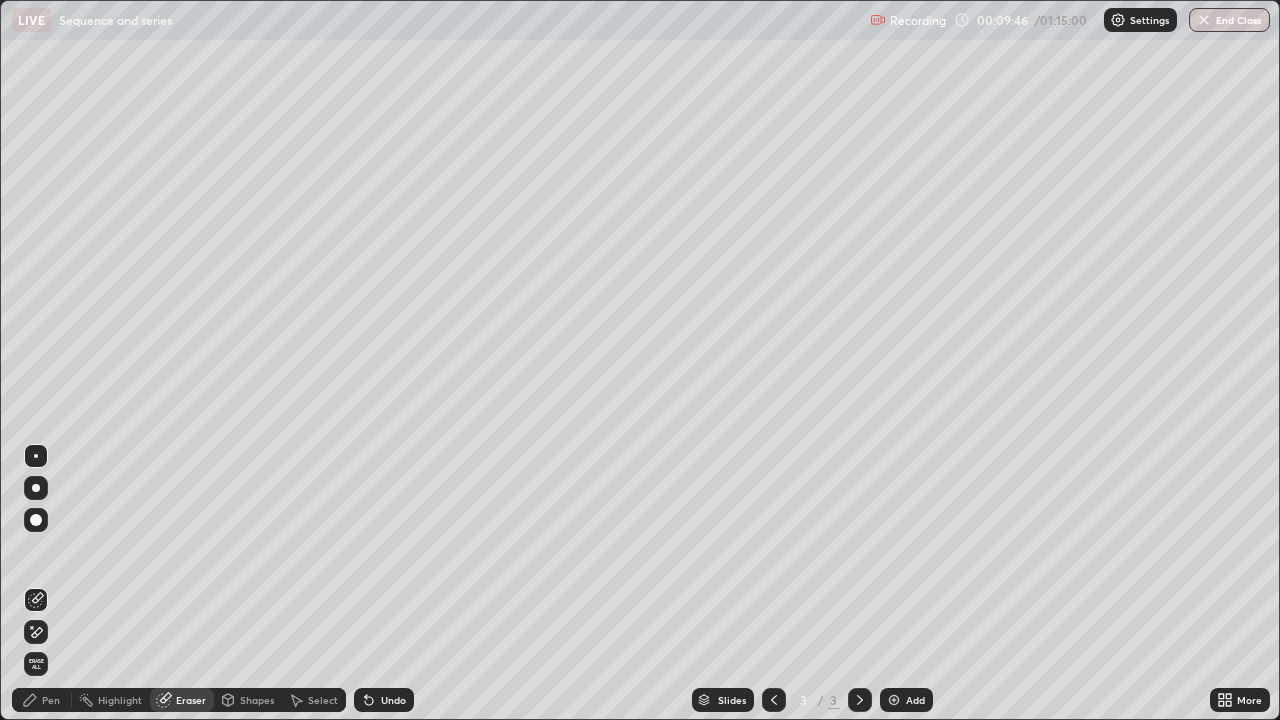 click 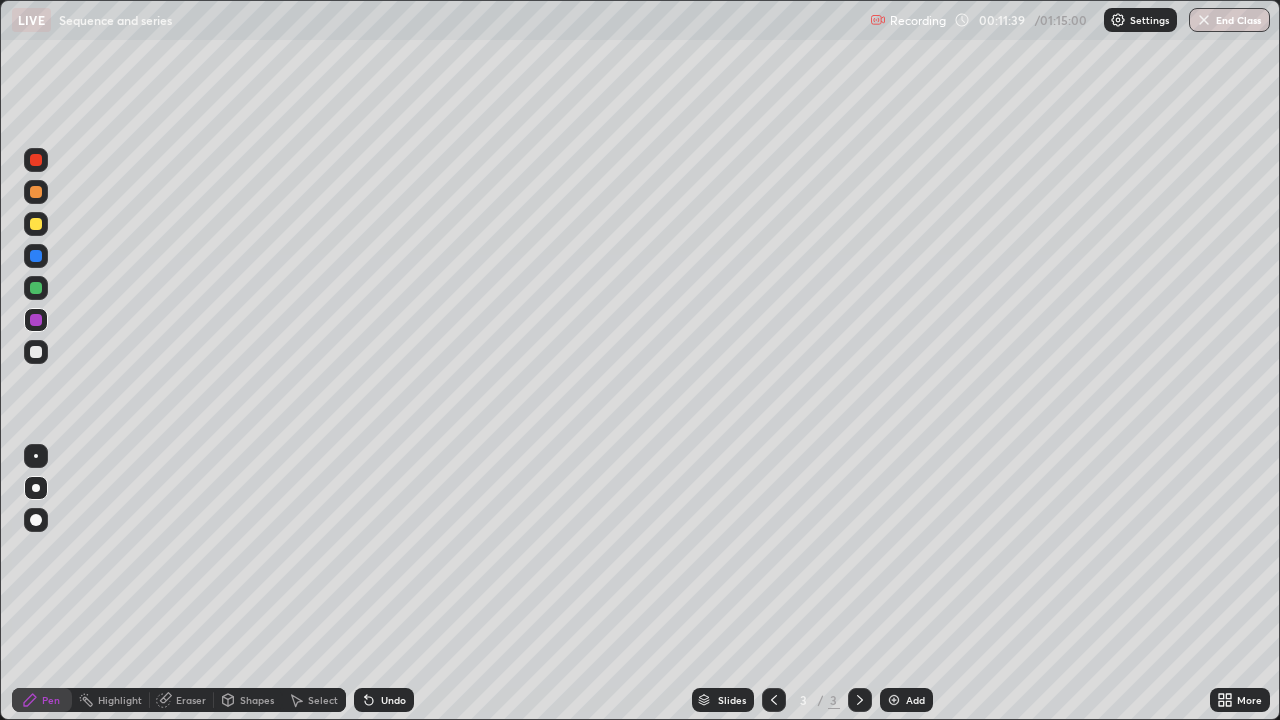 click 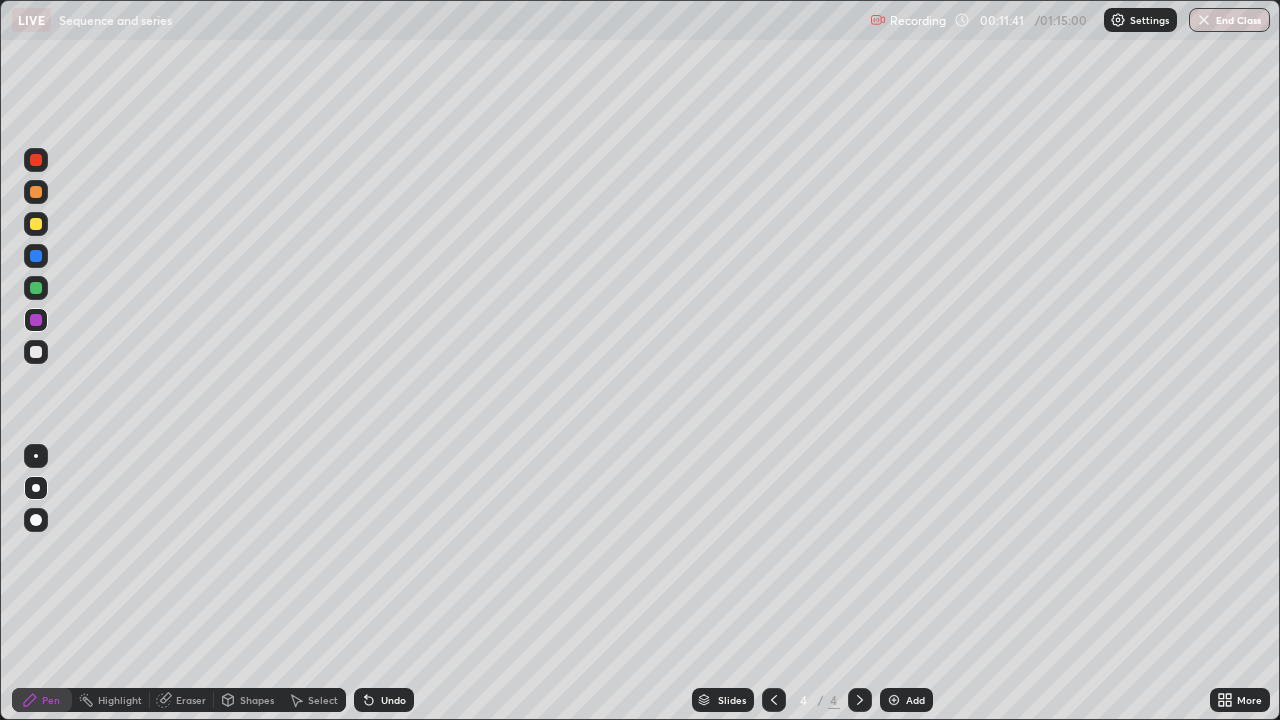 click at bounding box center [36, 224] 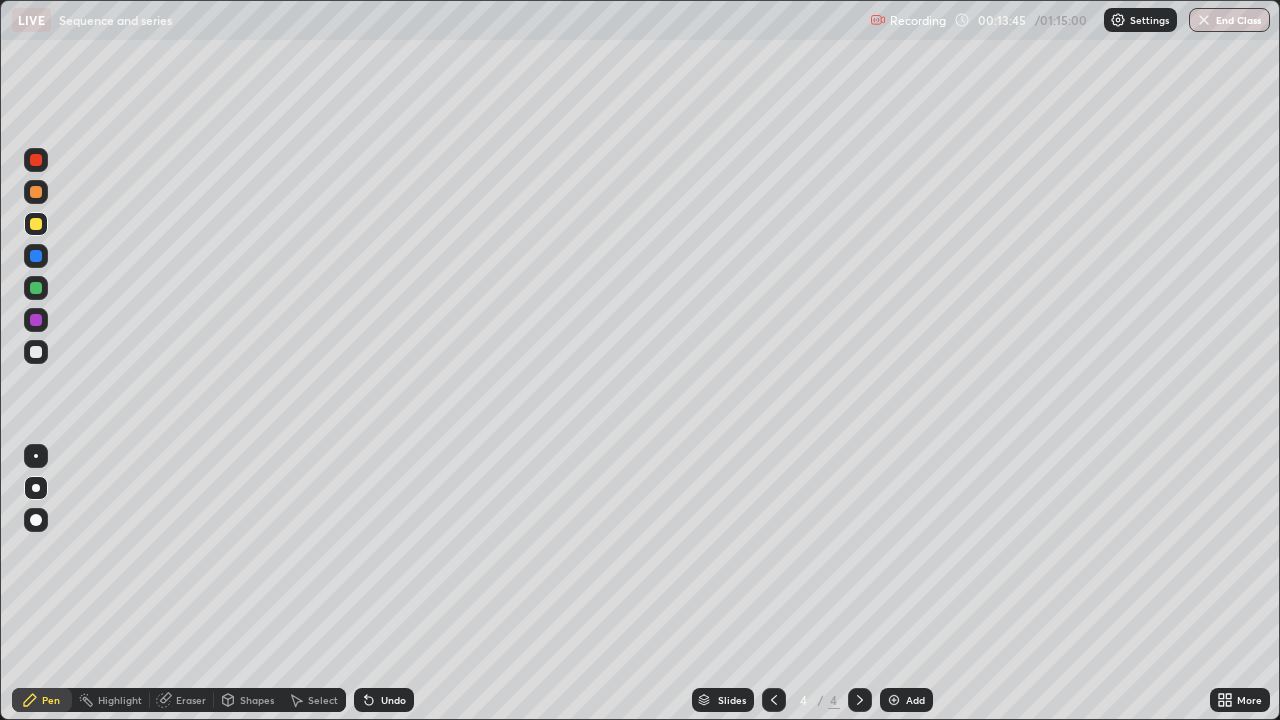 click at bounding box center (36, 320) 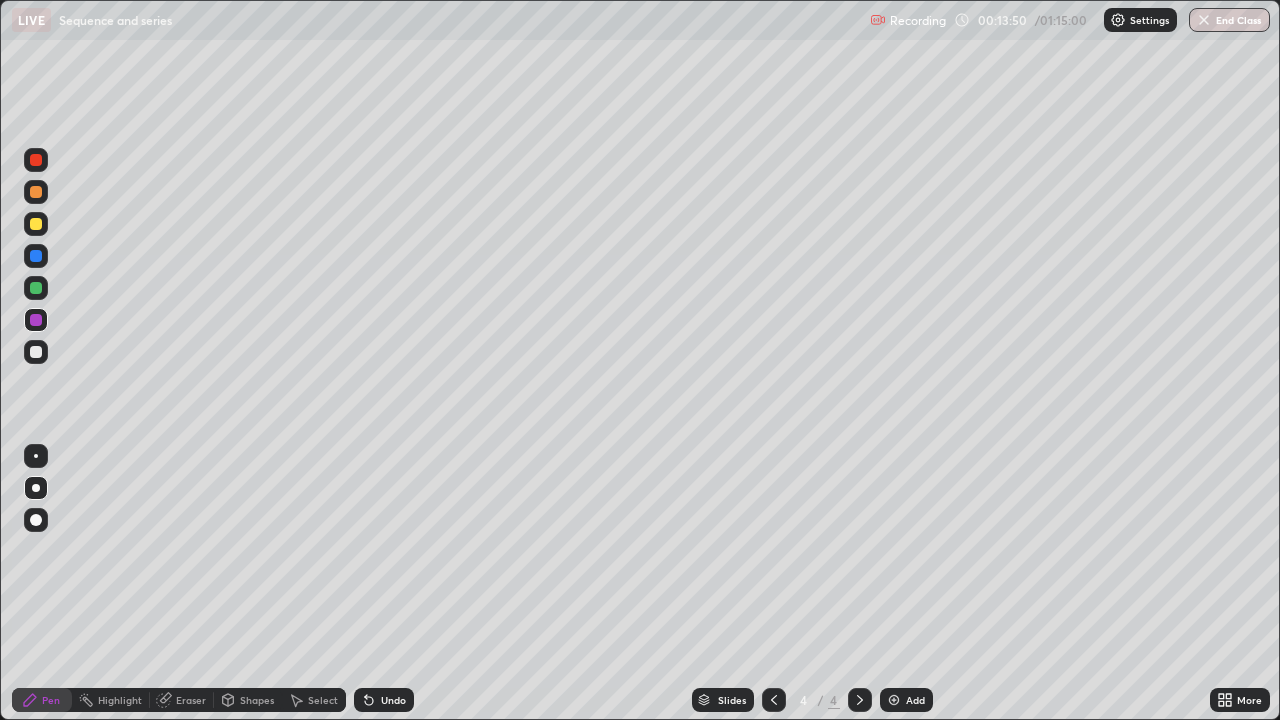click at bounding box center (36, 352) 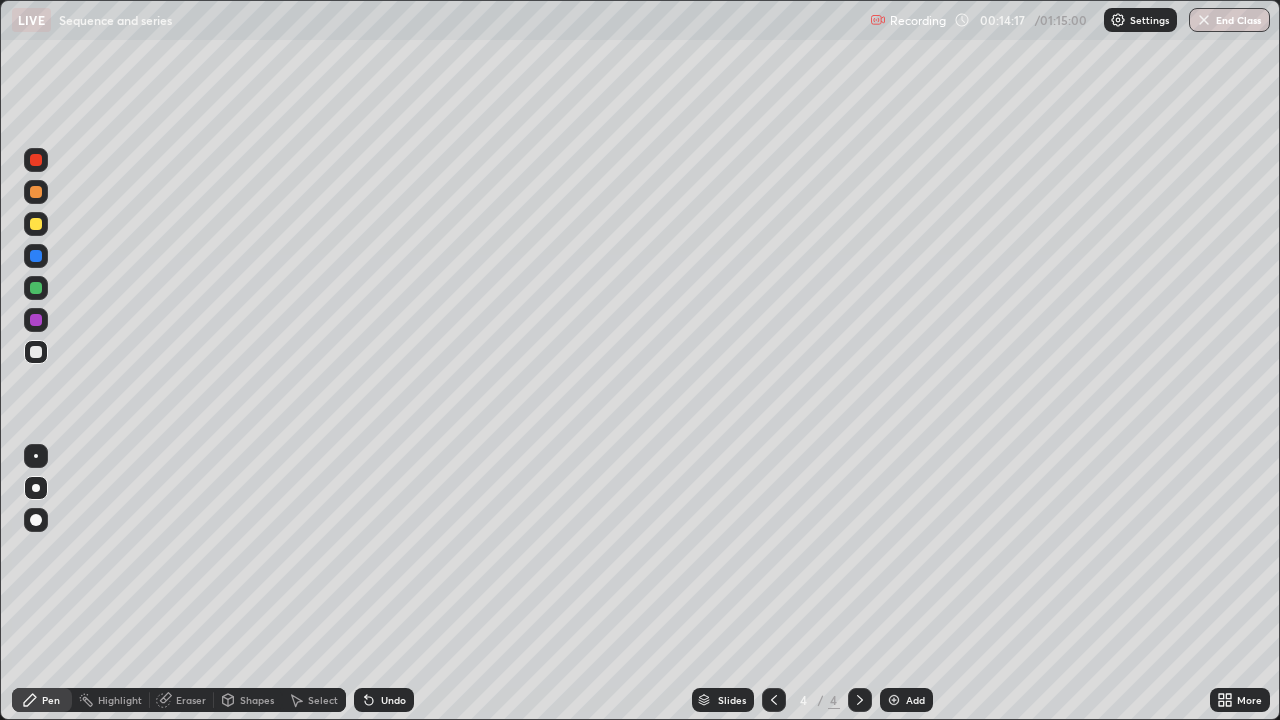 click at bounding box center (36, 224) 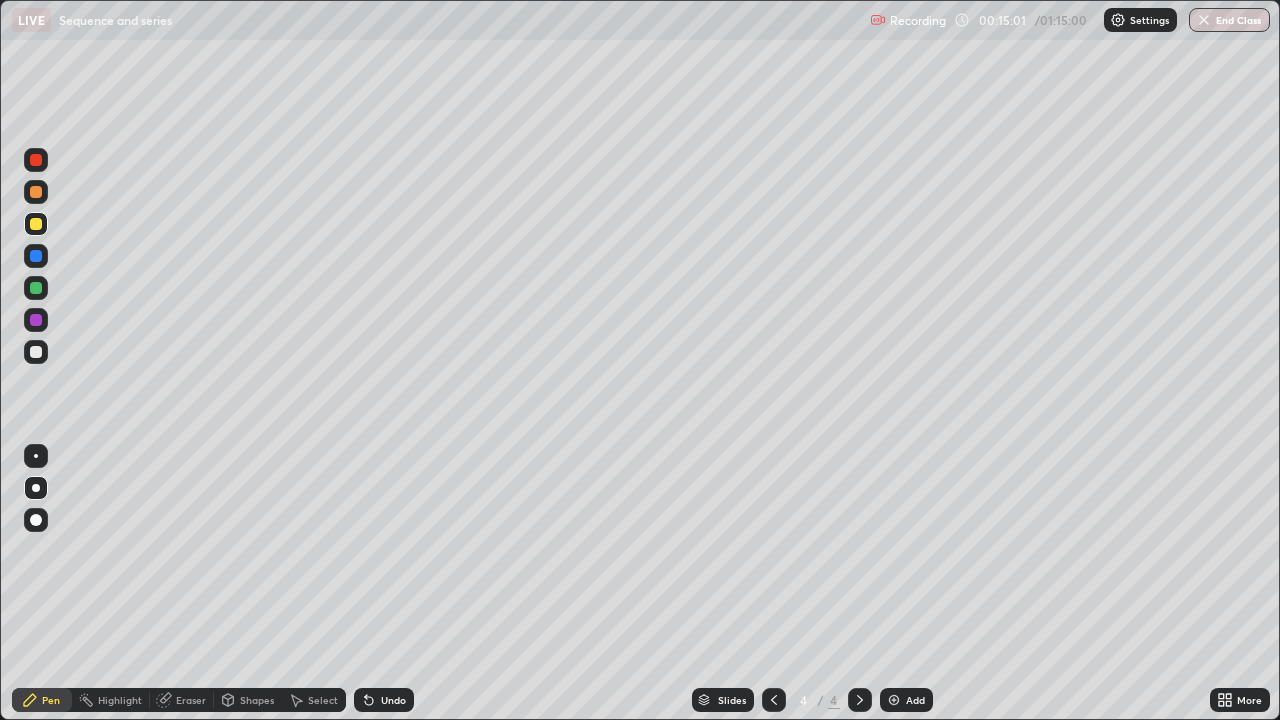 click at bounding box center (36, 352) 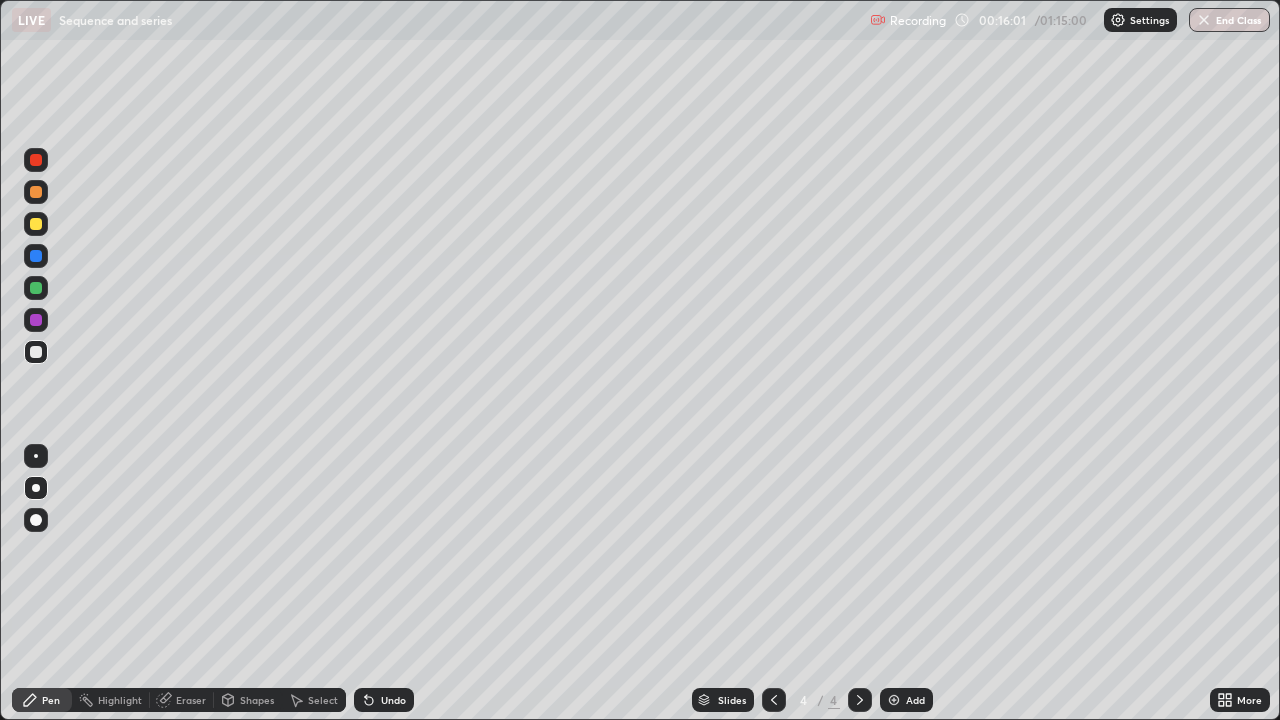 click at bounding box center (36, 288) 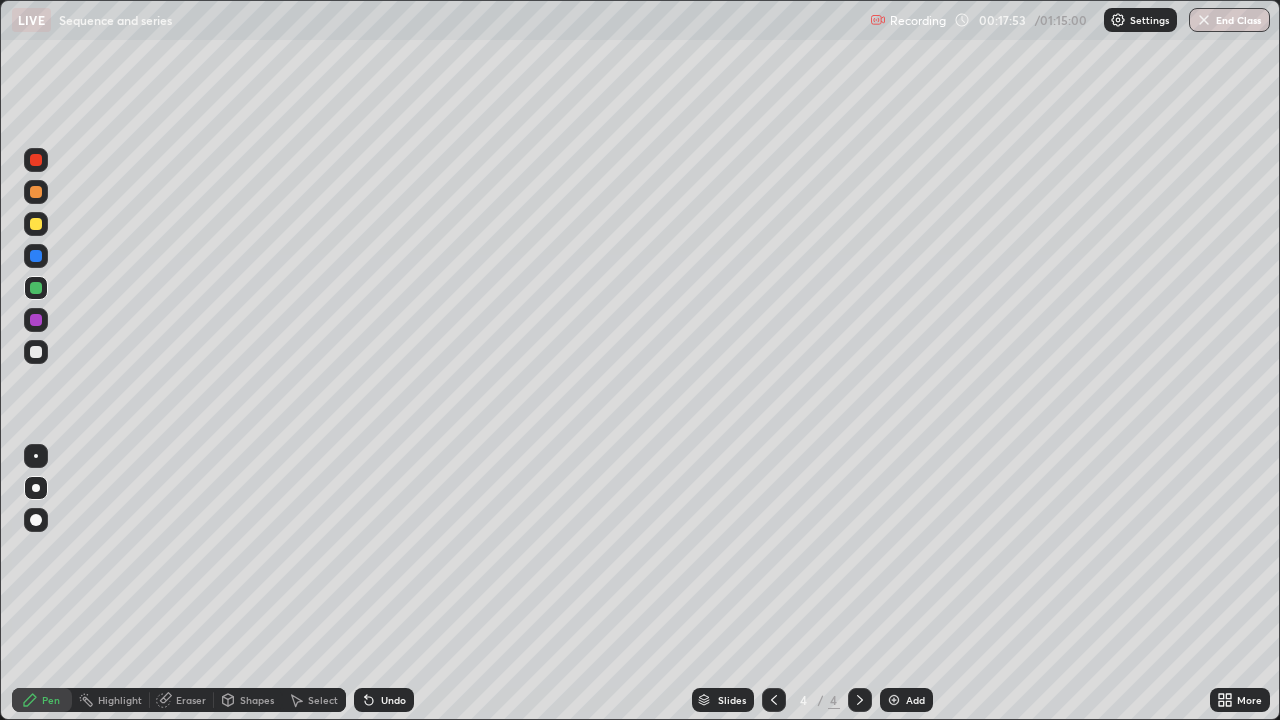 click 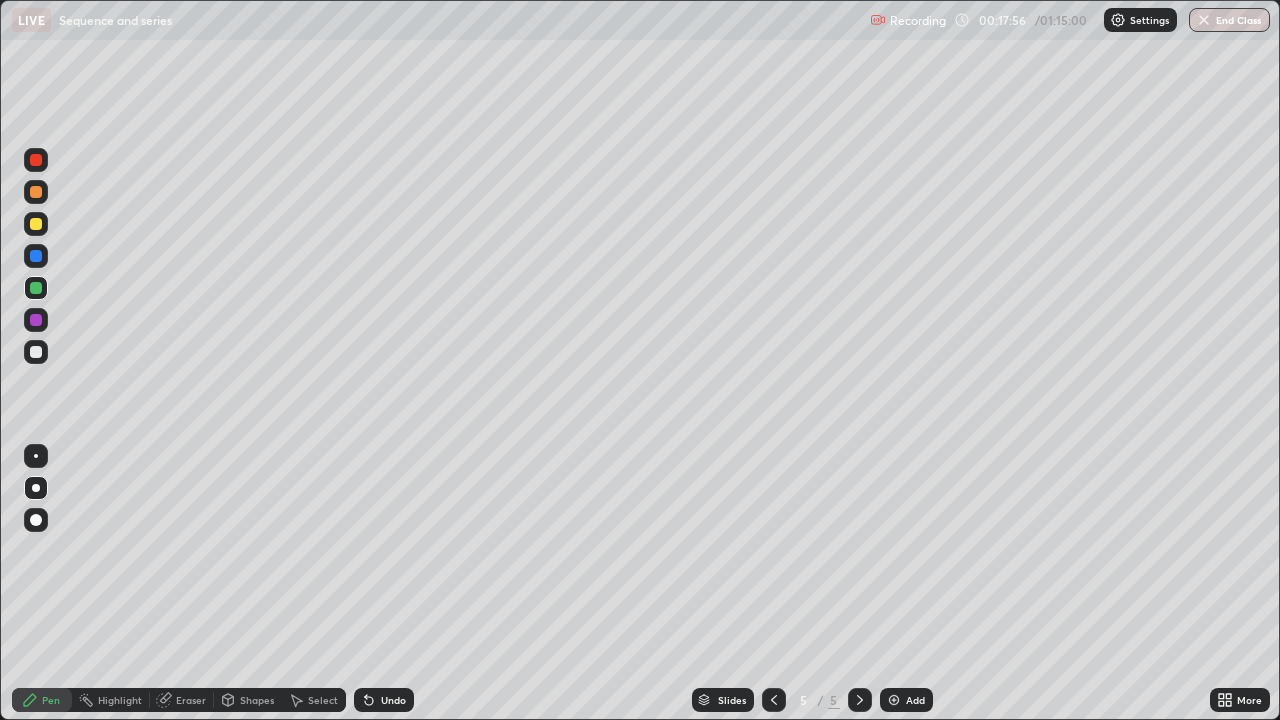 click at bounding box center [36, 224] 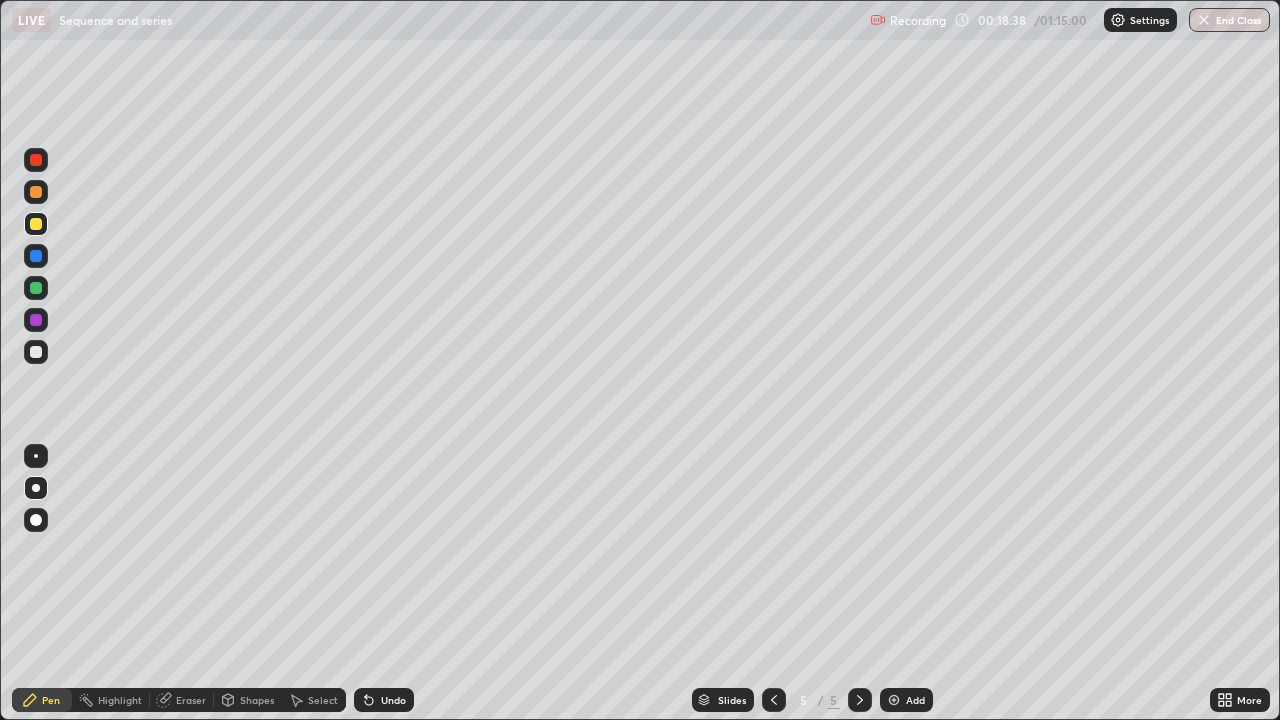 click at bounding box center [36, 288] 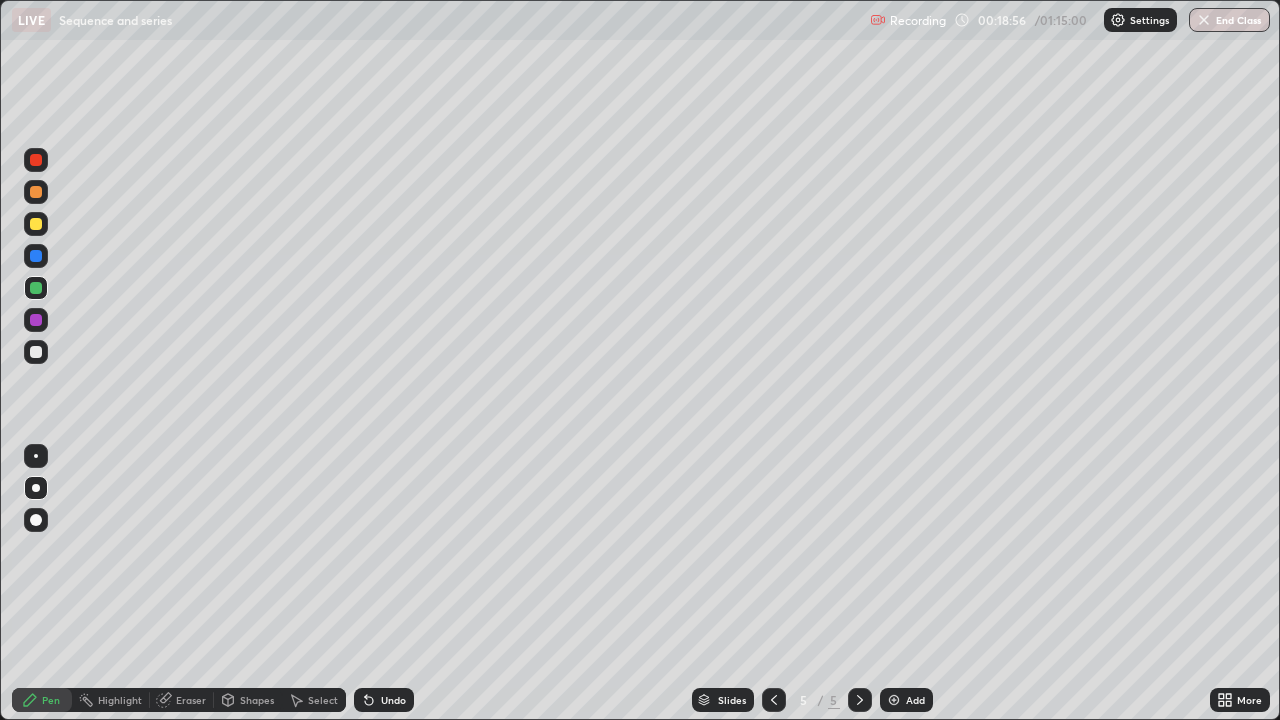 click at bounding box center (36, 352) 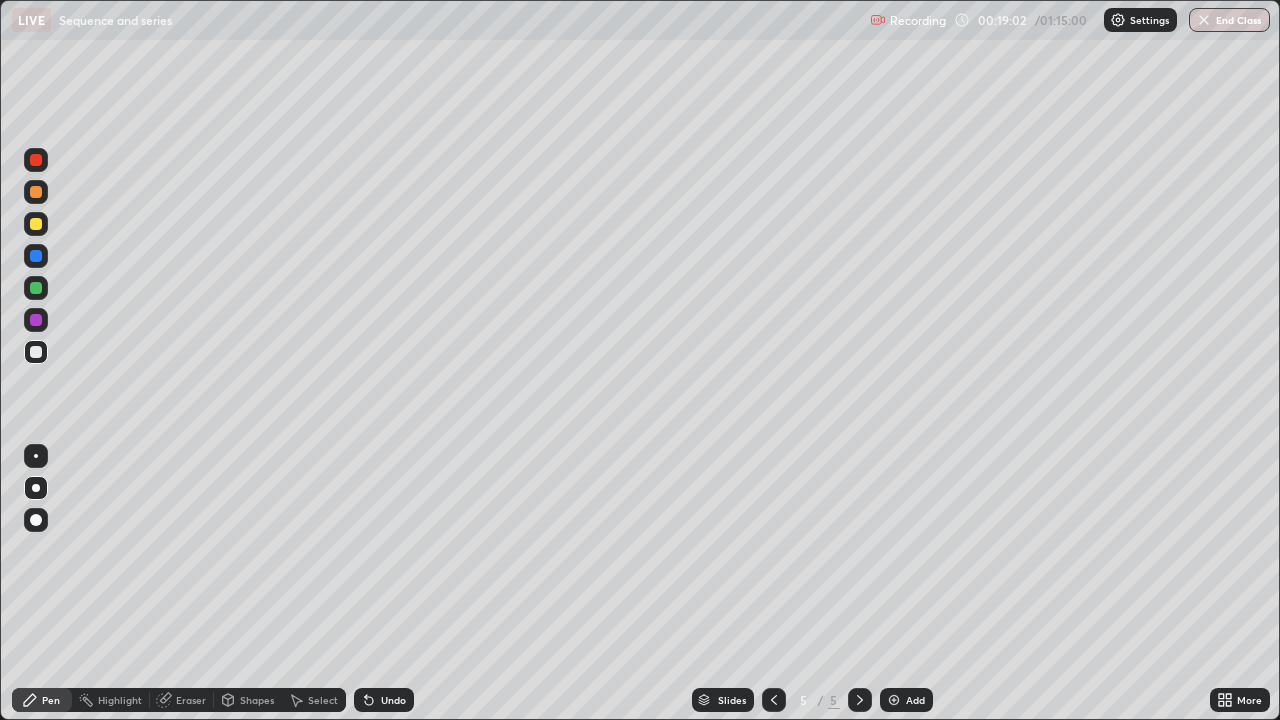 click at bounding box center [774, 700] 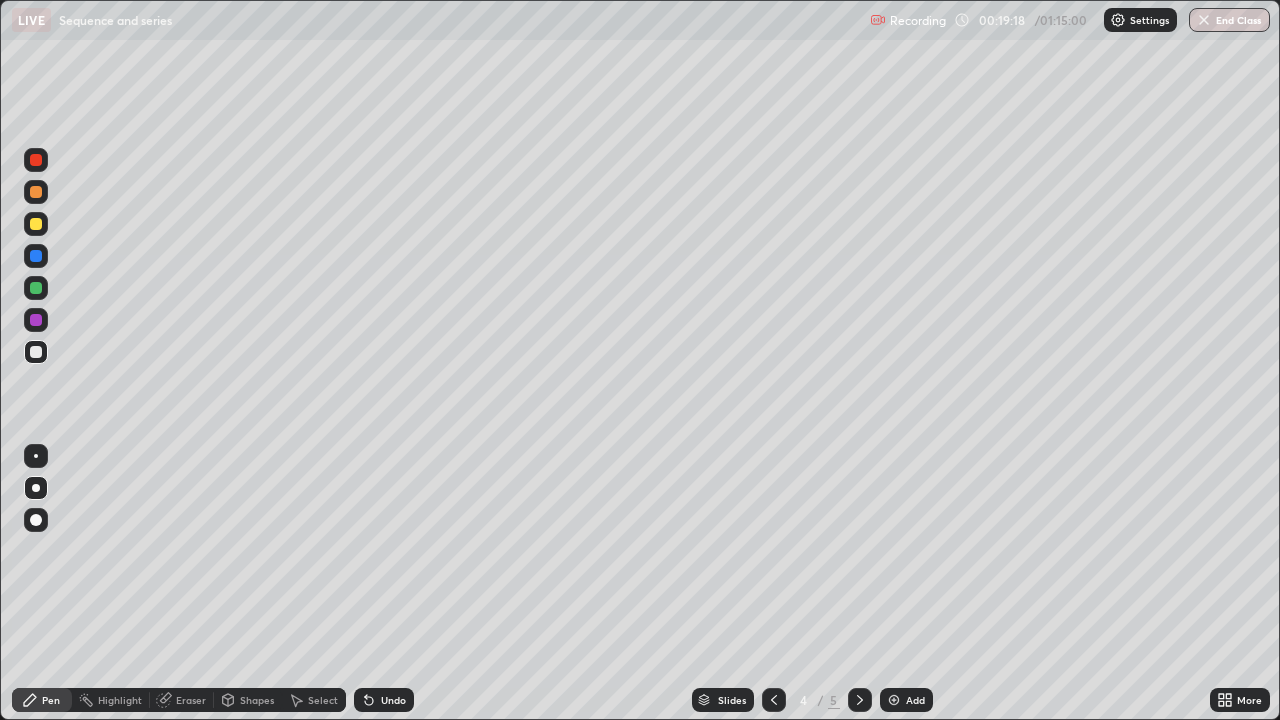click 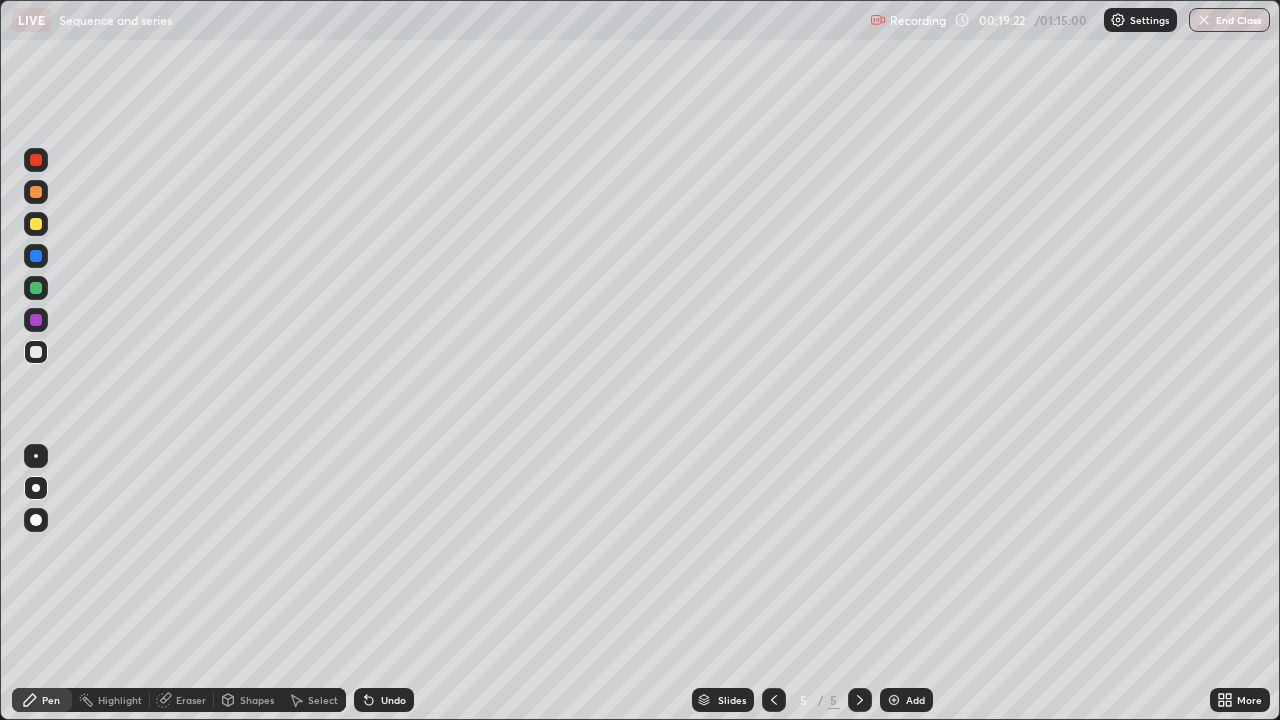 click on "Eraser" at bounding box center (191, 700) 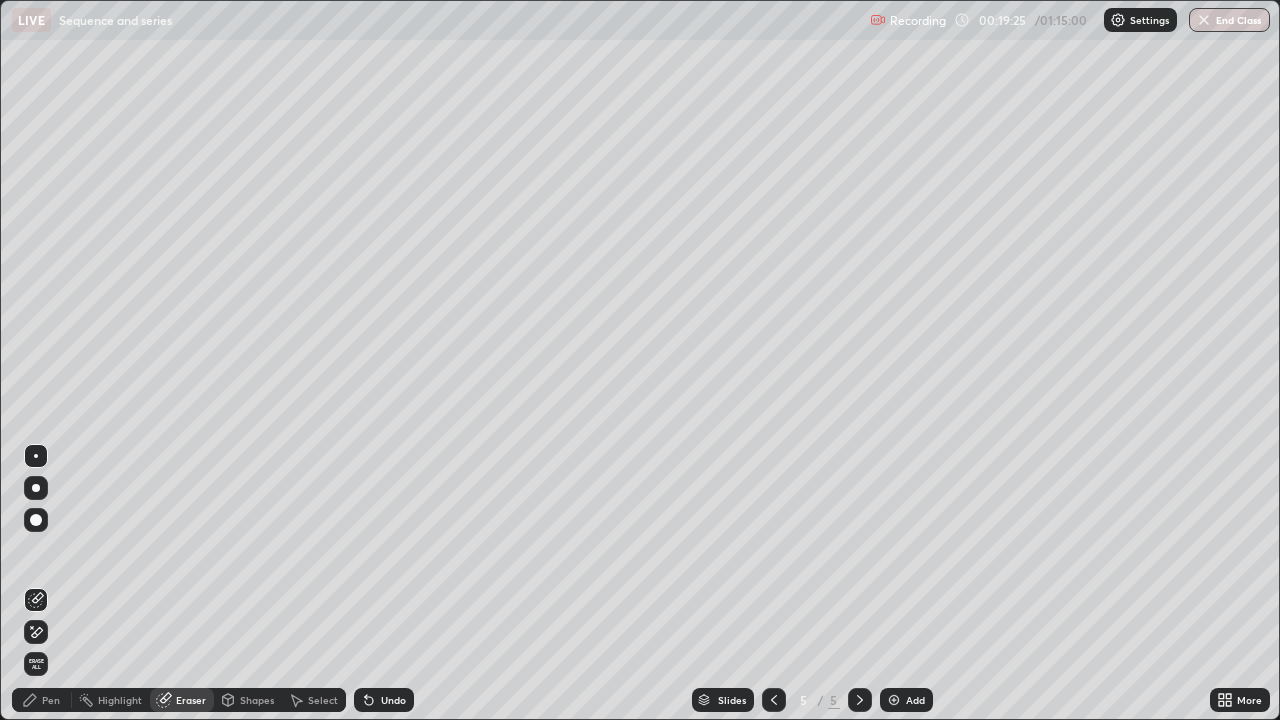 click on "Pen" at bounding box center (42, 700) 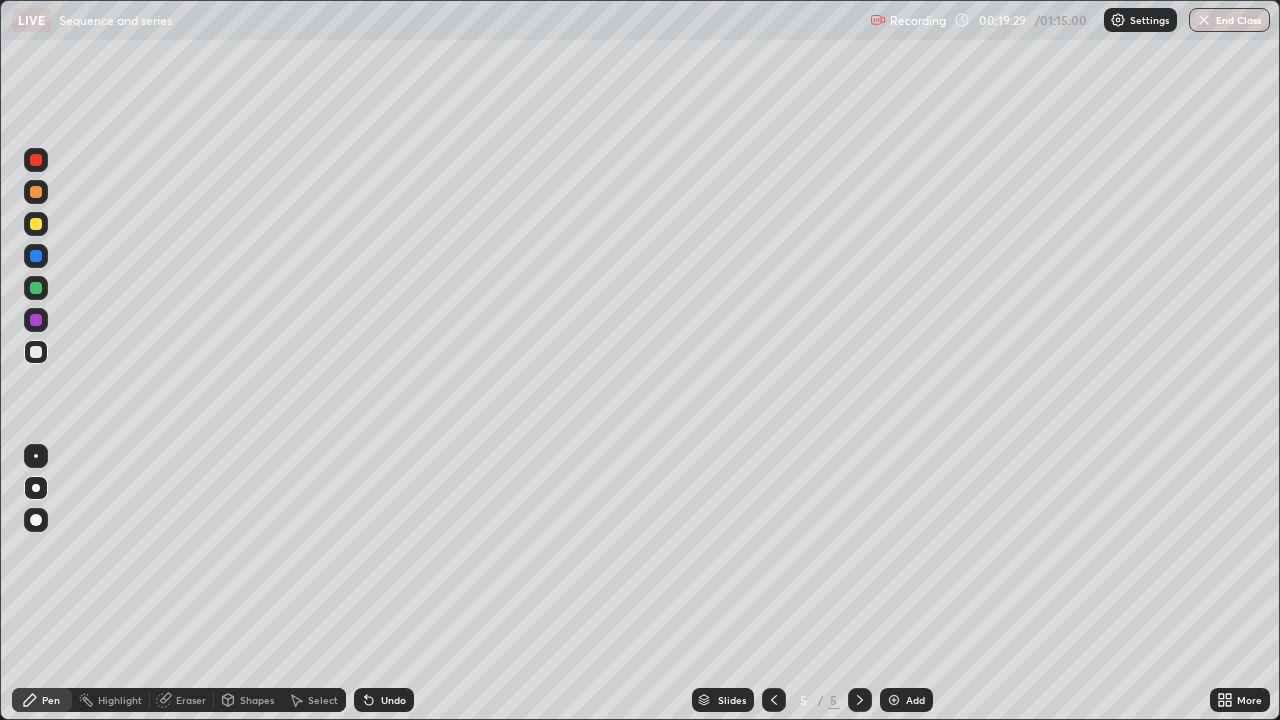 click 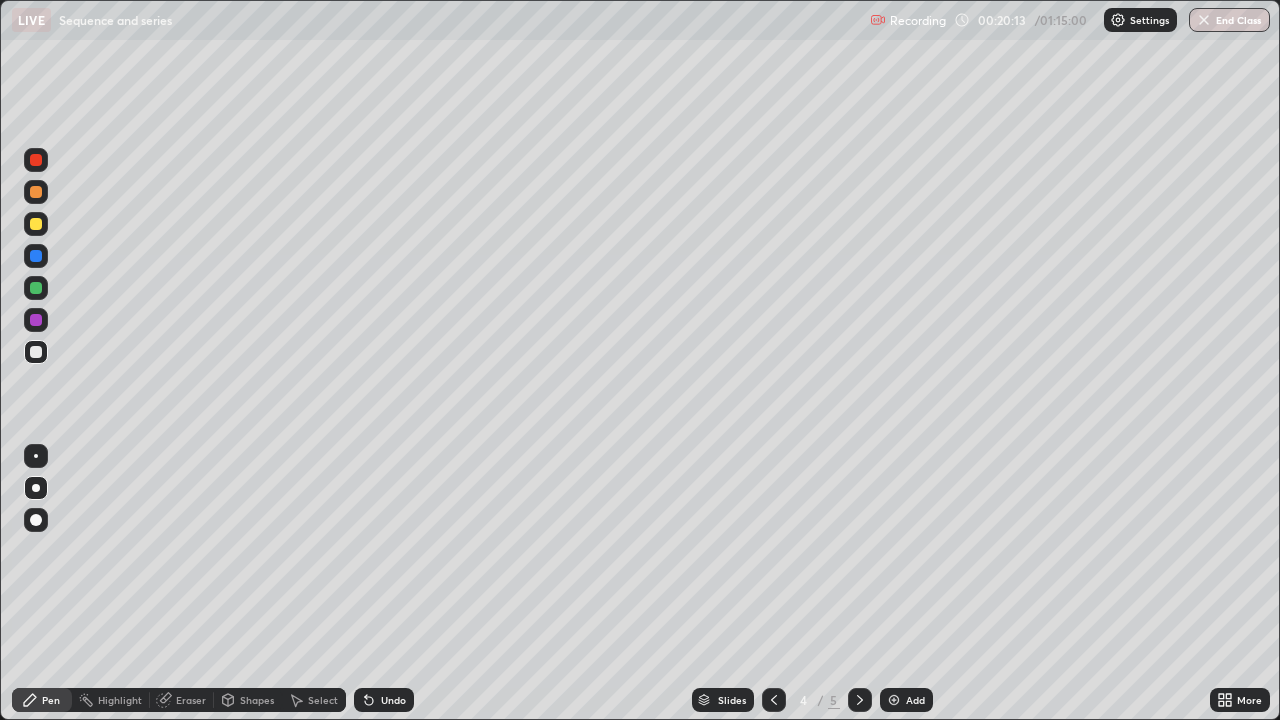 click 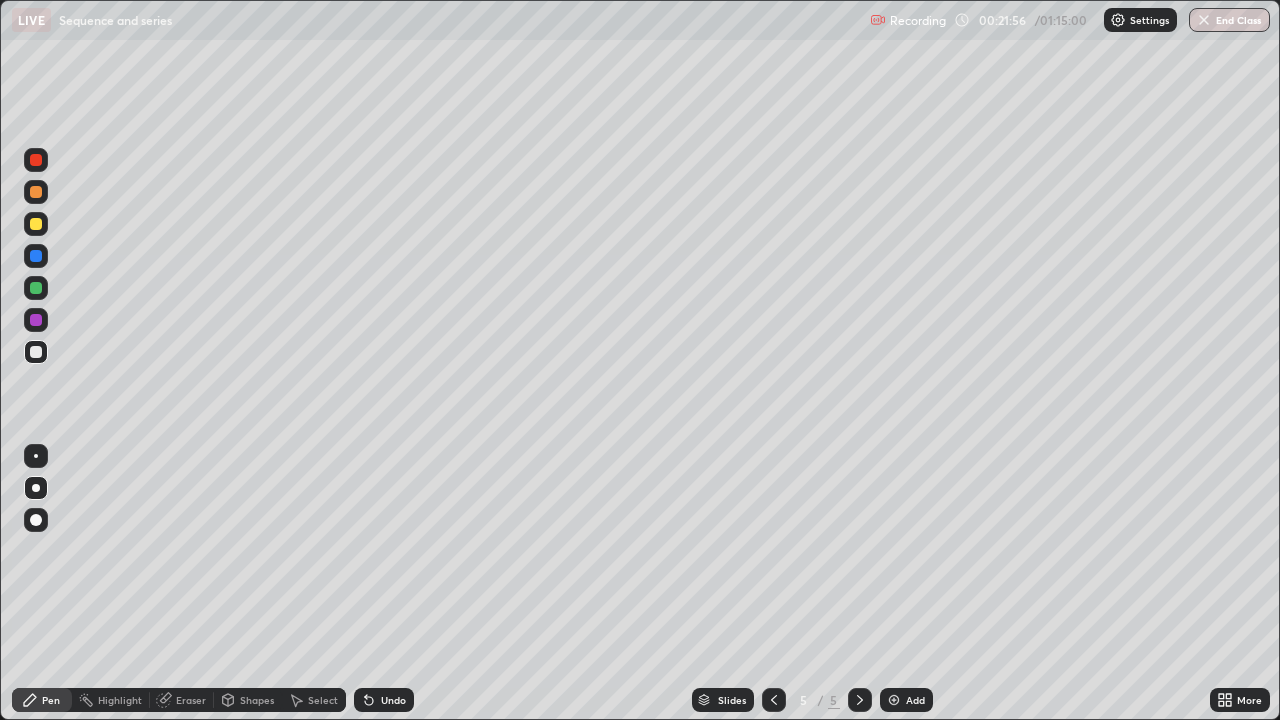 click on "Undo" at bounding box center (393, 700) 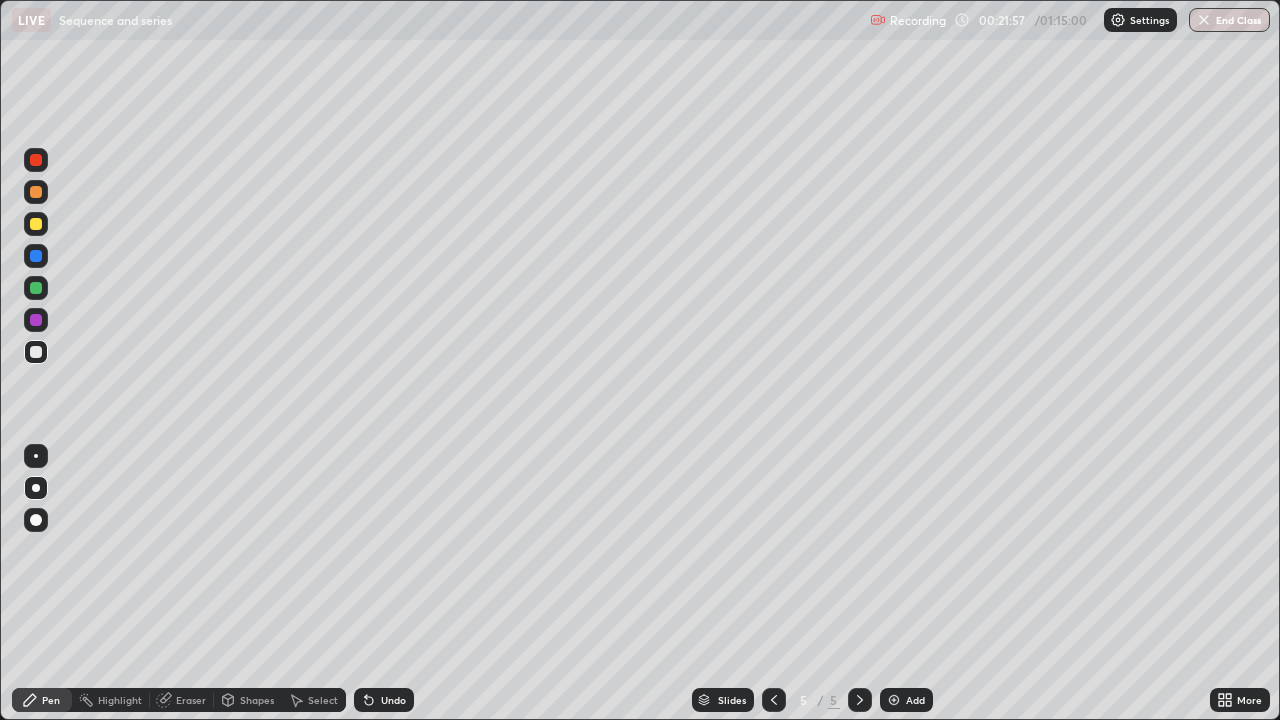 click on "Undo" at bounding box center [384, 700] 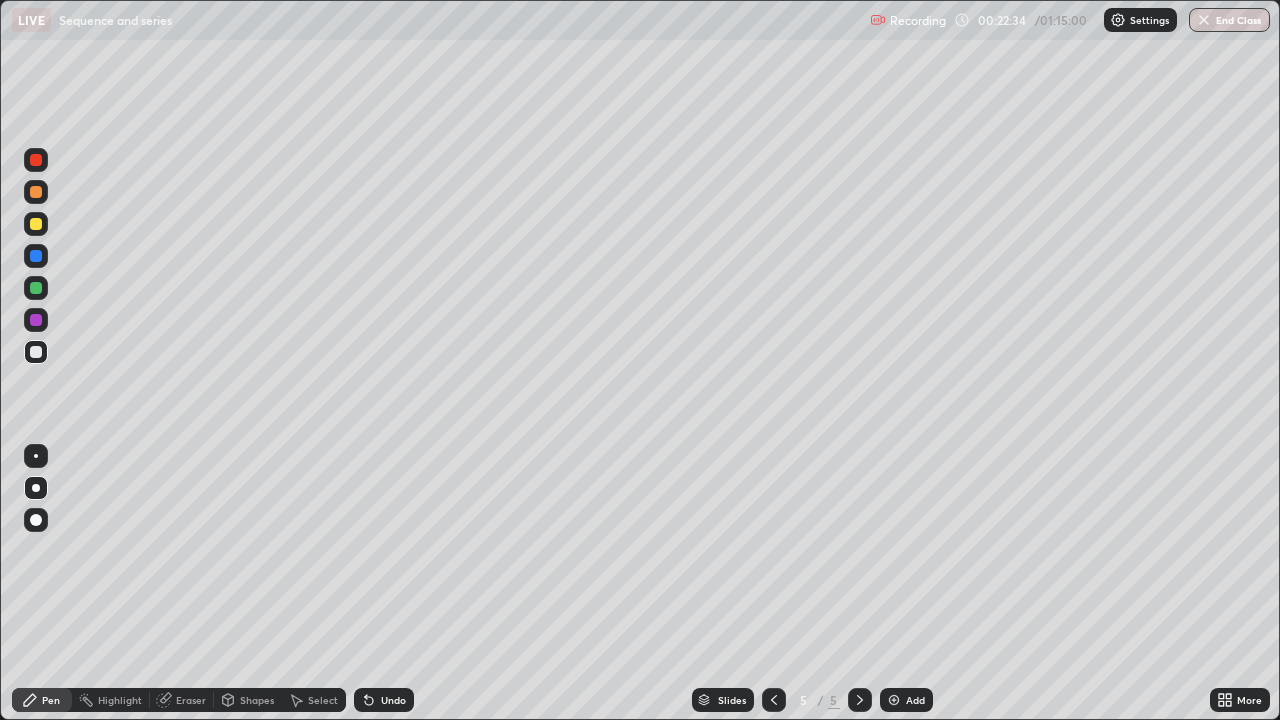 click at bounding box center [36, 288] 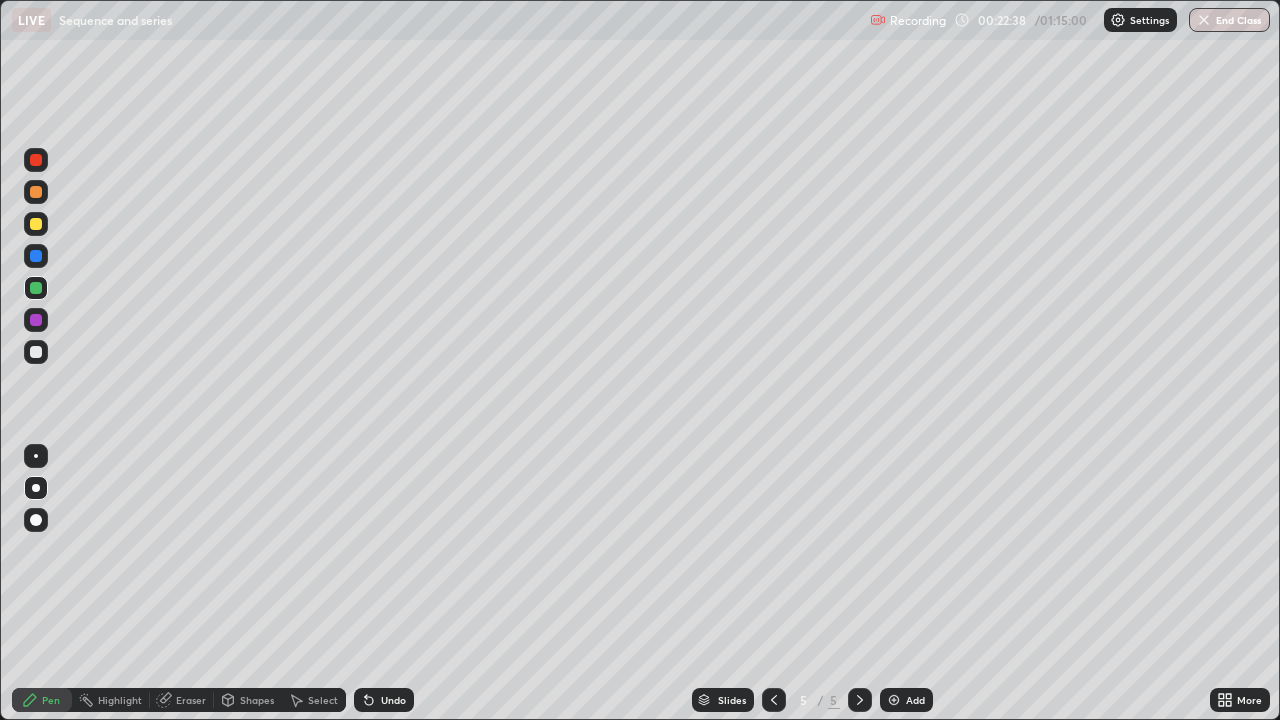 click at bounding box center (36, 256) 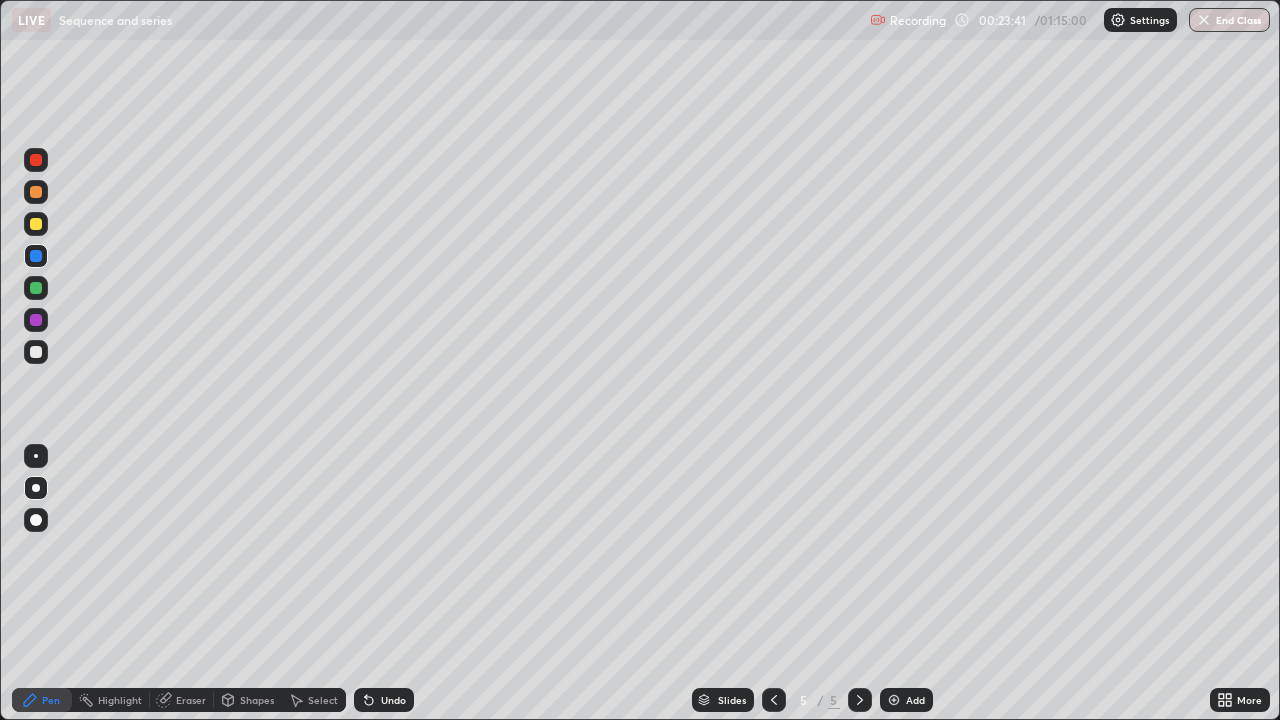 click at bounding box center [36, 352] 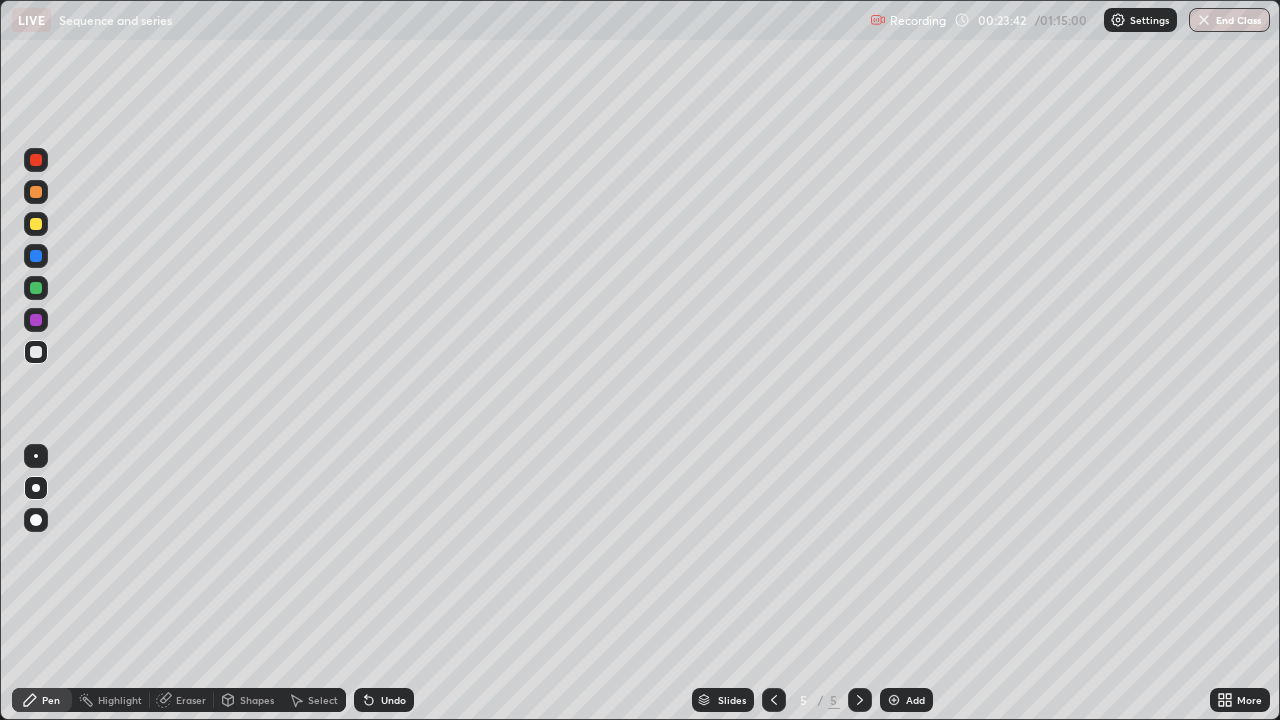 click at bounding box center (36, 320) 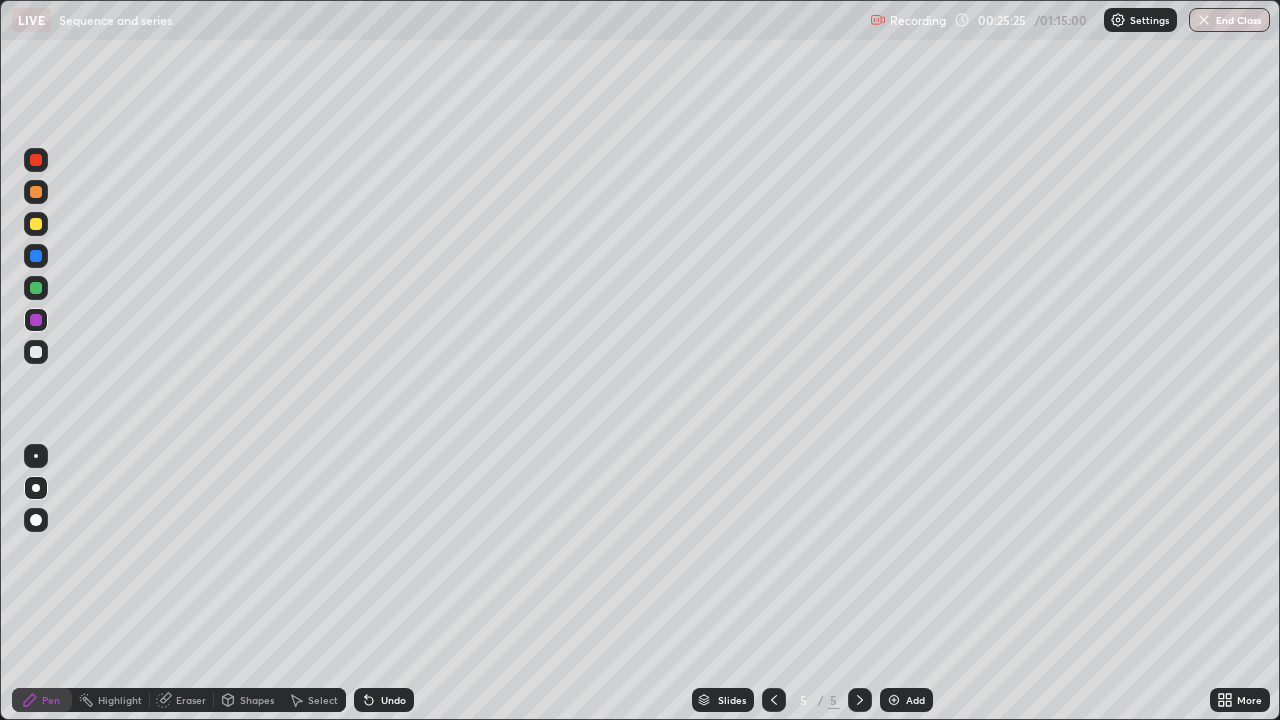 click 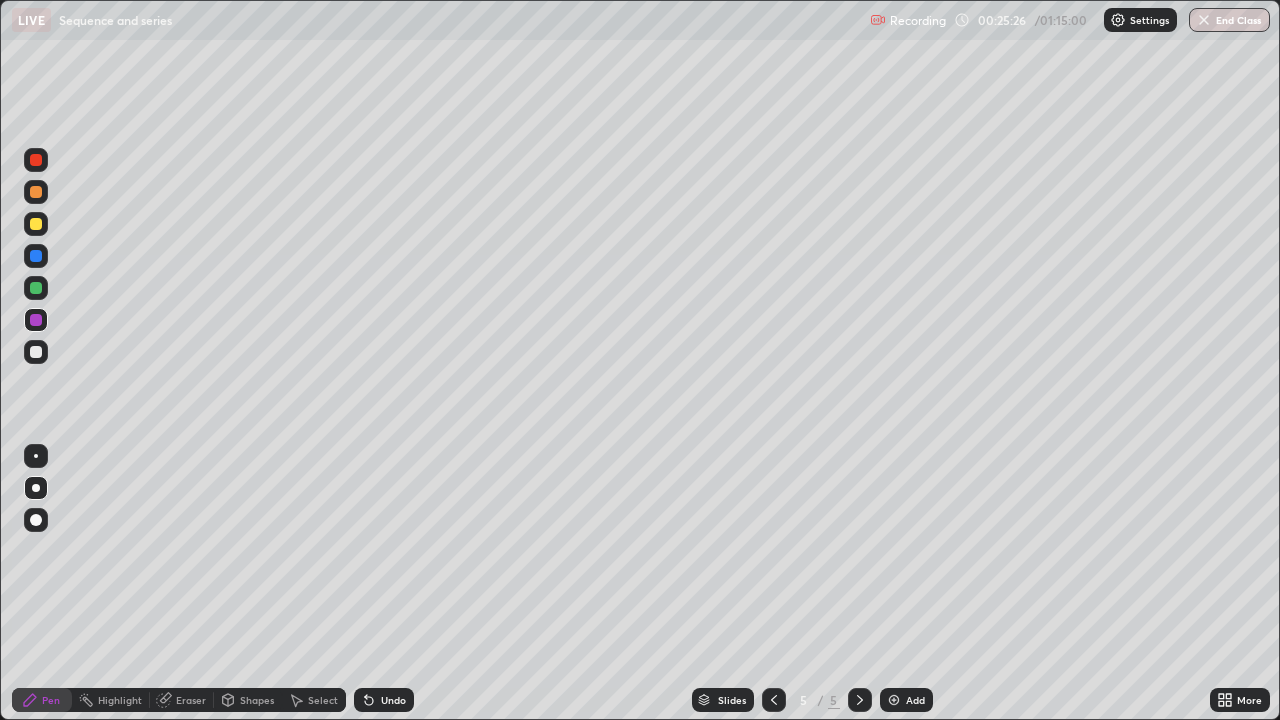 click at bounding box center [894, 700] 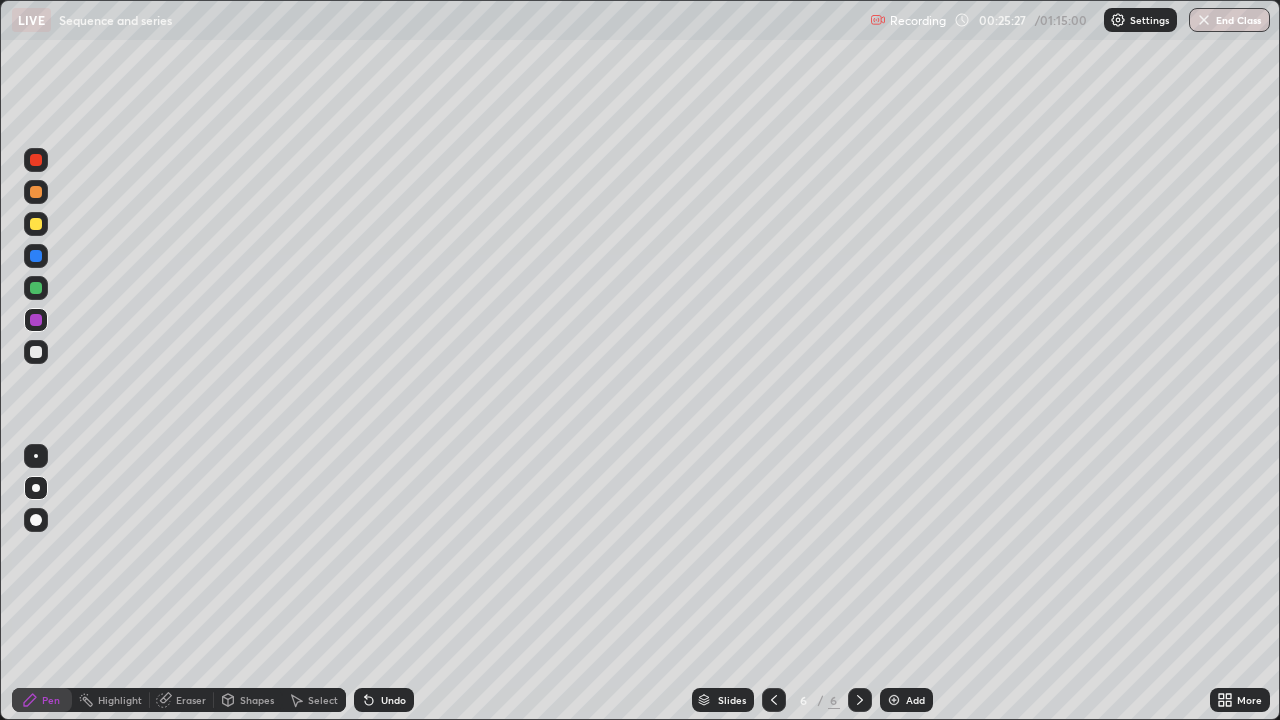 click at bounding box center [36, 224] 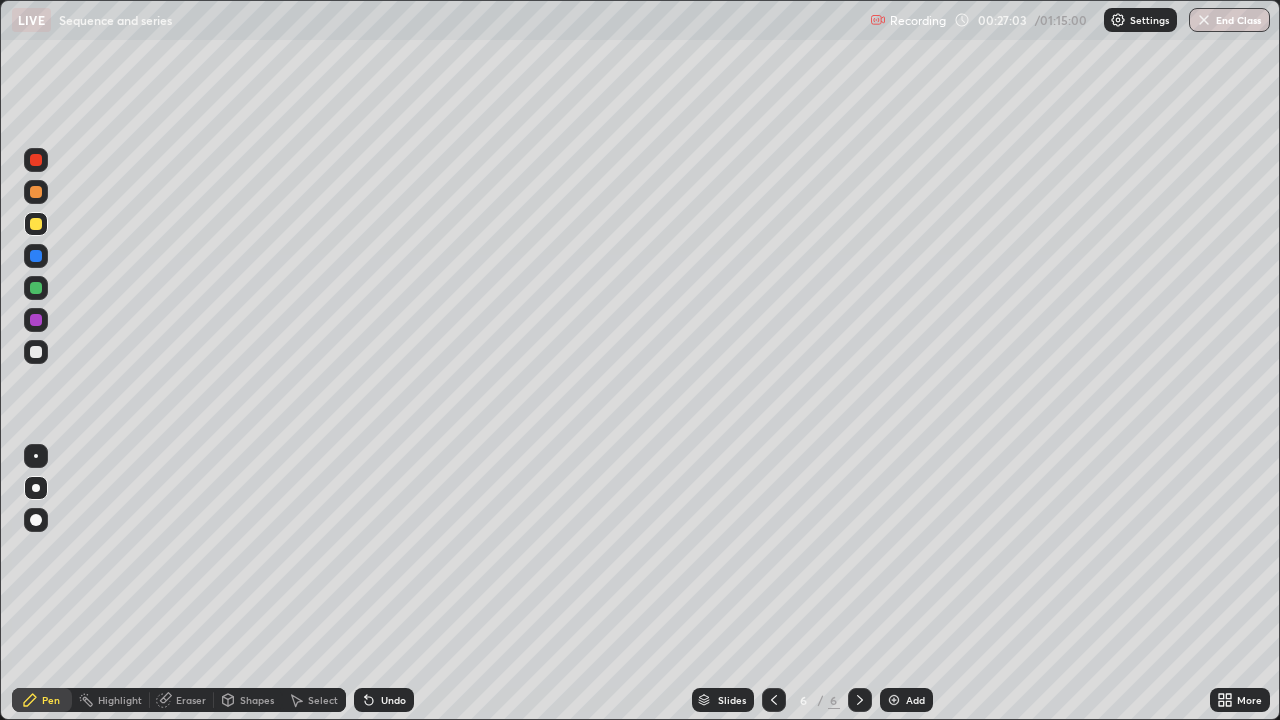 click 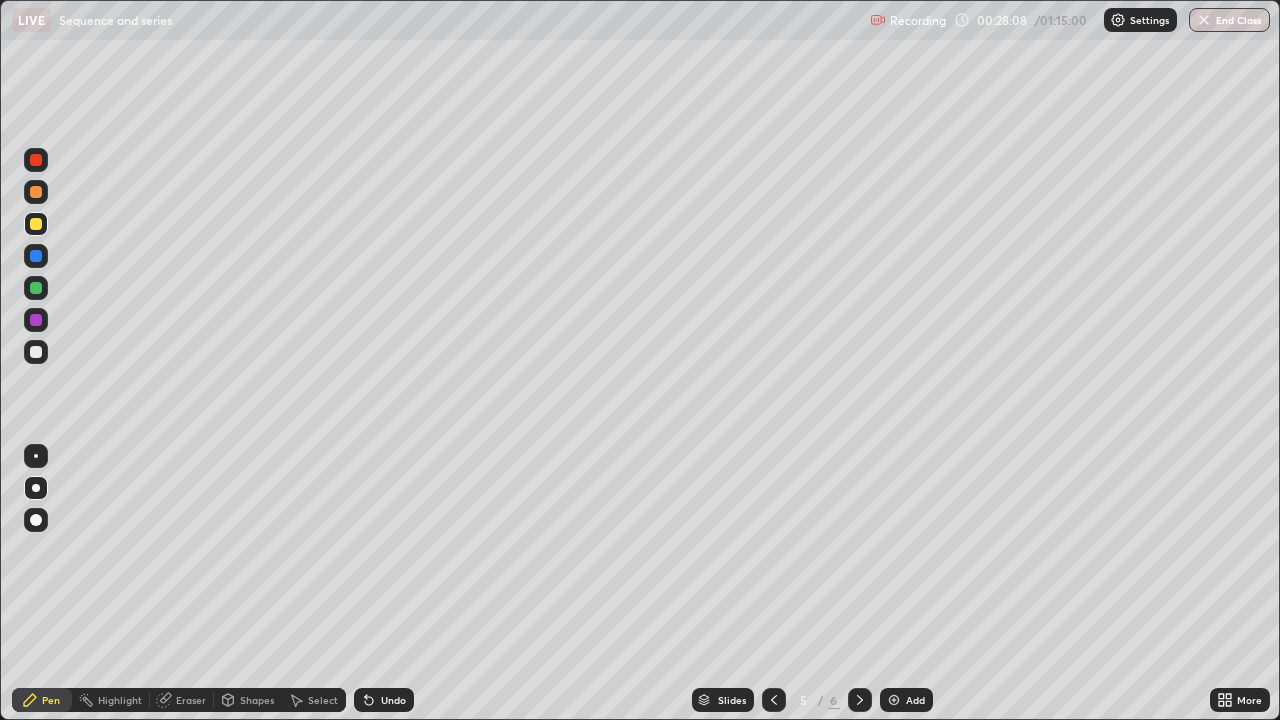 click 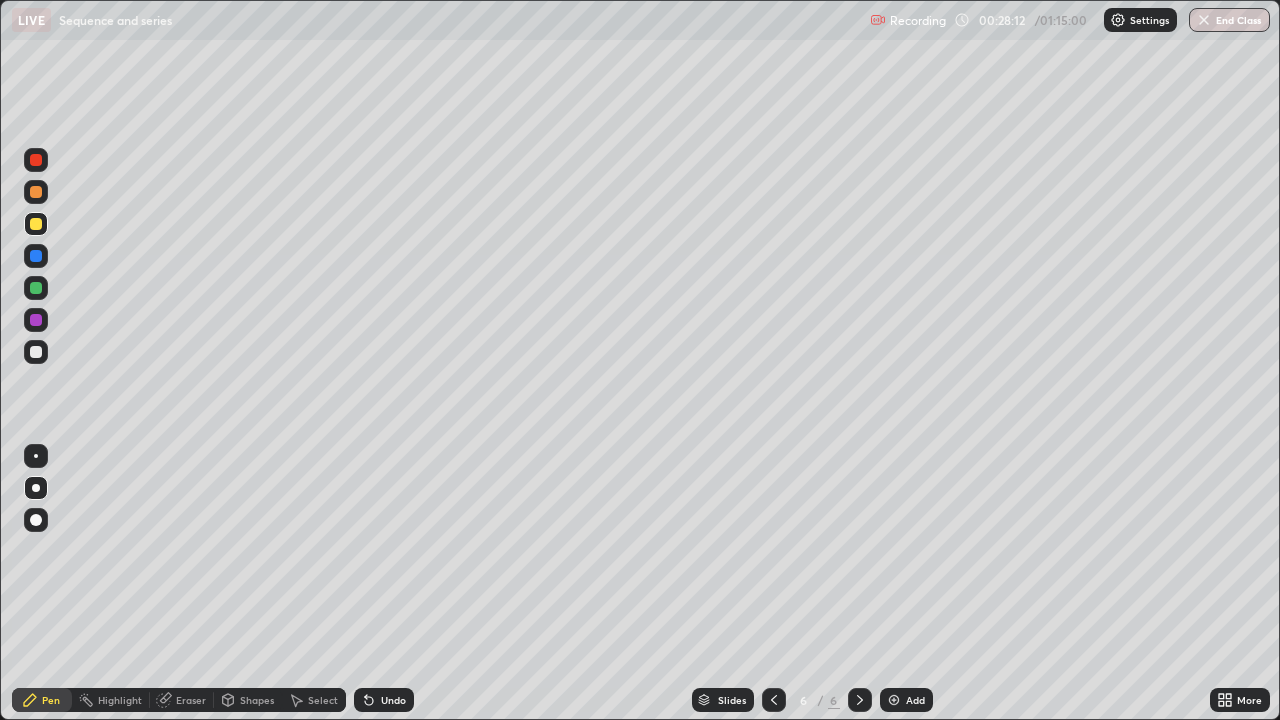 click at bounding box center [36, 352] 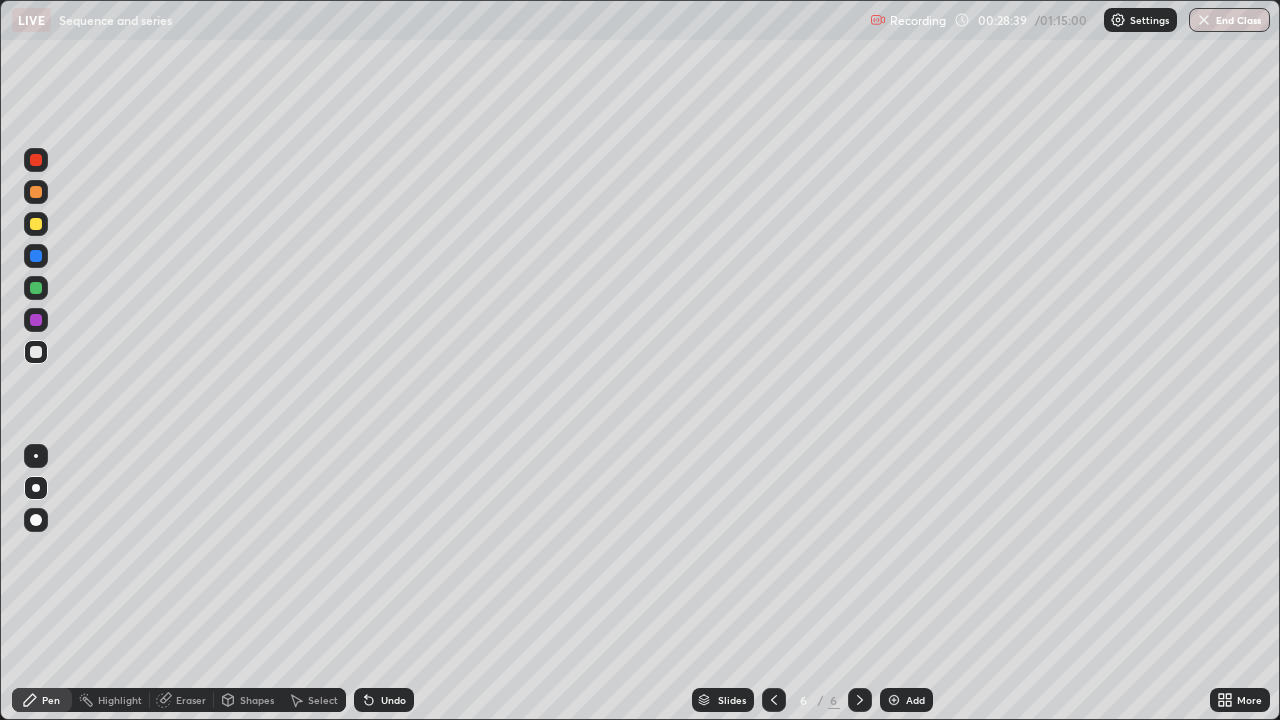 click at bounding box center (36, 320) 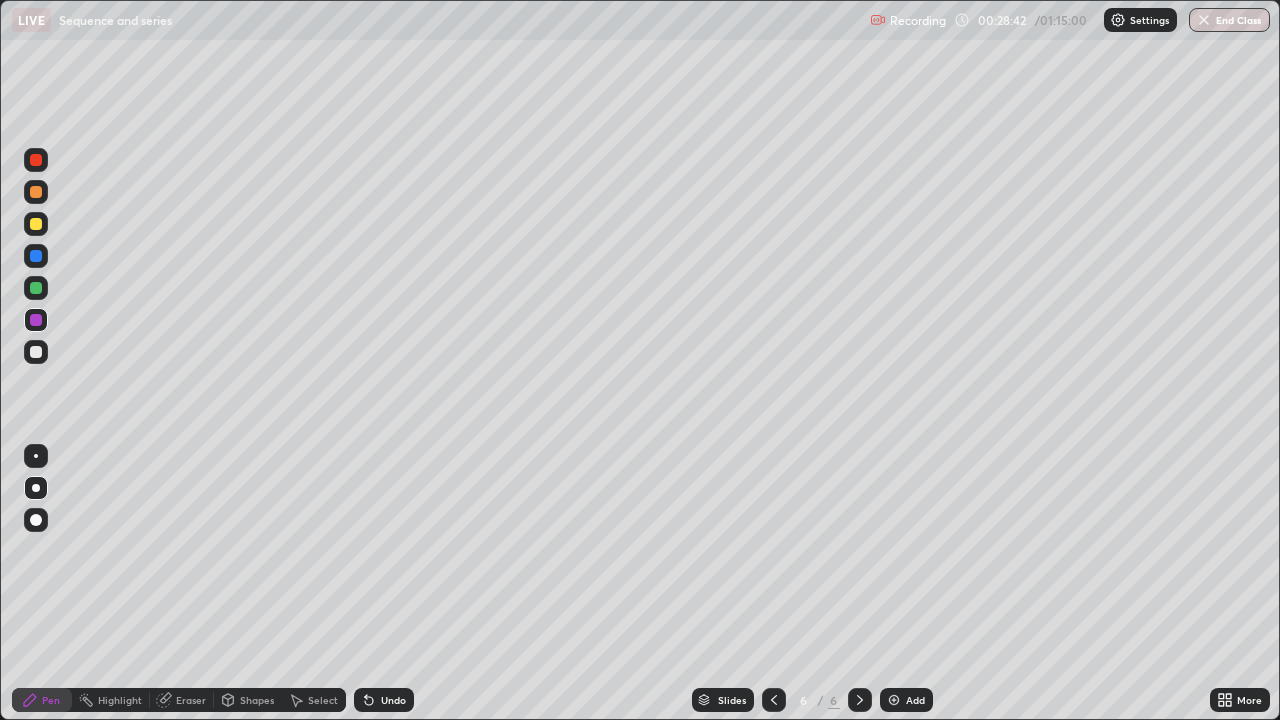 click at bounding box center (36, 352) 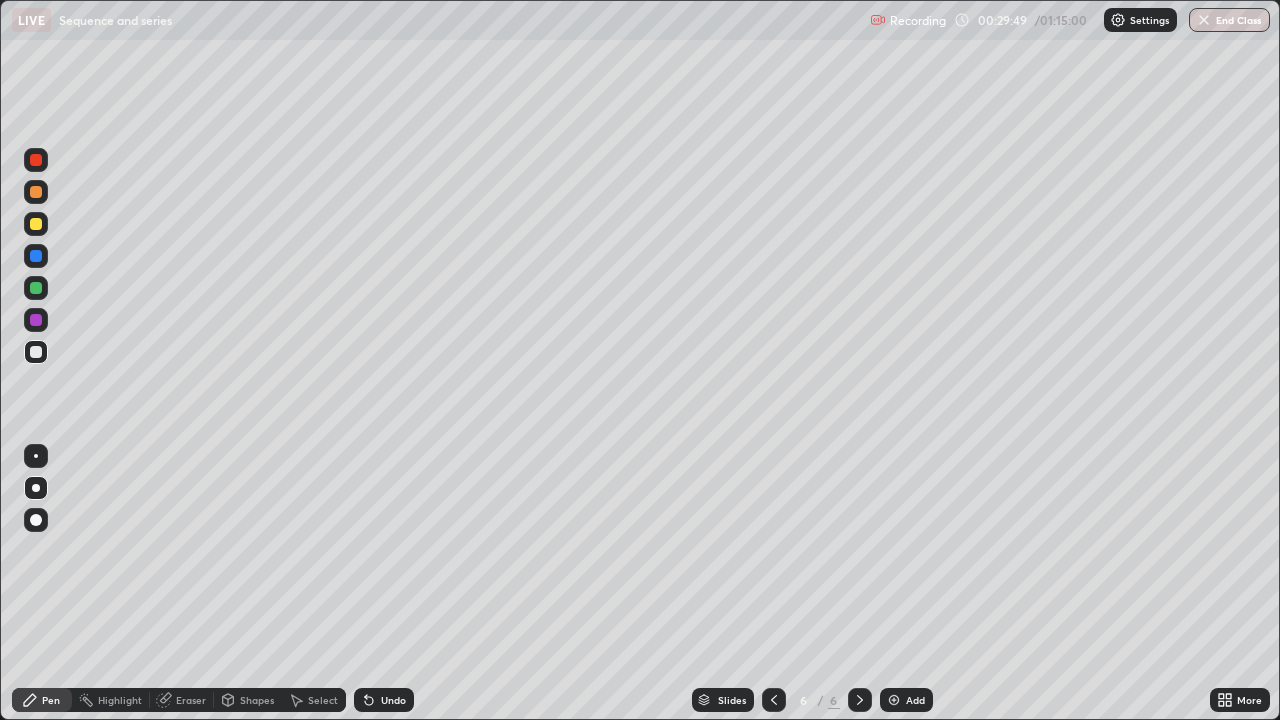 click at bounding box center [36, 288] 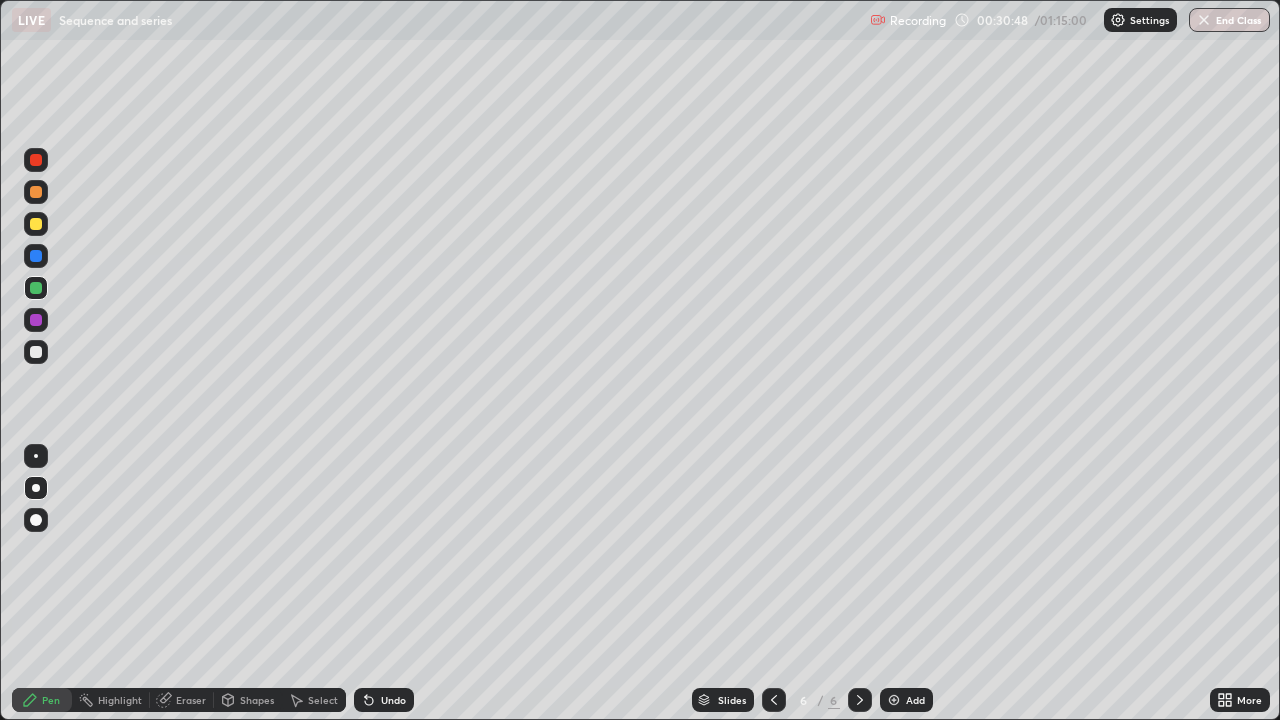 click on "Undo" at bounding box center [393, 700] 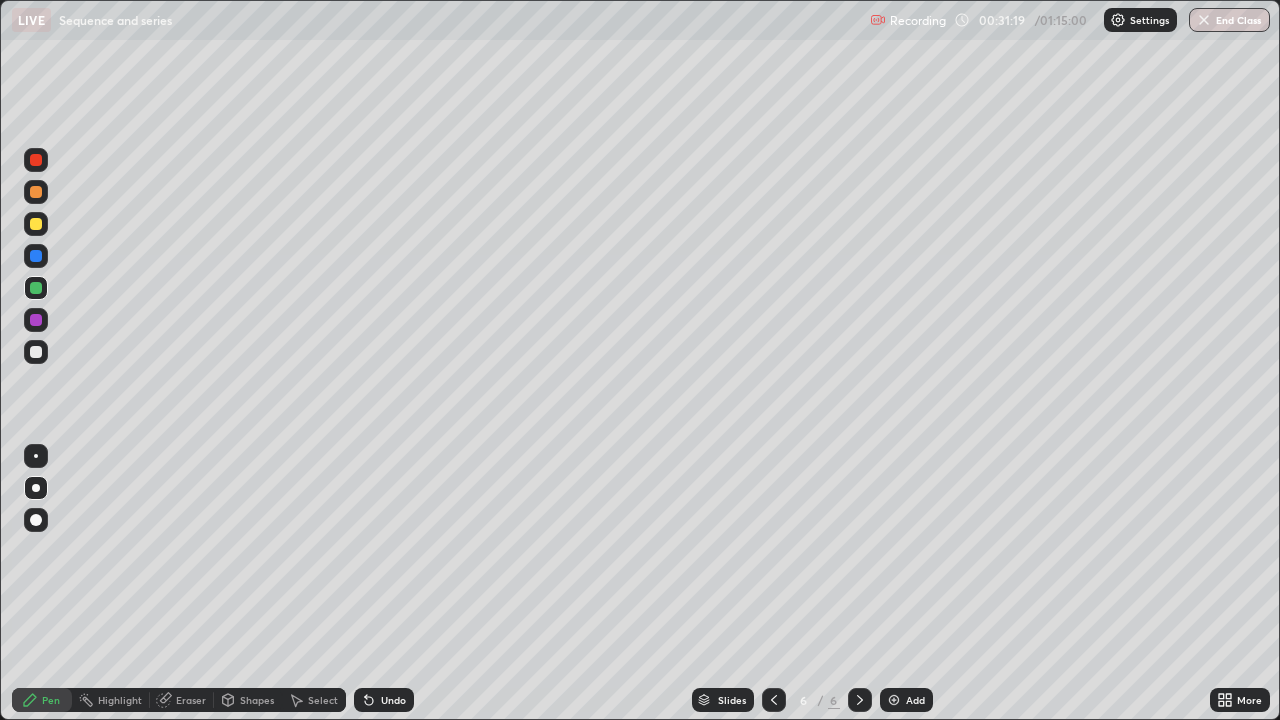 click 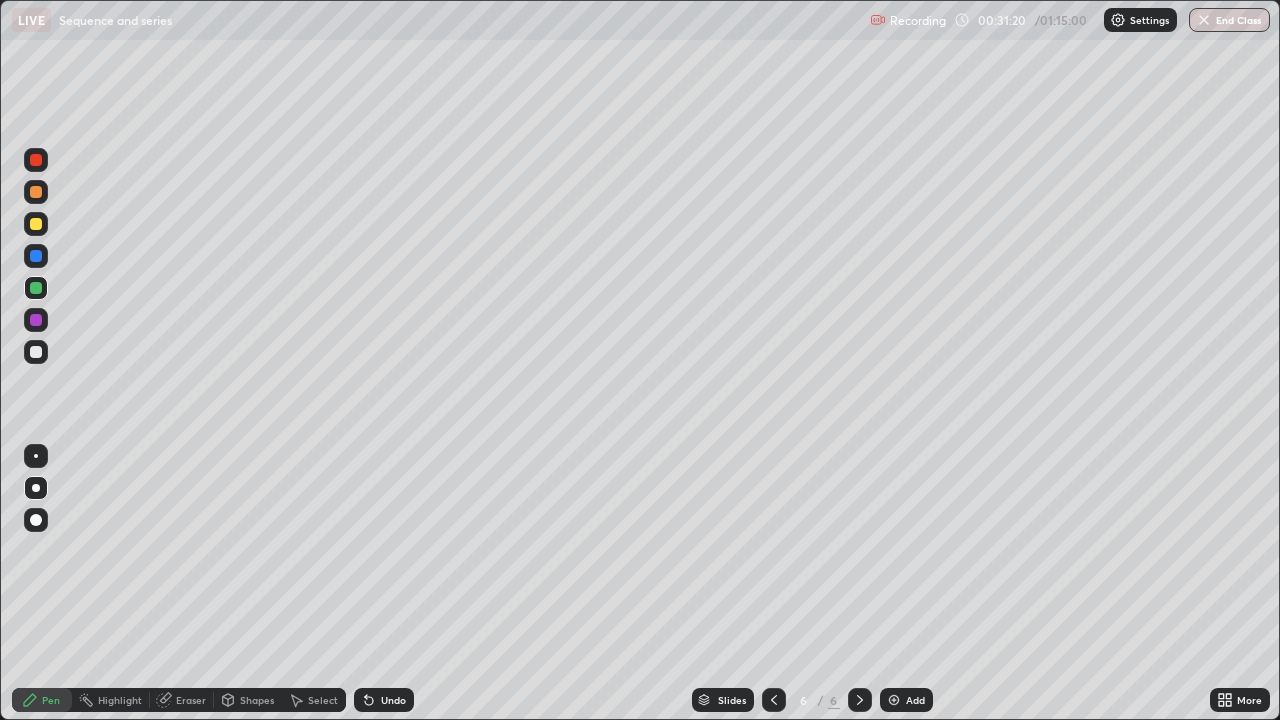 click at bounding box center [894, 700] 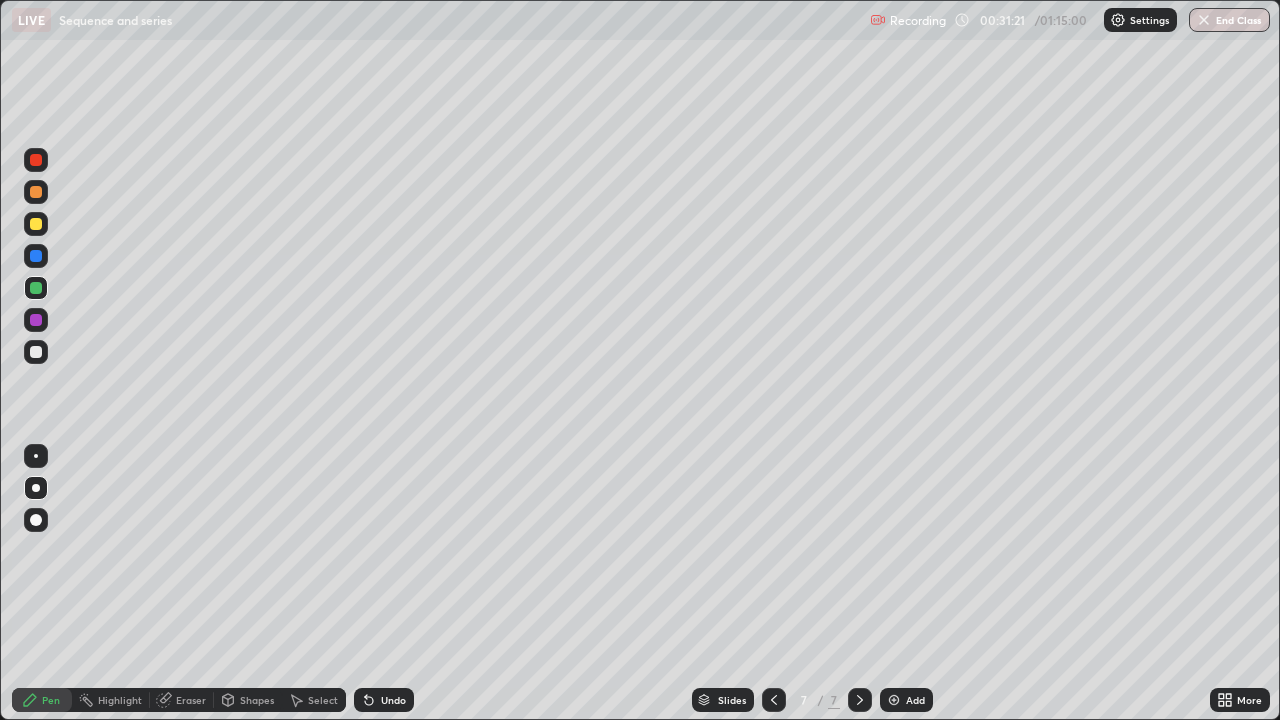 click at bounding box center (36, 224) 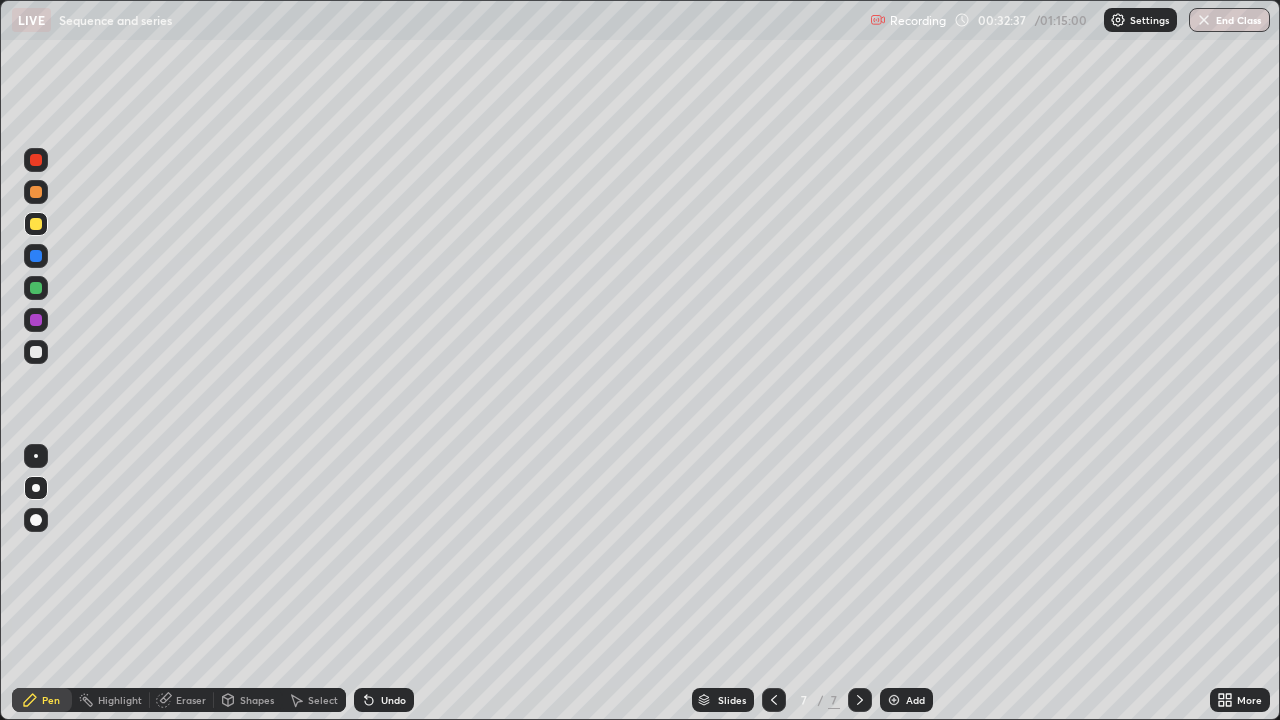 click 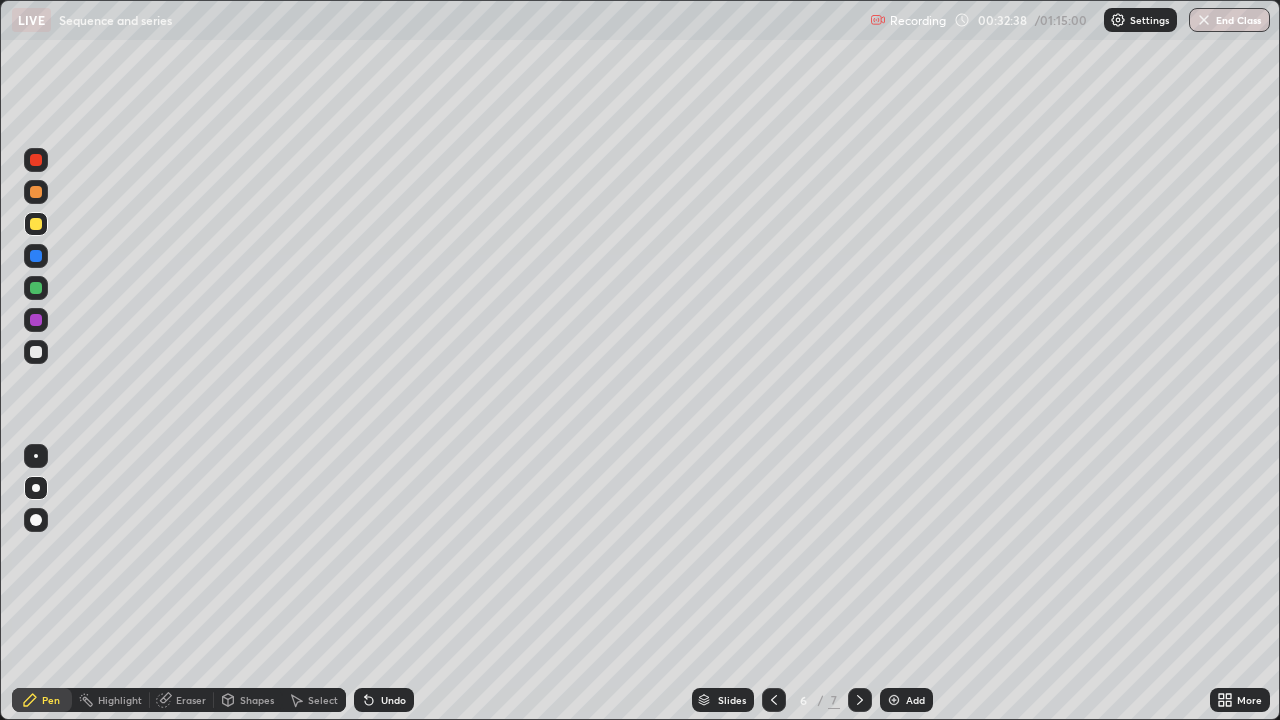 click 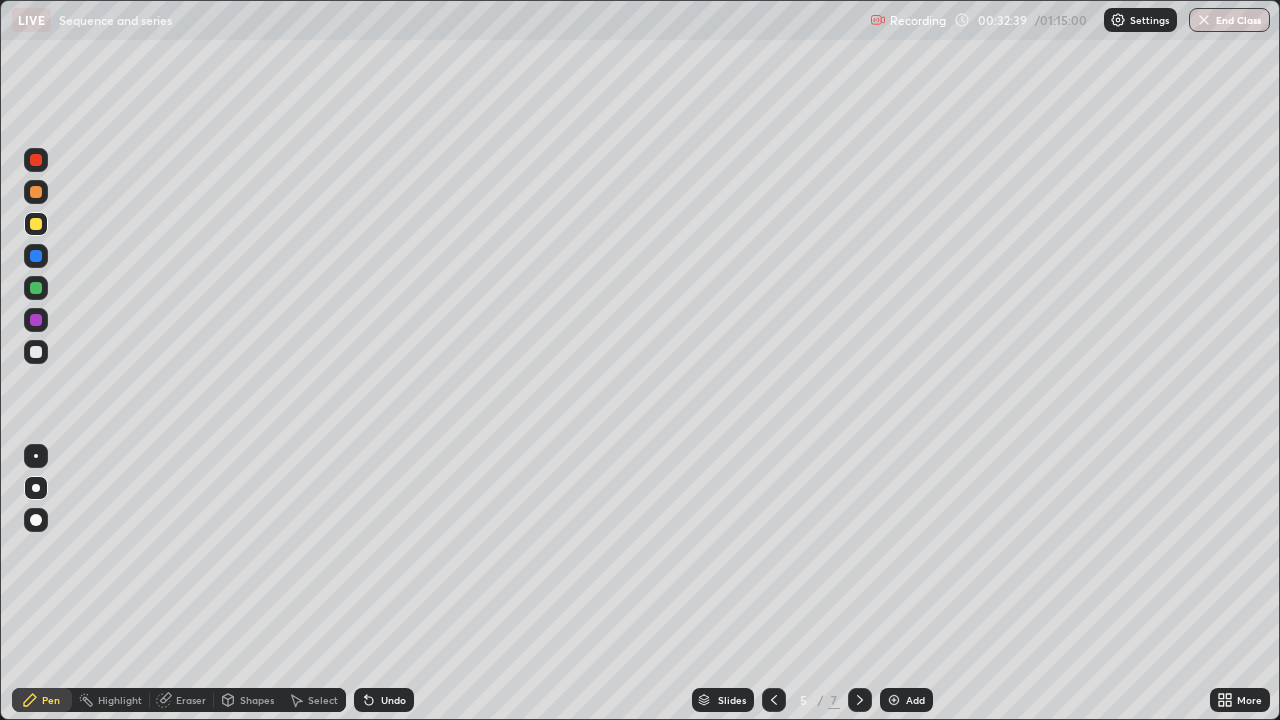 click 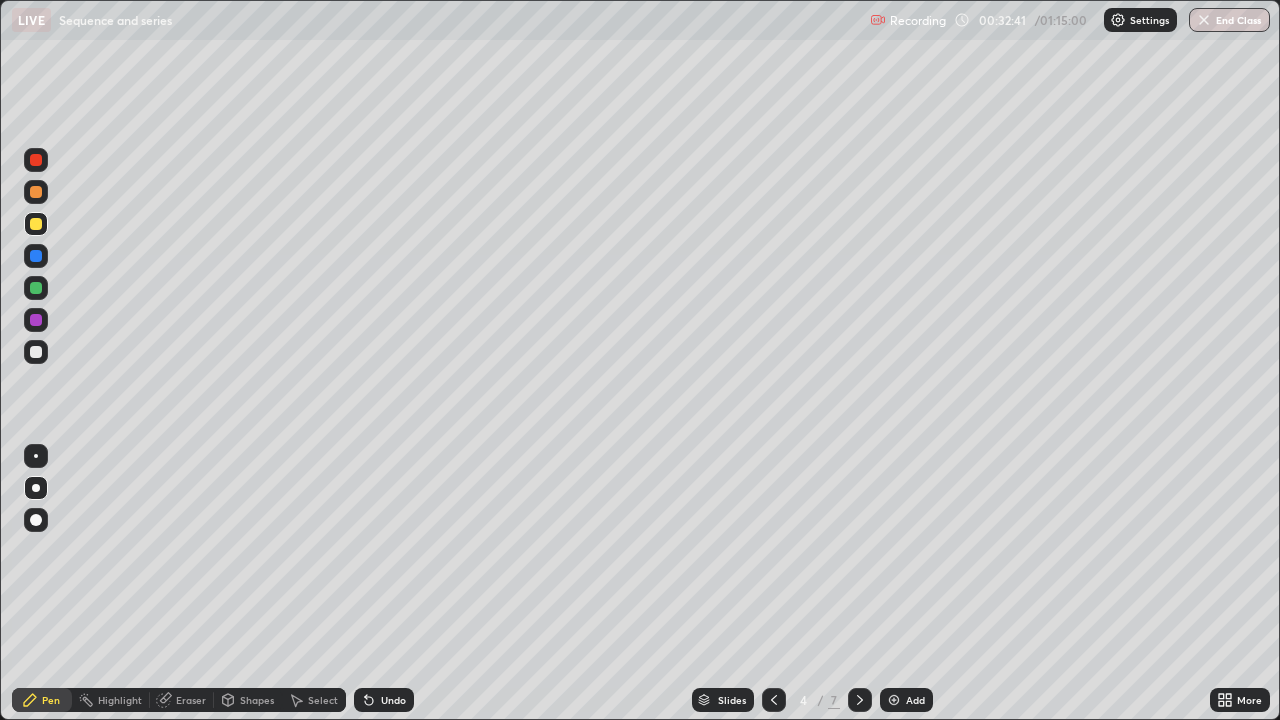click 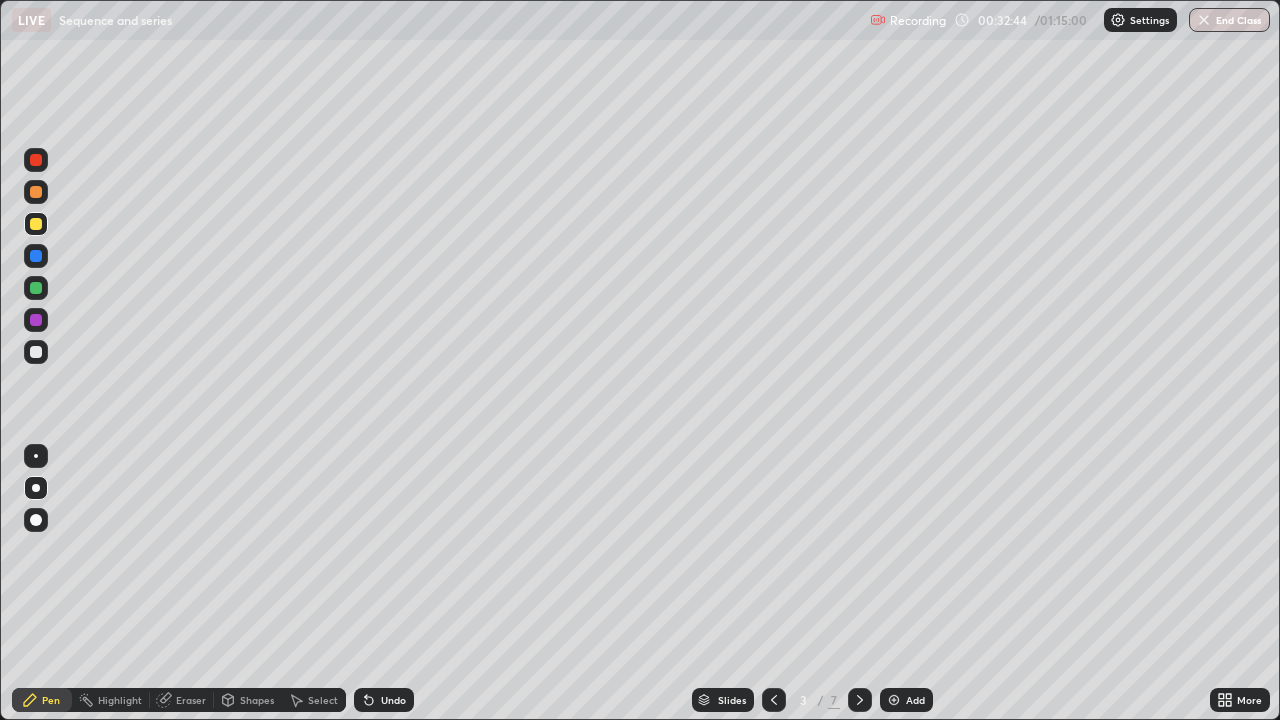 click 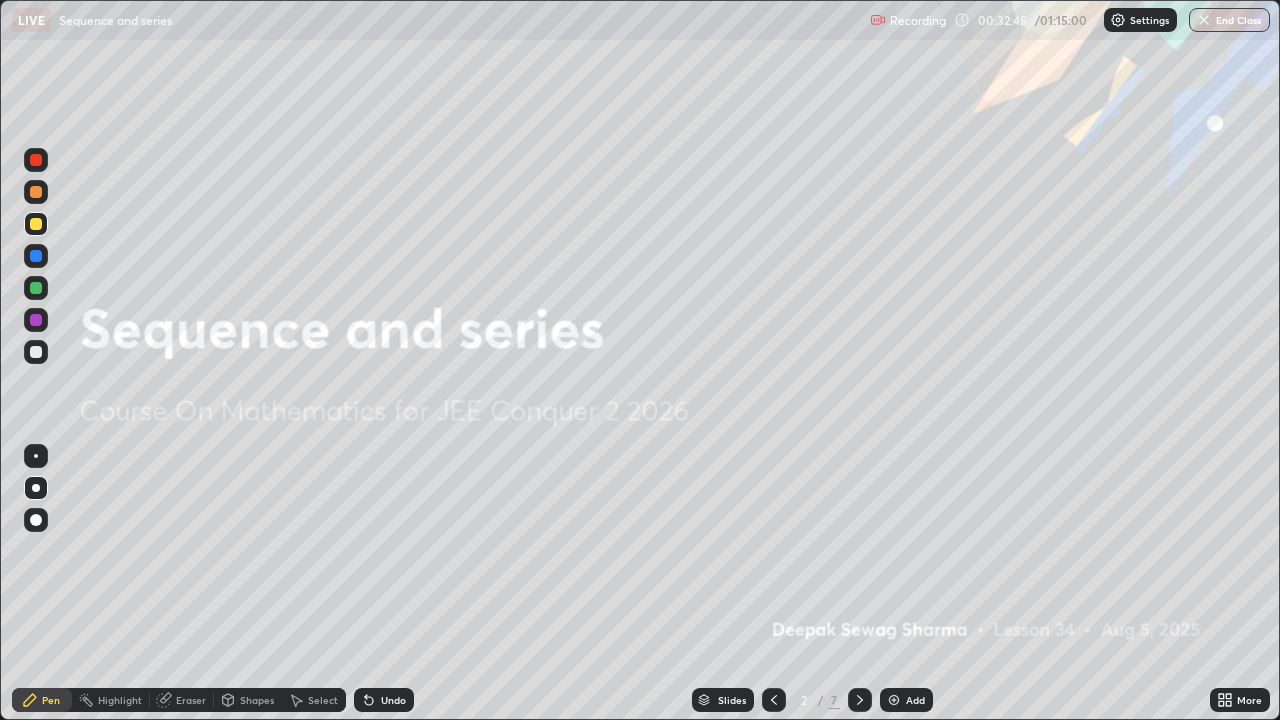 click 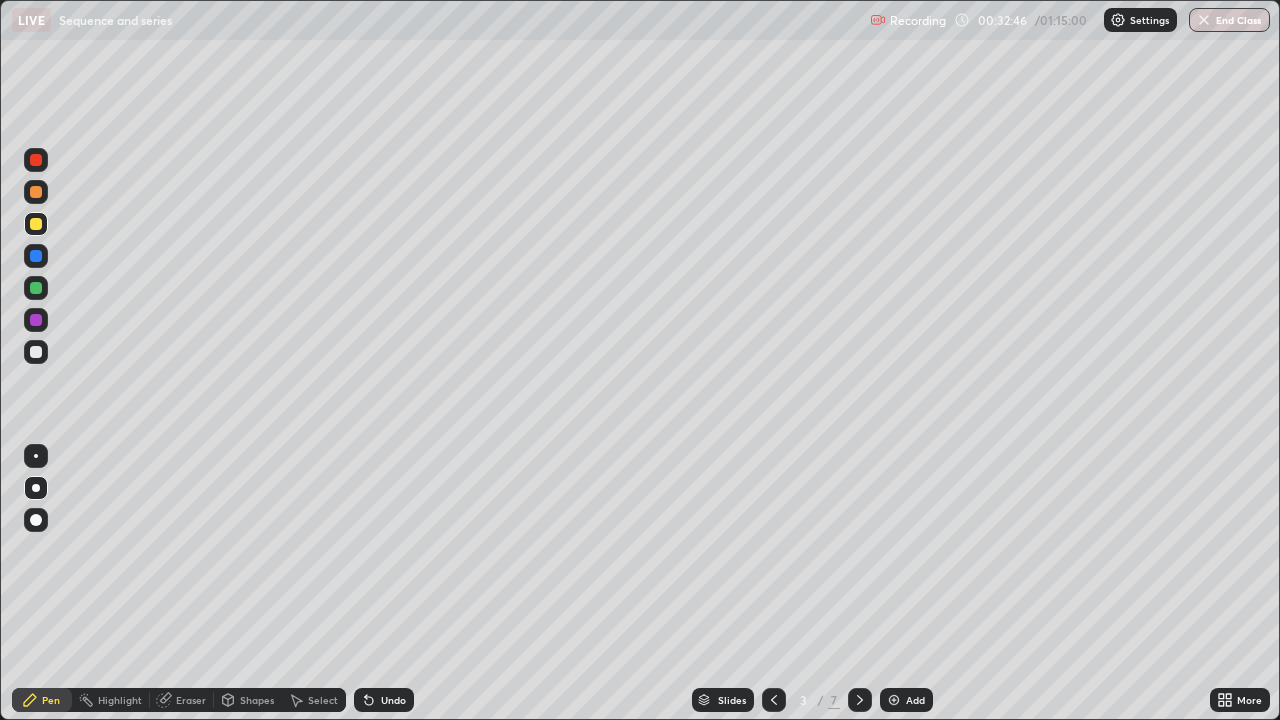 click 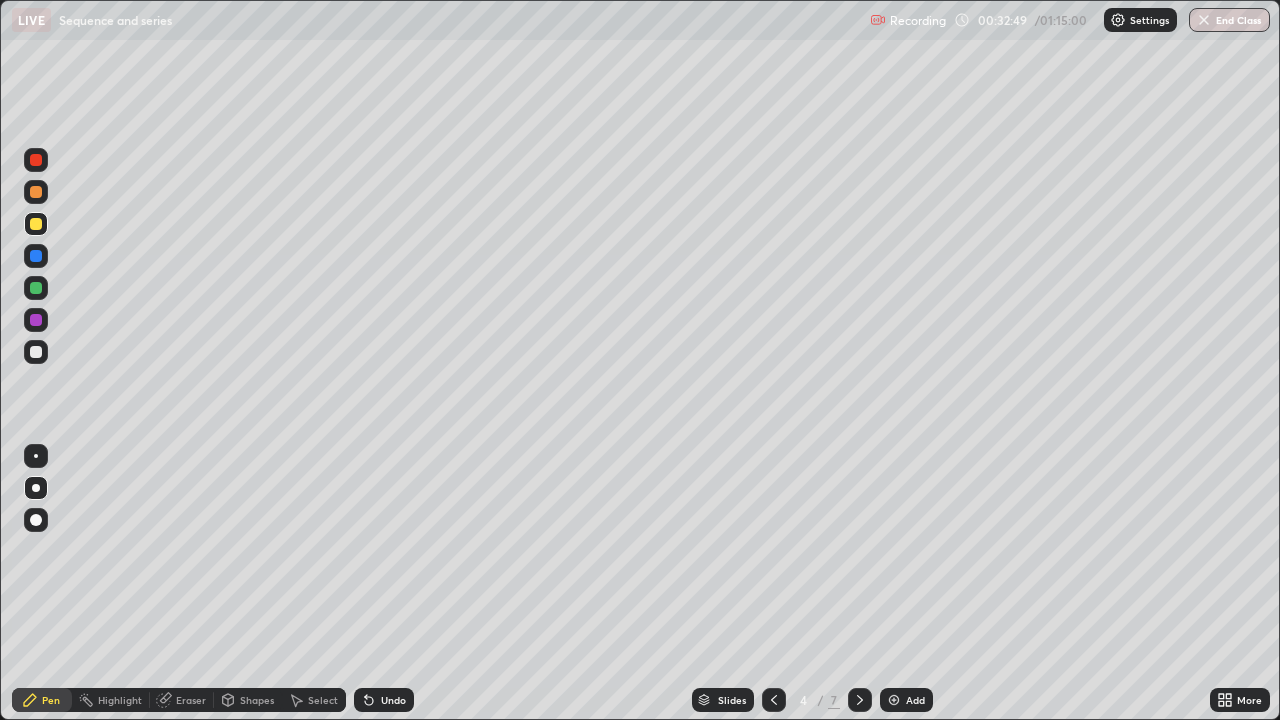 click 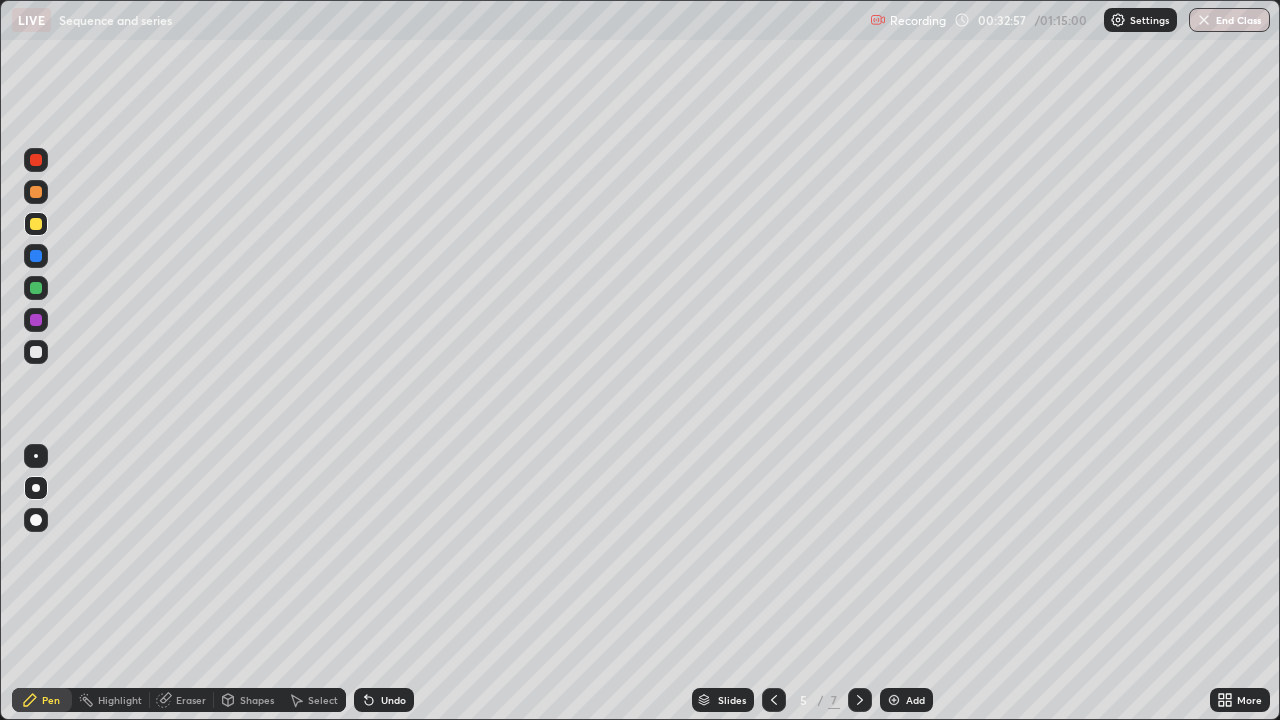 click 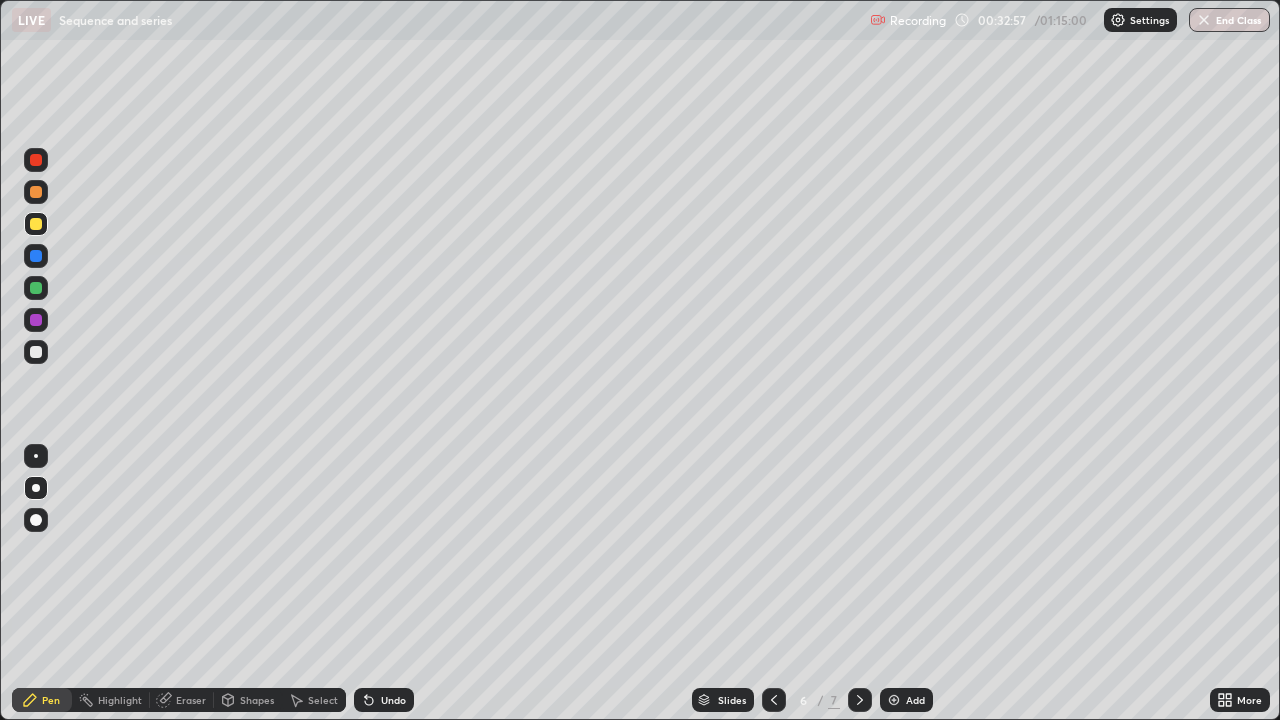 click at bounding box center [860, 700] 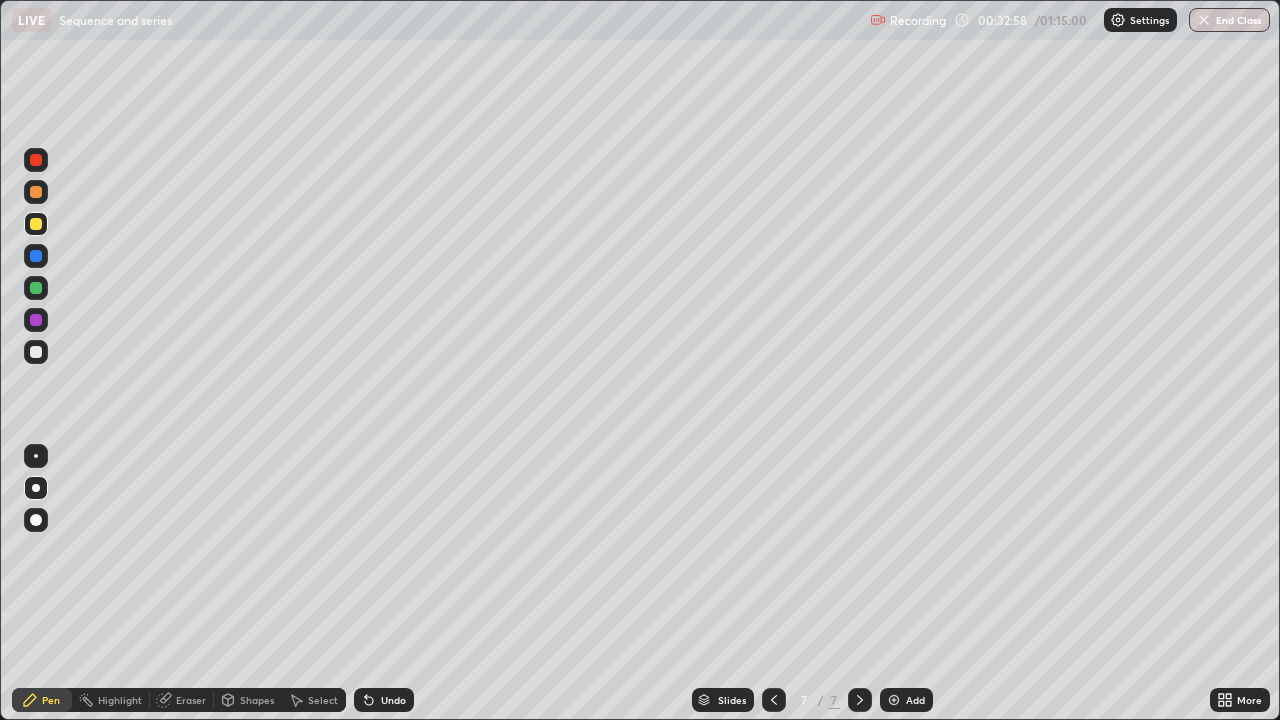 click 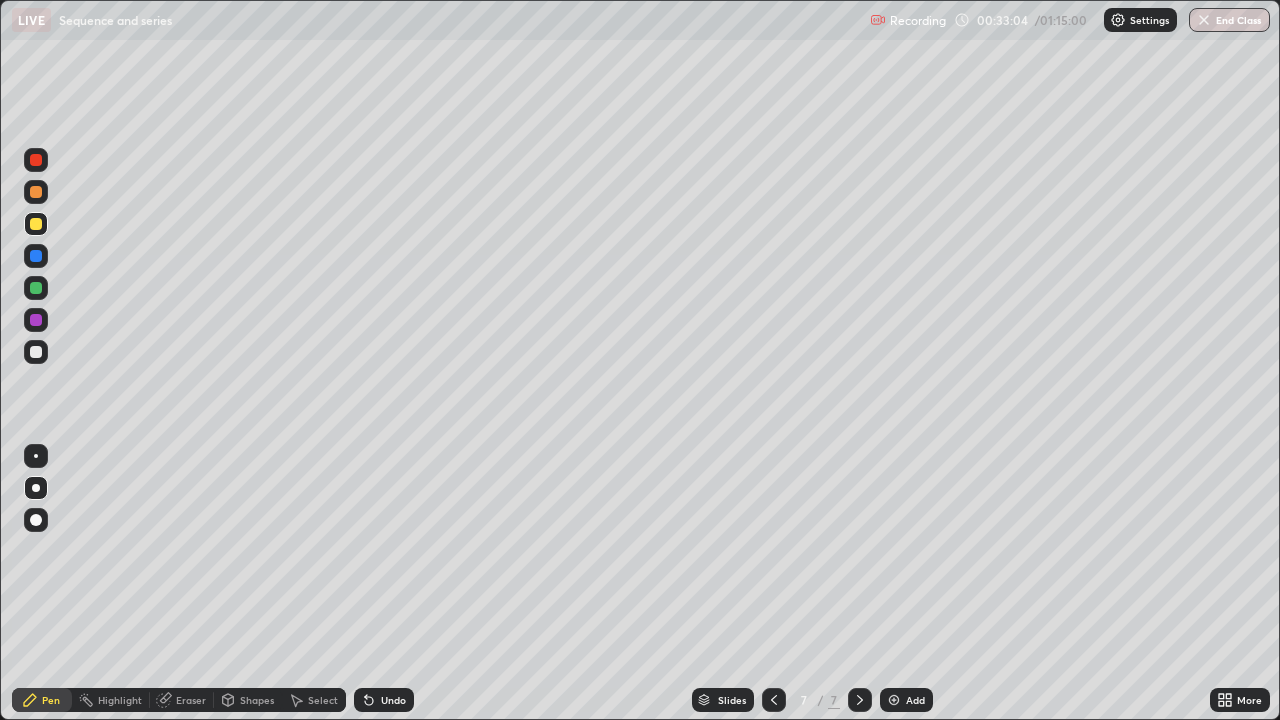 click 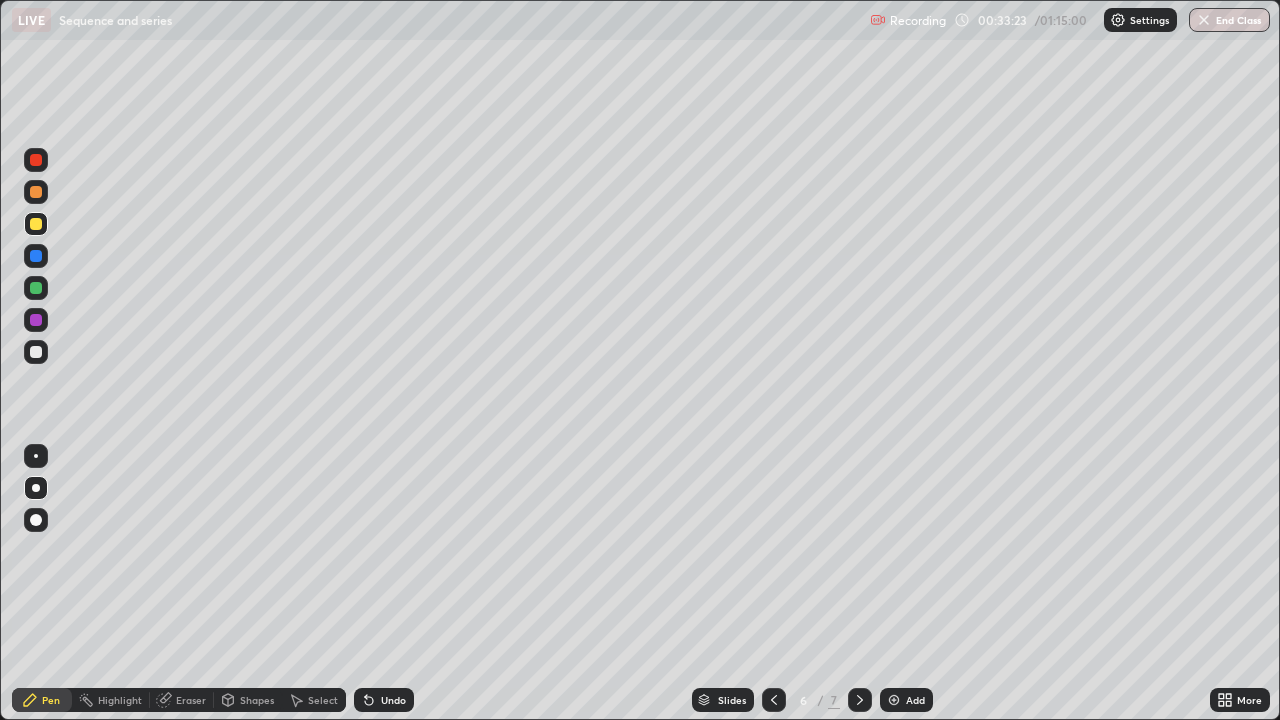 click 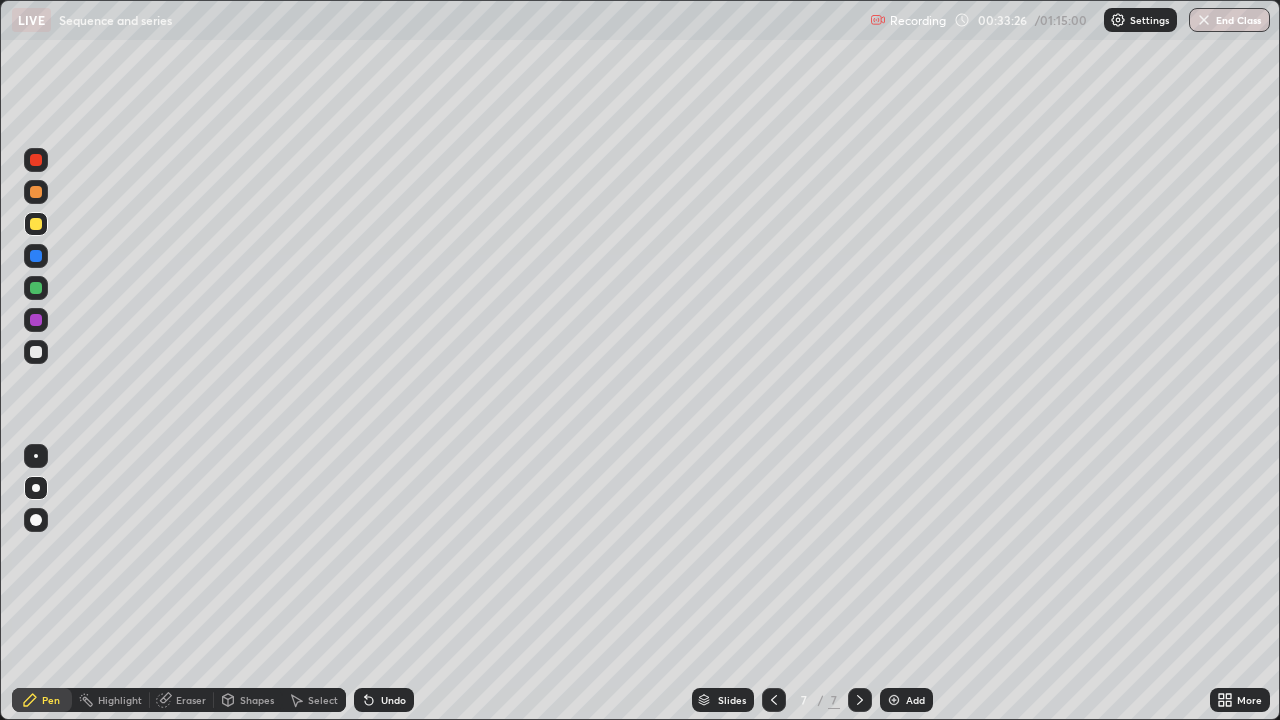 click at bounding box center (36, 352) 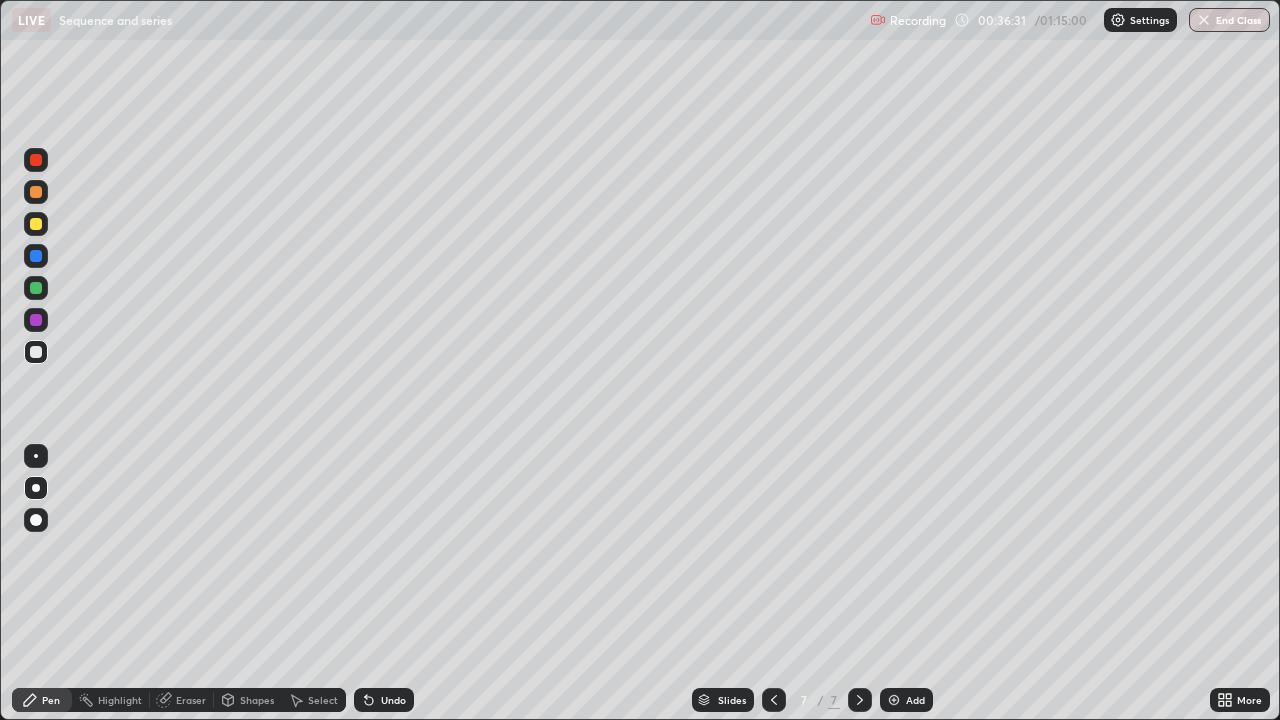 click at bounding box center (894, 700) 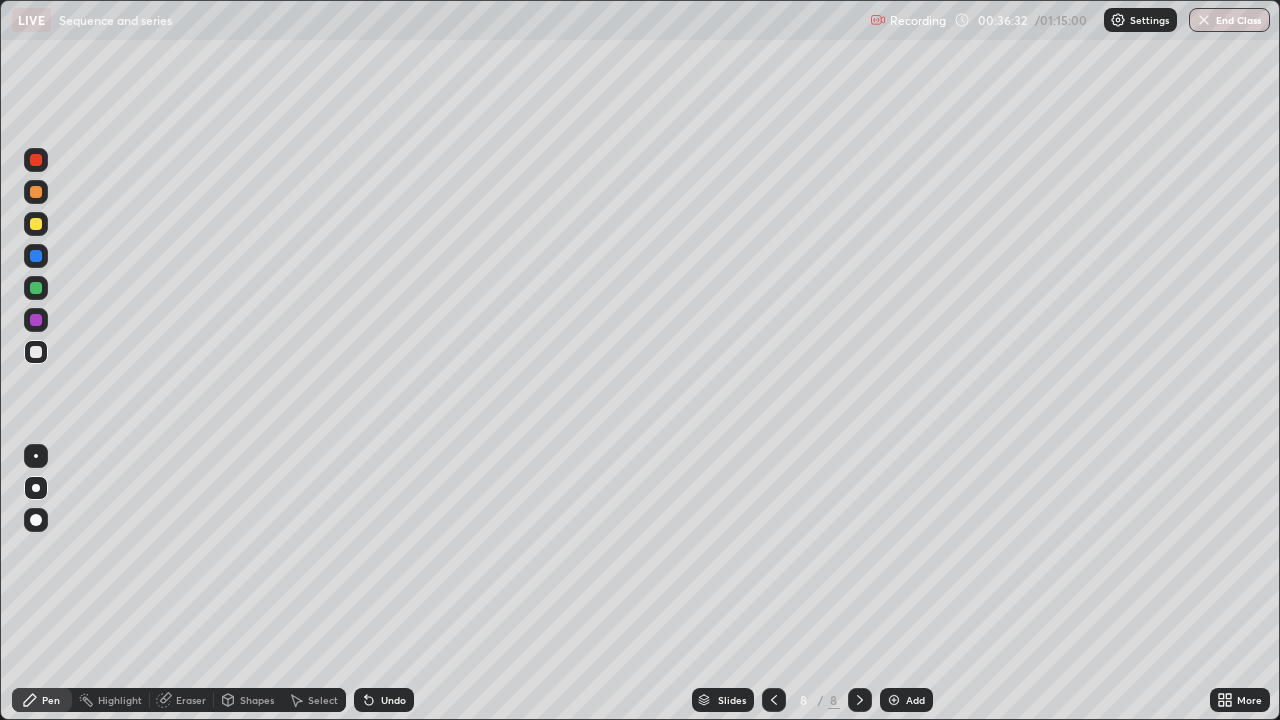 click at bounding box center [36, 224] 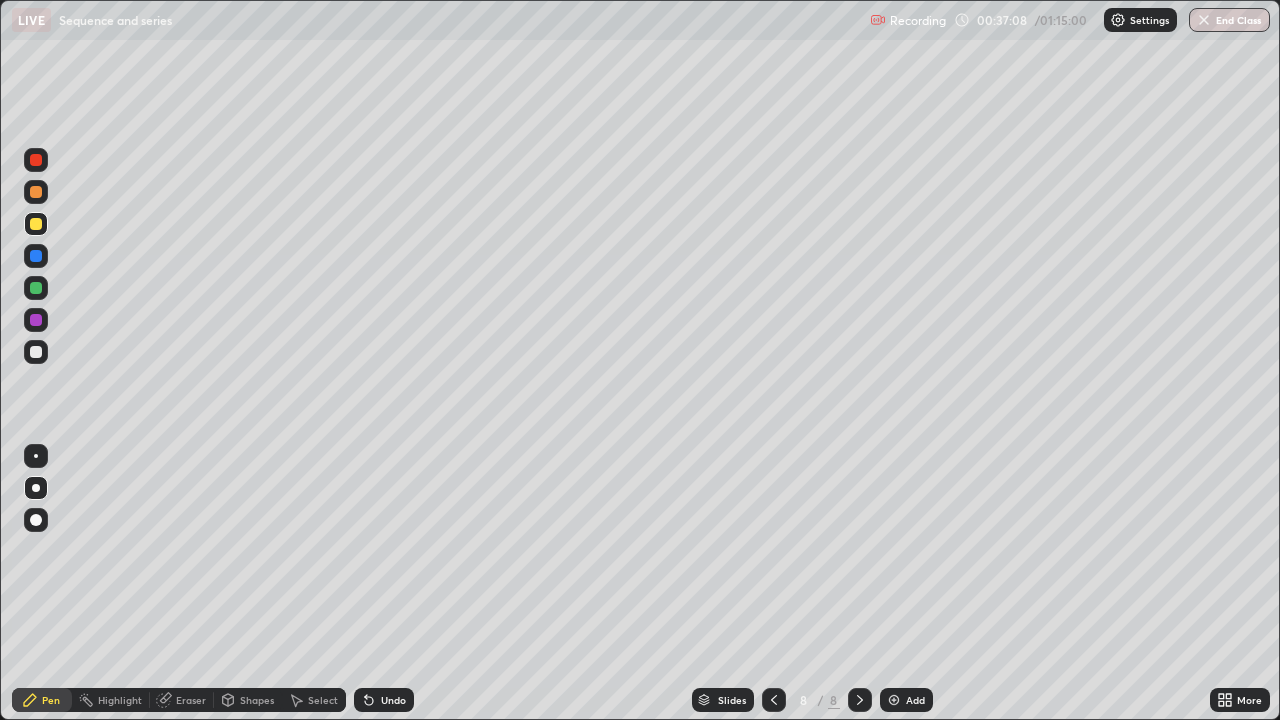 click at bounding box center [36, 352] 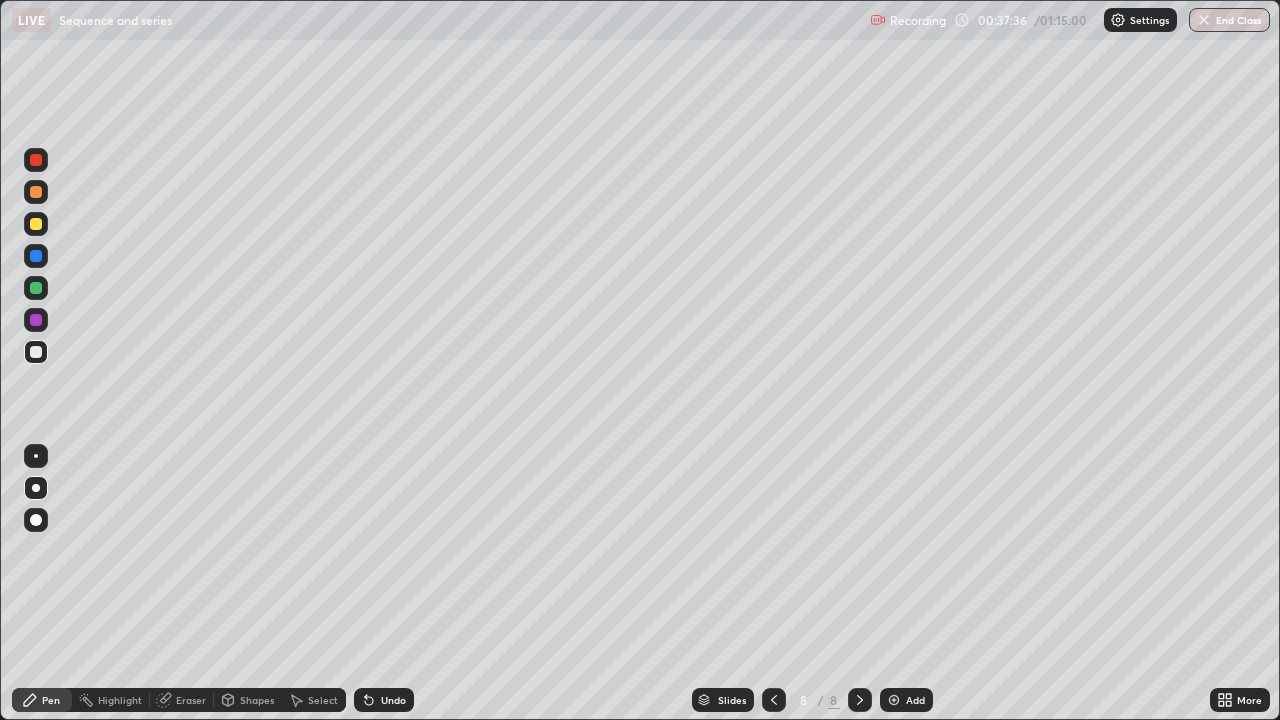 click at bounding box center [36, 256] 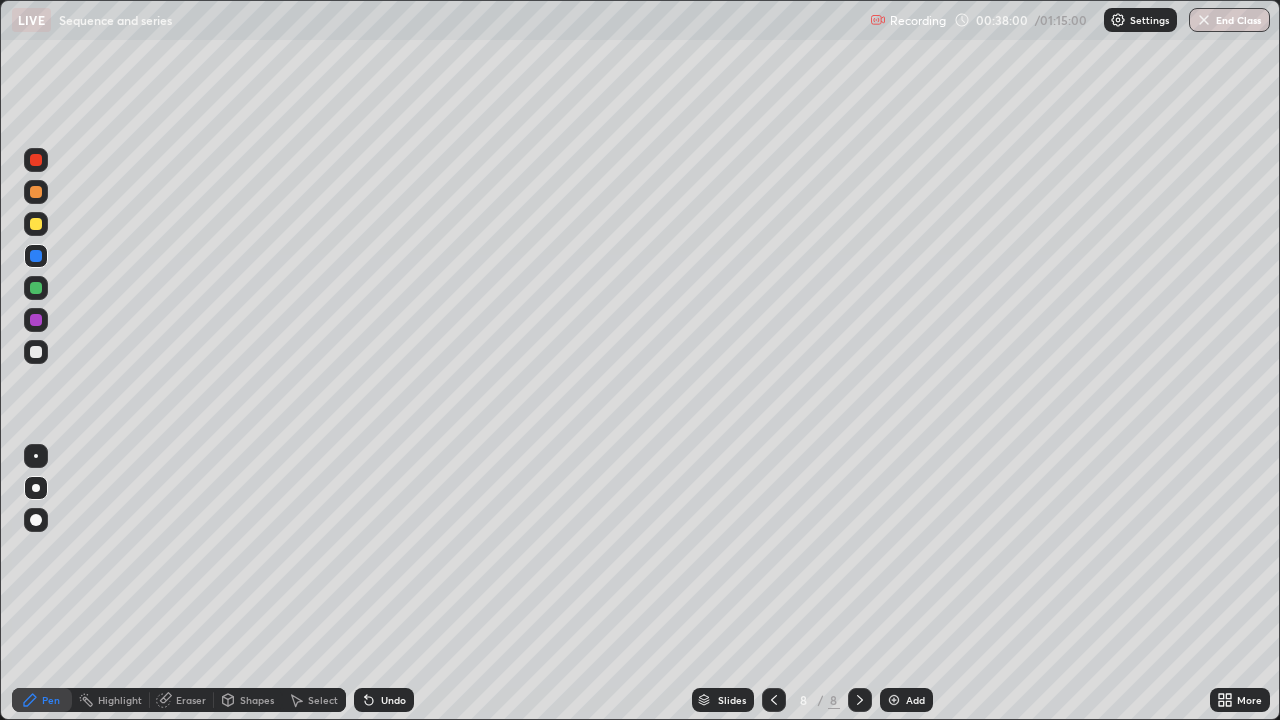 click on "Eraser" at bounding box center (191, 700) 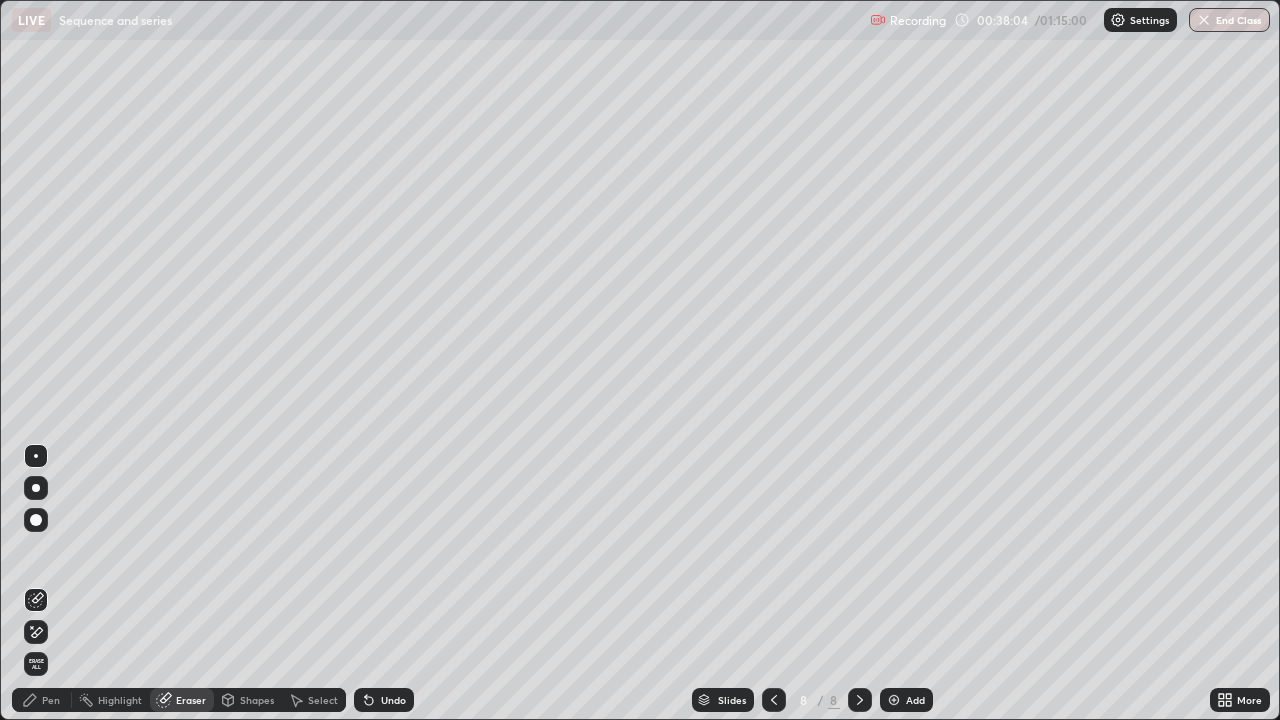 click on "Pen" at bounding box center (42, 700) 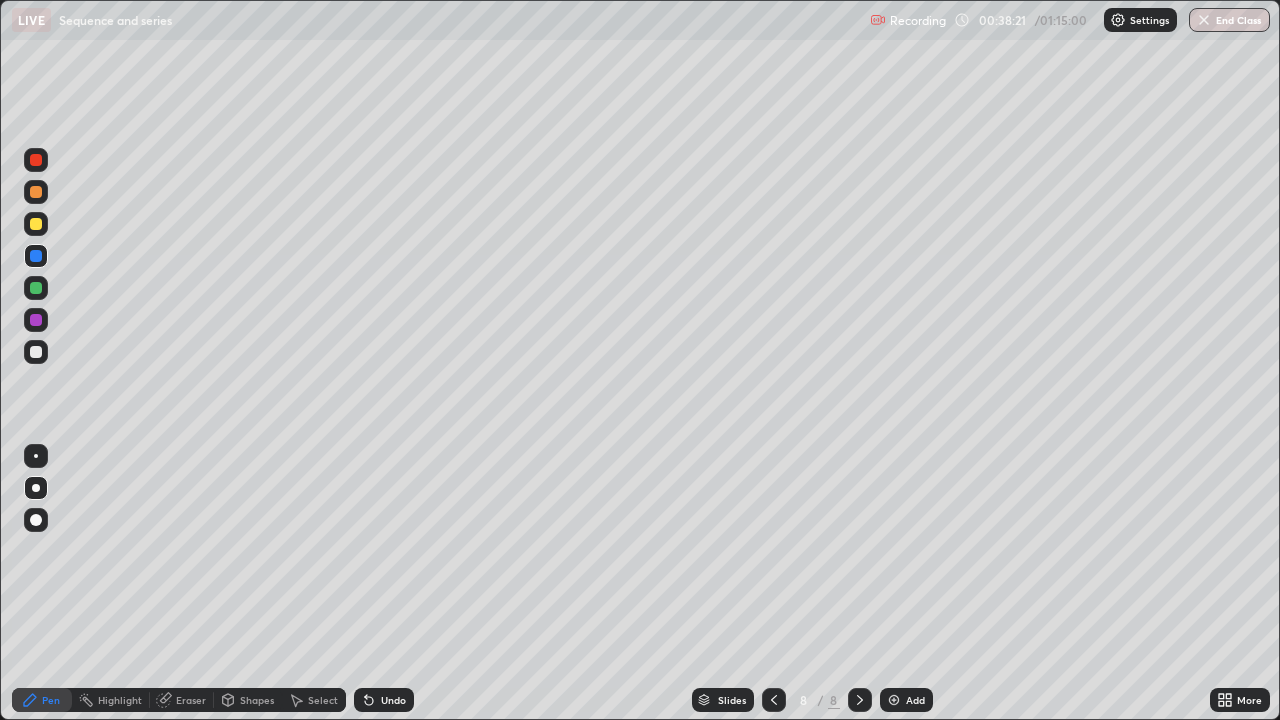 click on "Eraser" at bounding box center (191, 700) 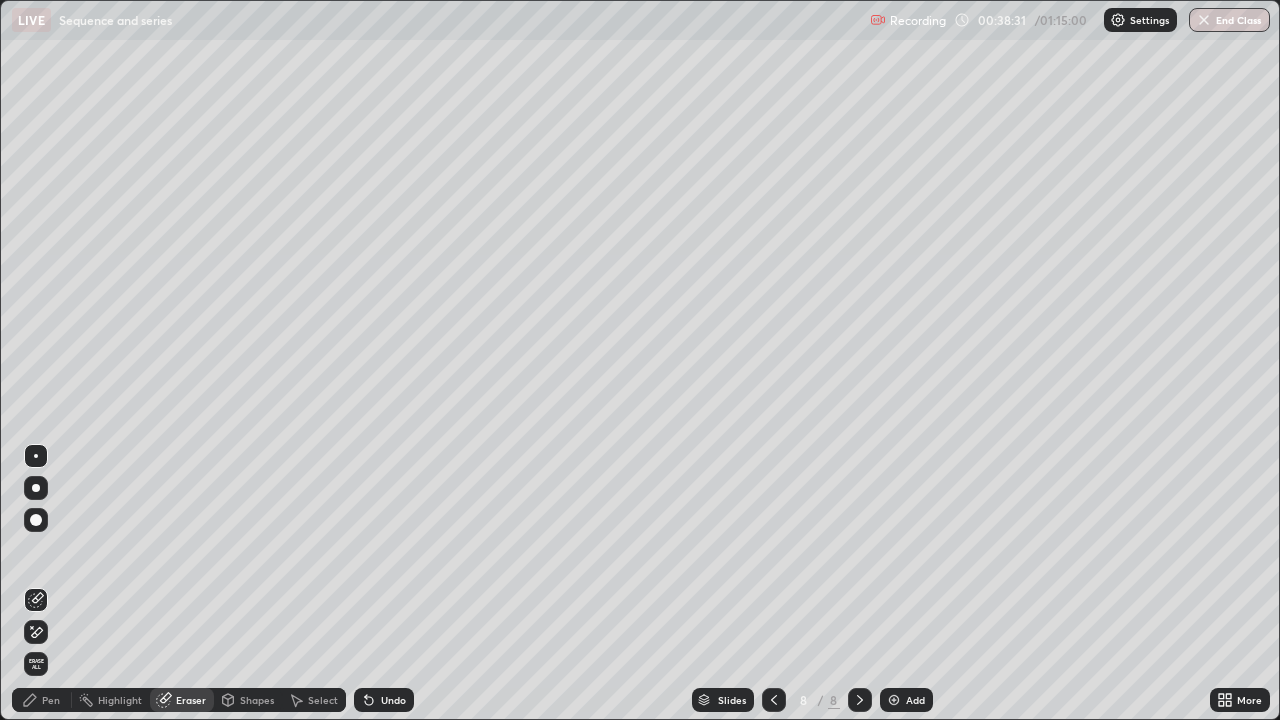 click on "Pen" at bounding box center (42, 700) 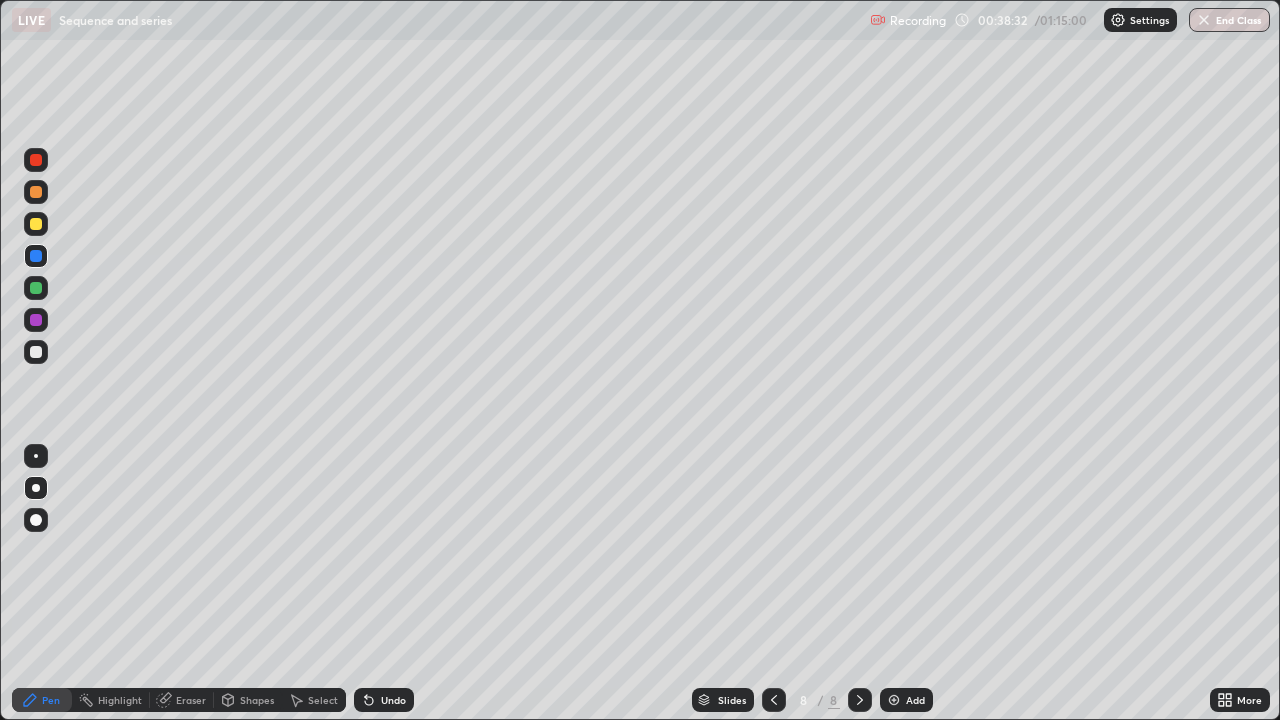 click at bounding box center [36, 224] 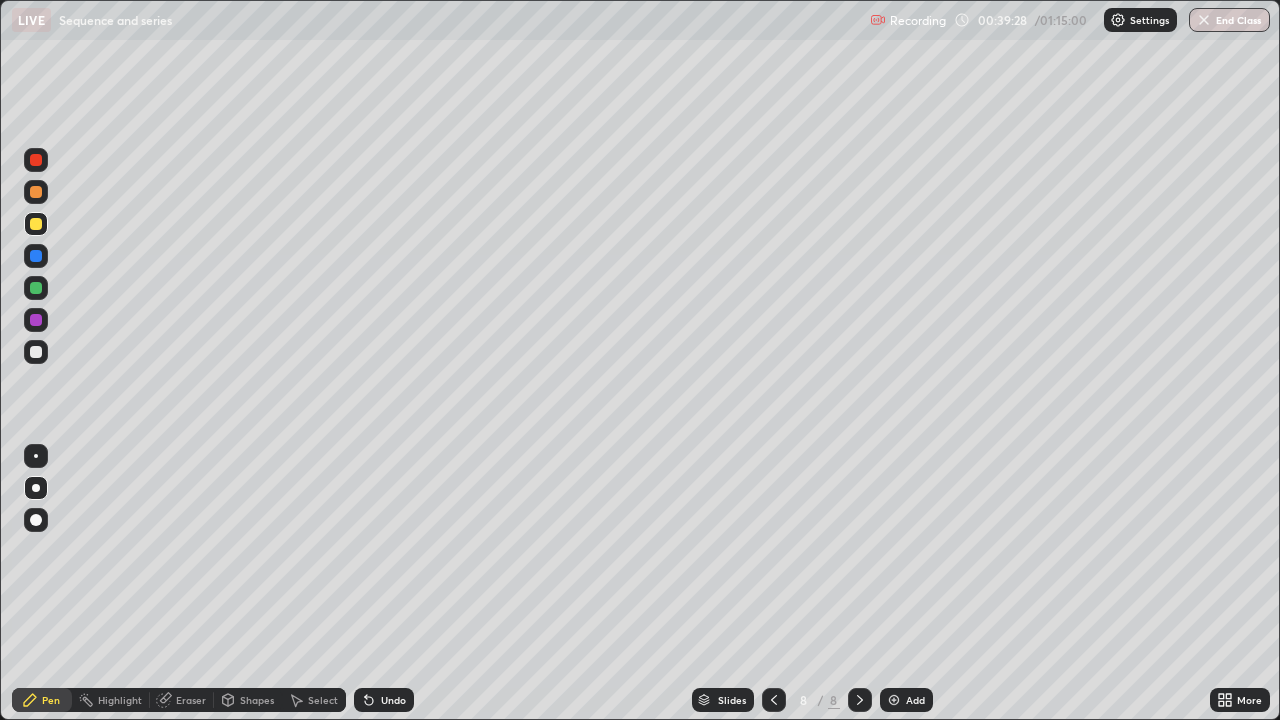 click at bounding box center (36, 320) 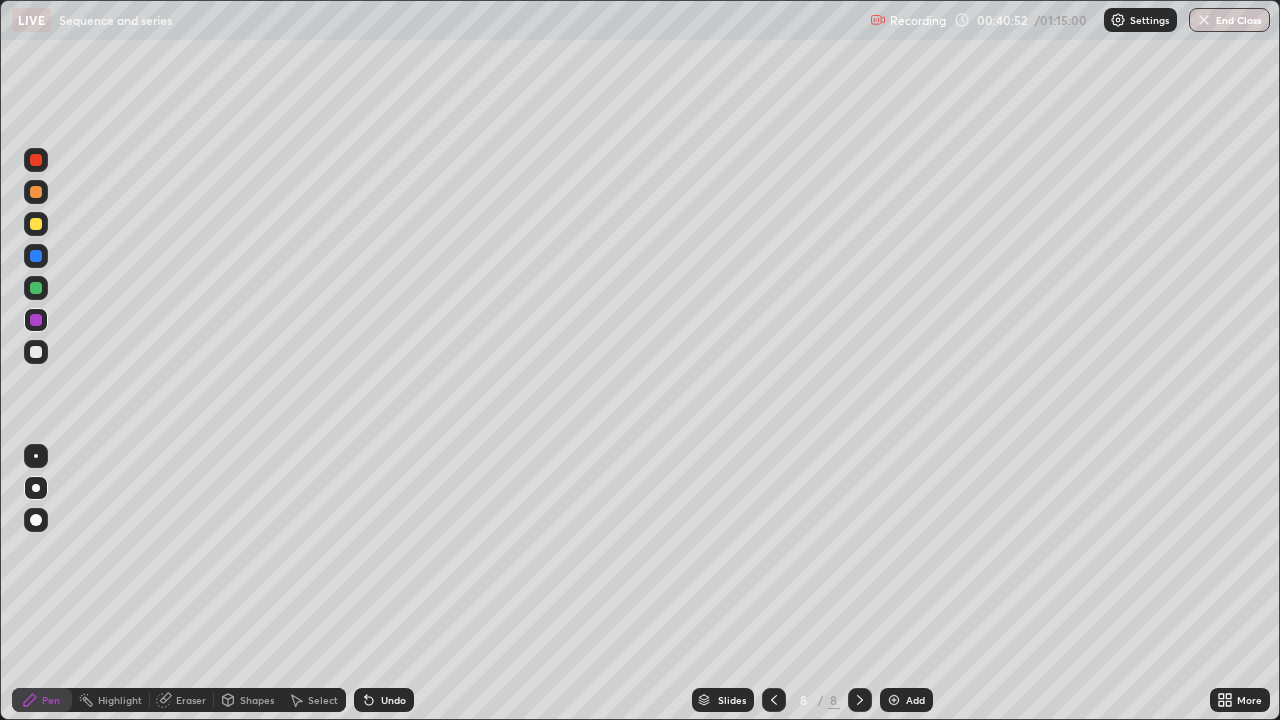 click 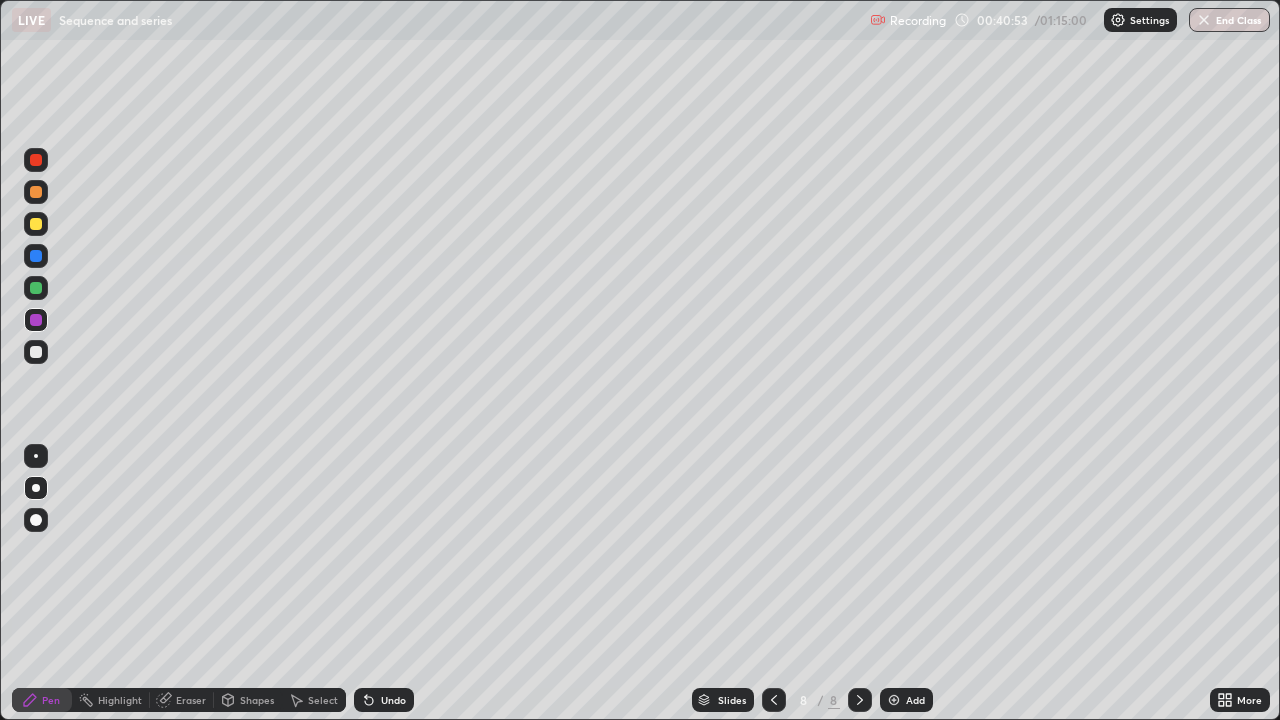 click on "Add" at bounding box center (906, 700) 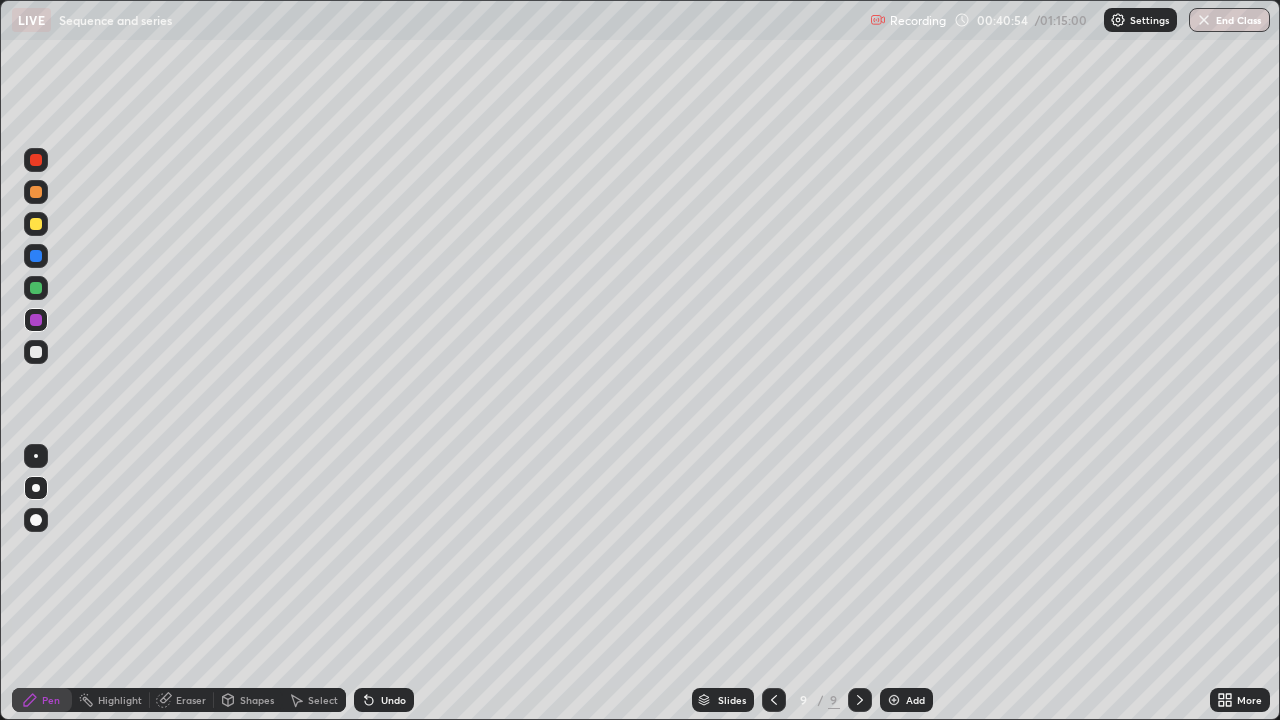 click at bounding box center (36, 352) 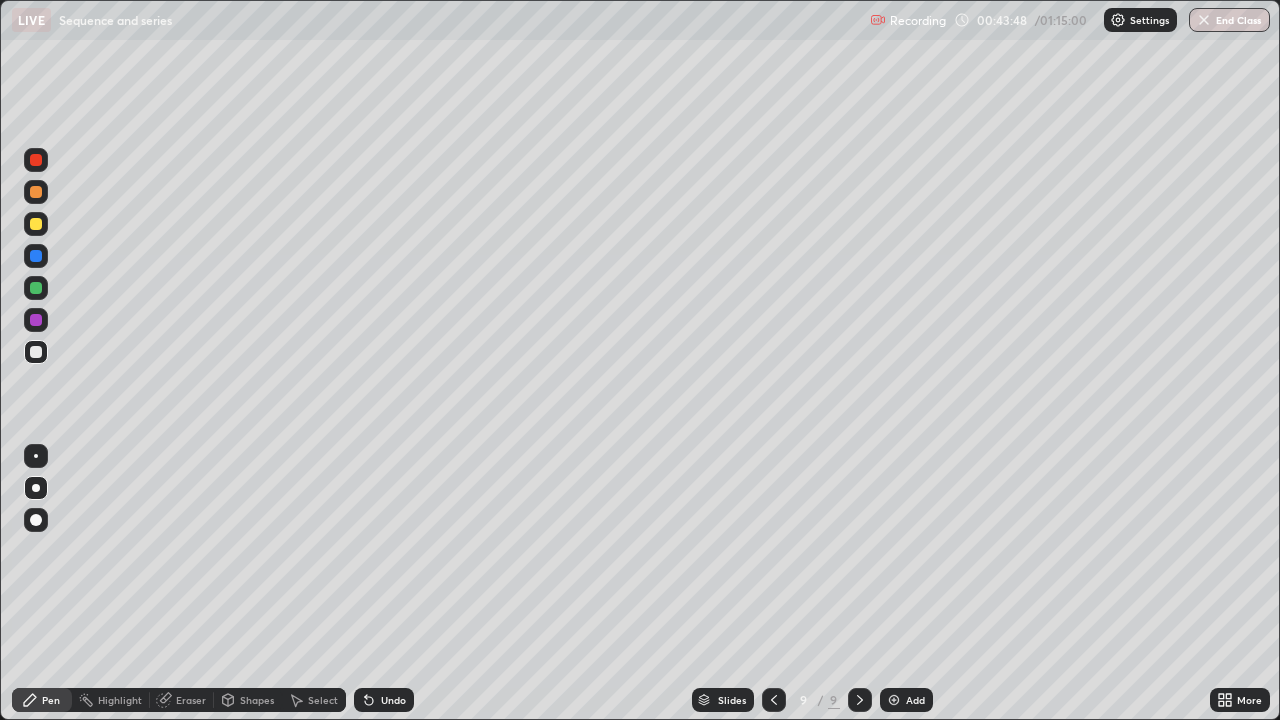 click 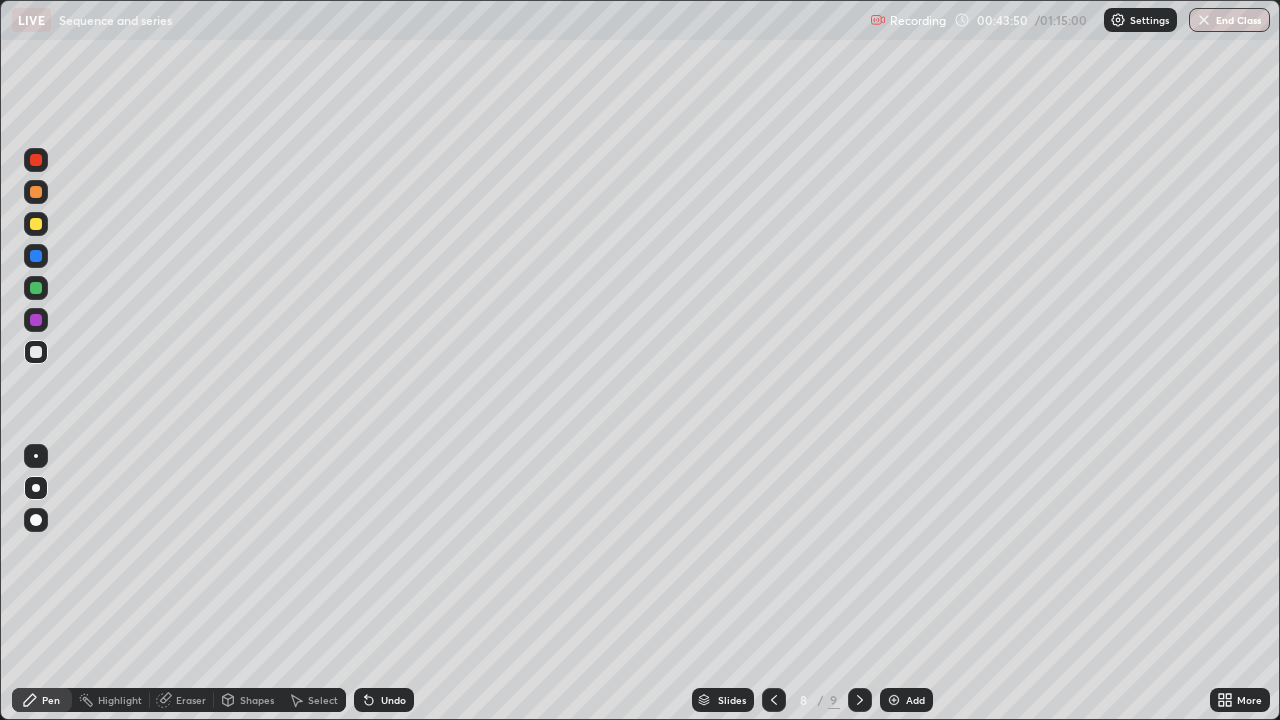 click at bounding box center (894, 700) 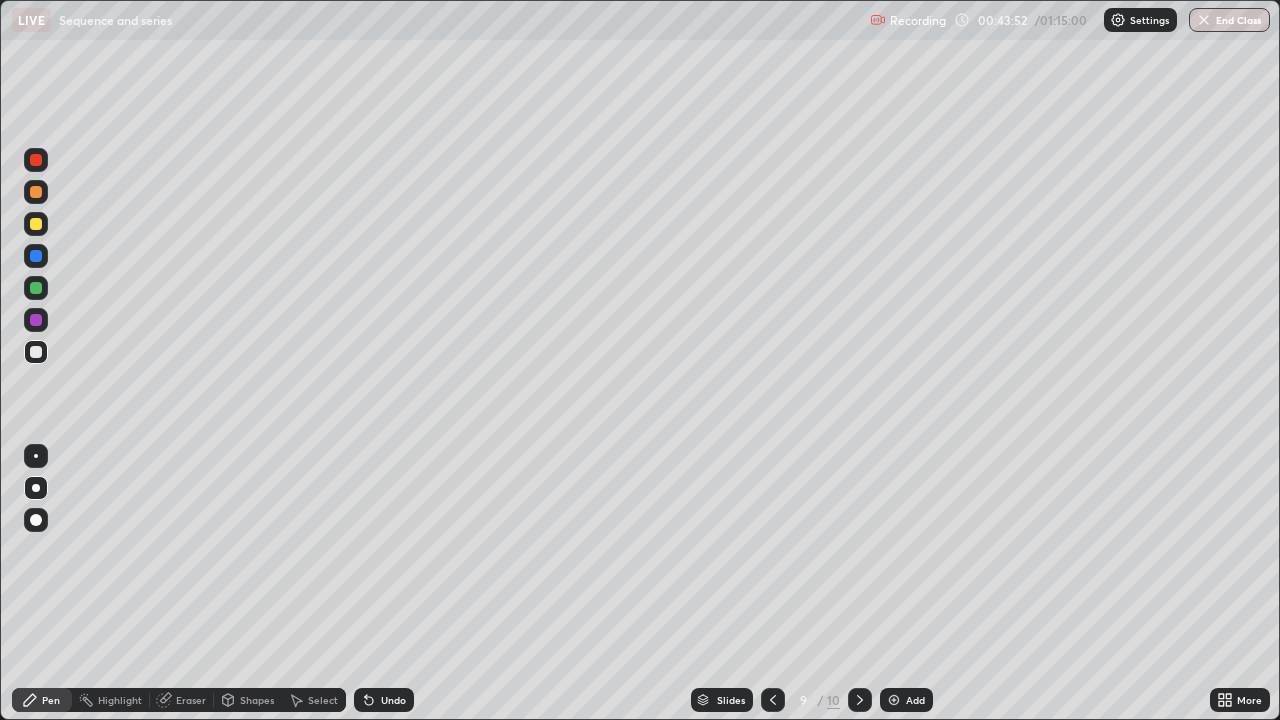 click at bounding box center (36, 320) 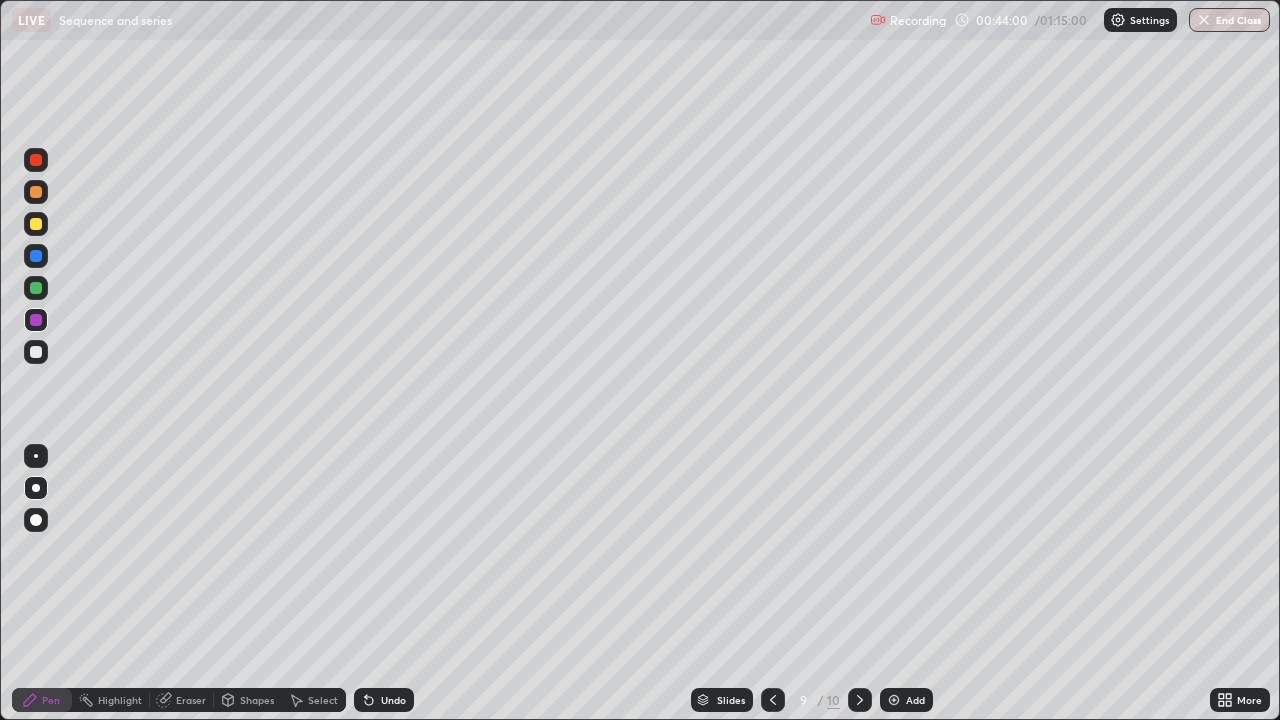 click at bounding box center [36, 352] 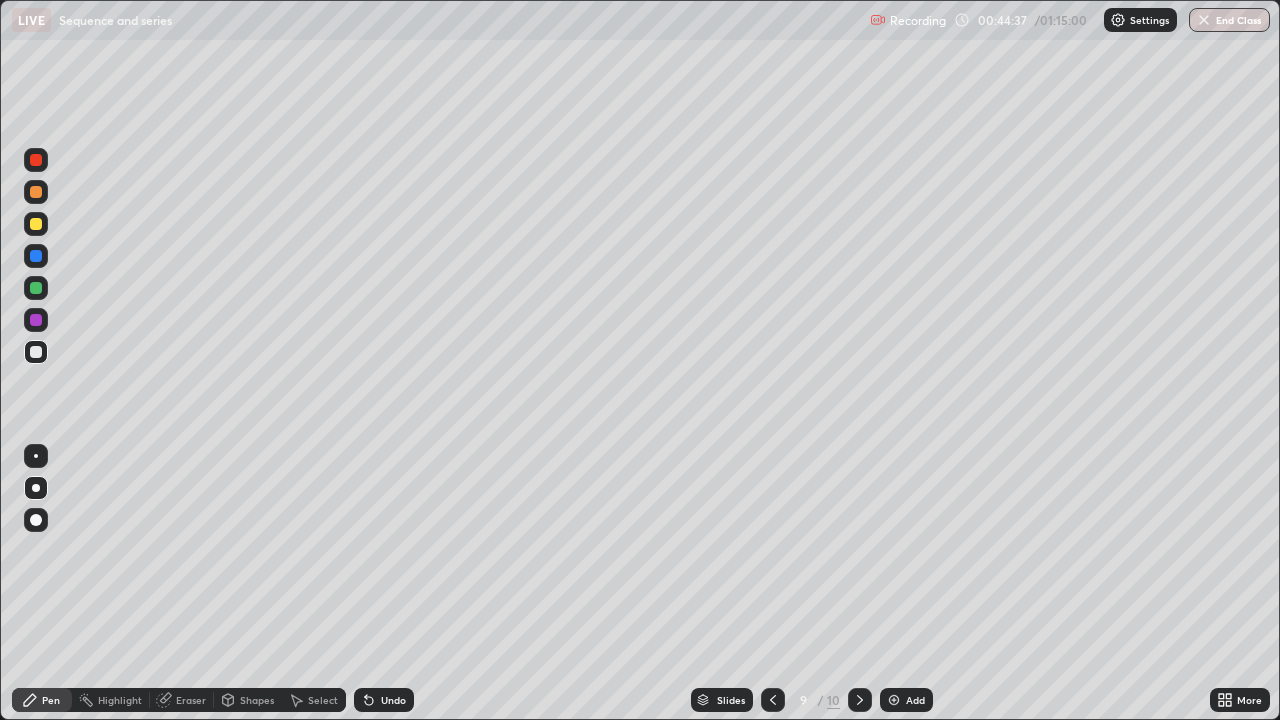 click at bounding box center [36, 224] 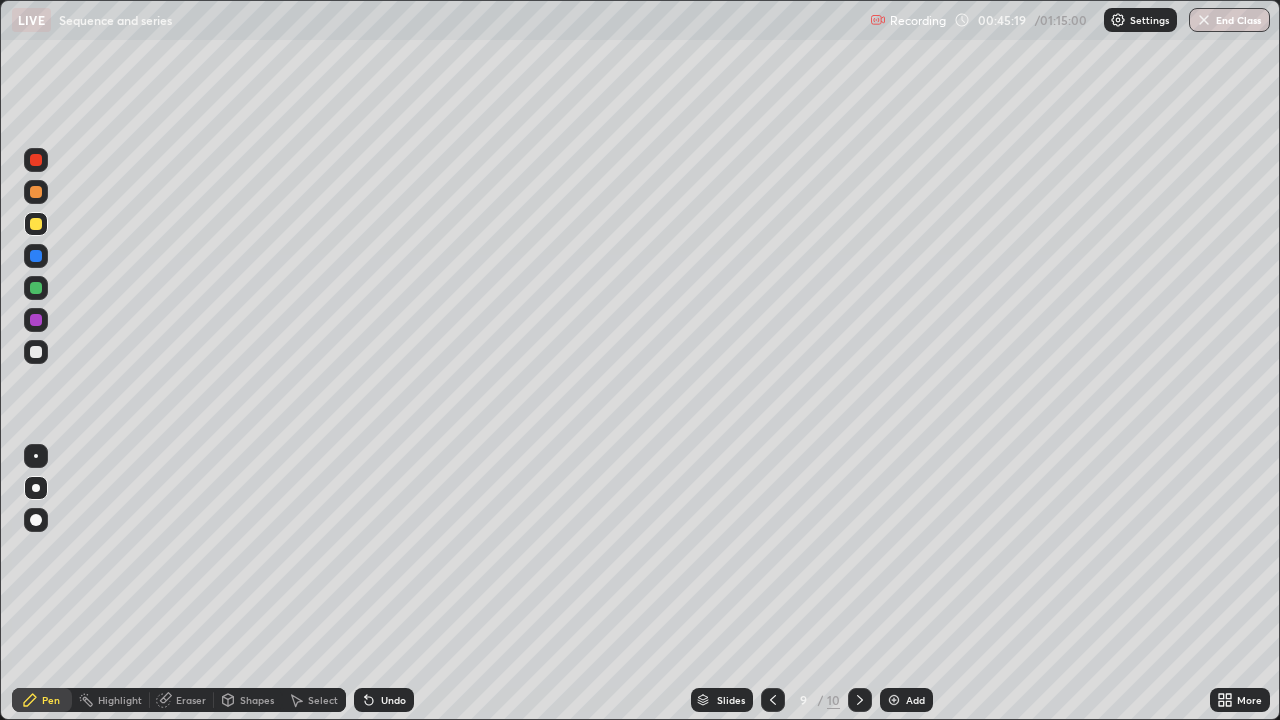 click at bounding box center (894, 700) 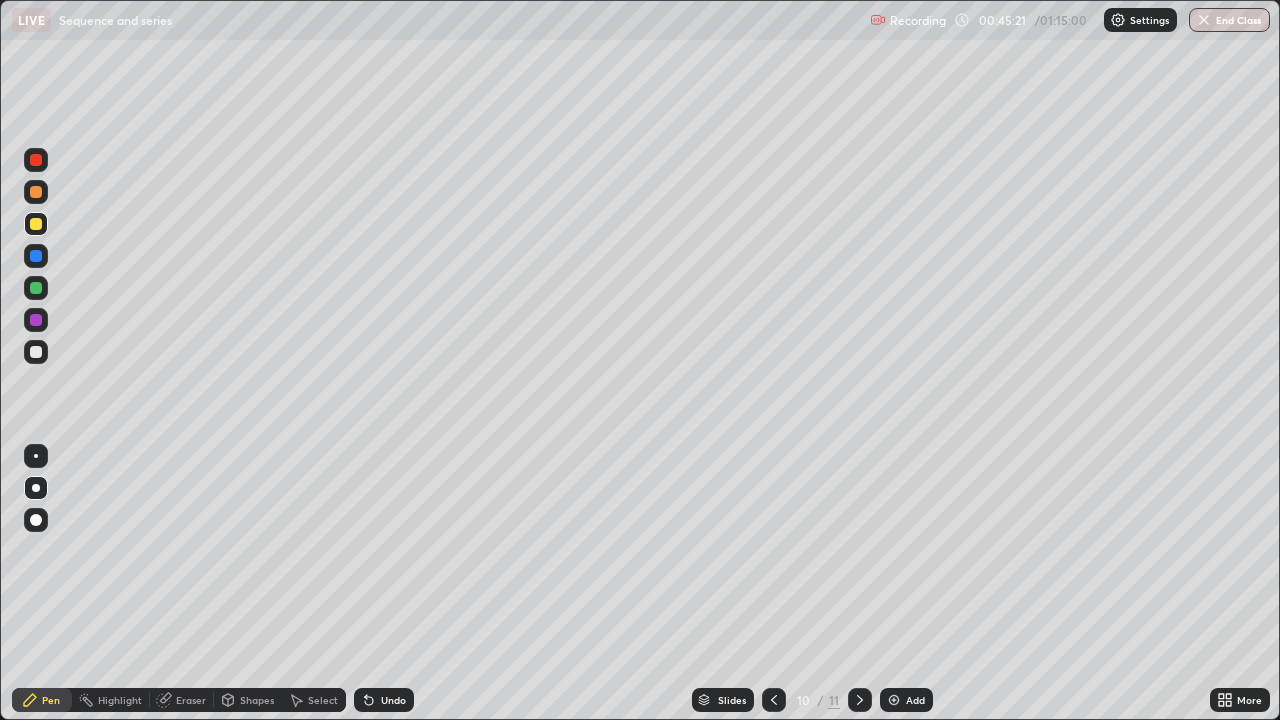 click at bounding box center [36, 352] 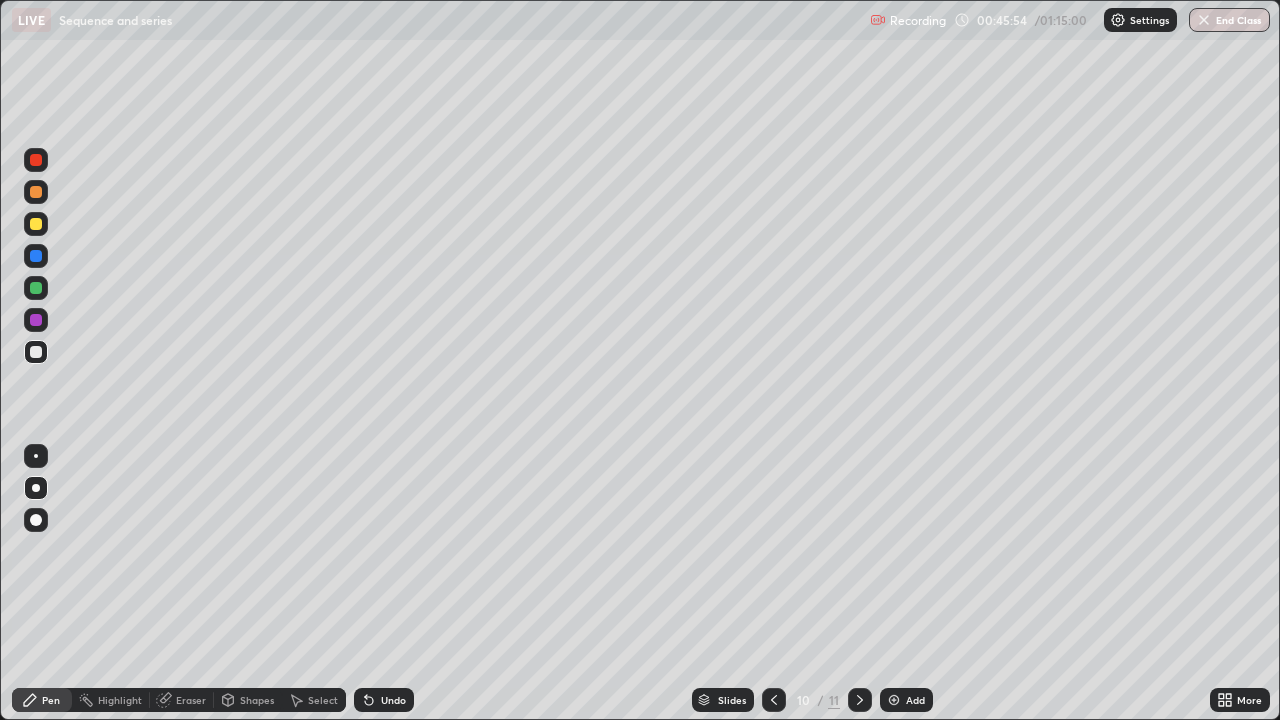 click on "Undo" at bounding box center [393, 700] 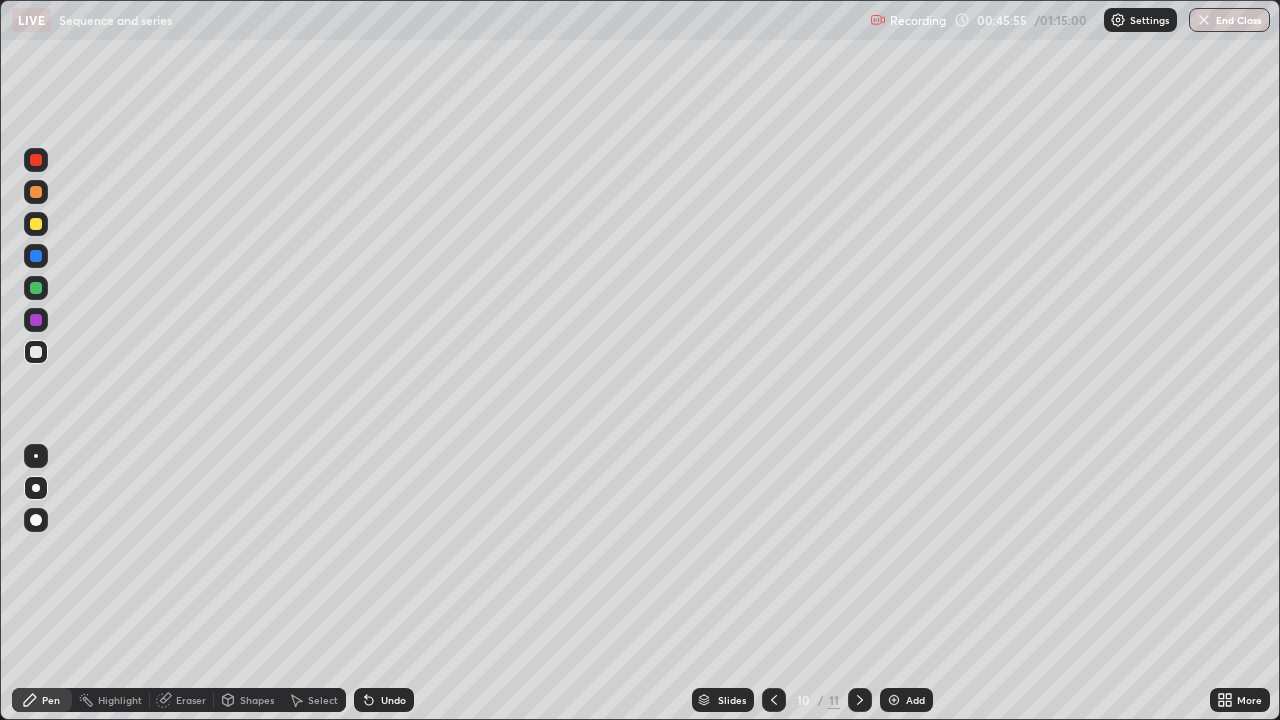 click on "Undo" at bounding box center (384, 700) 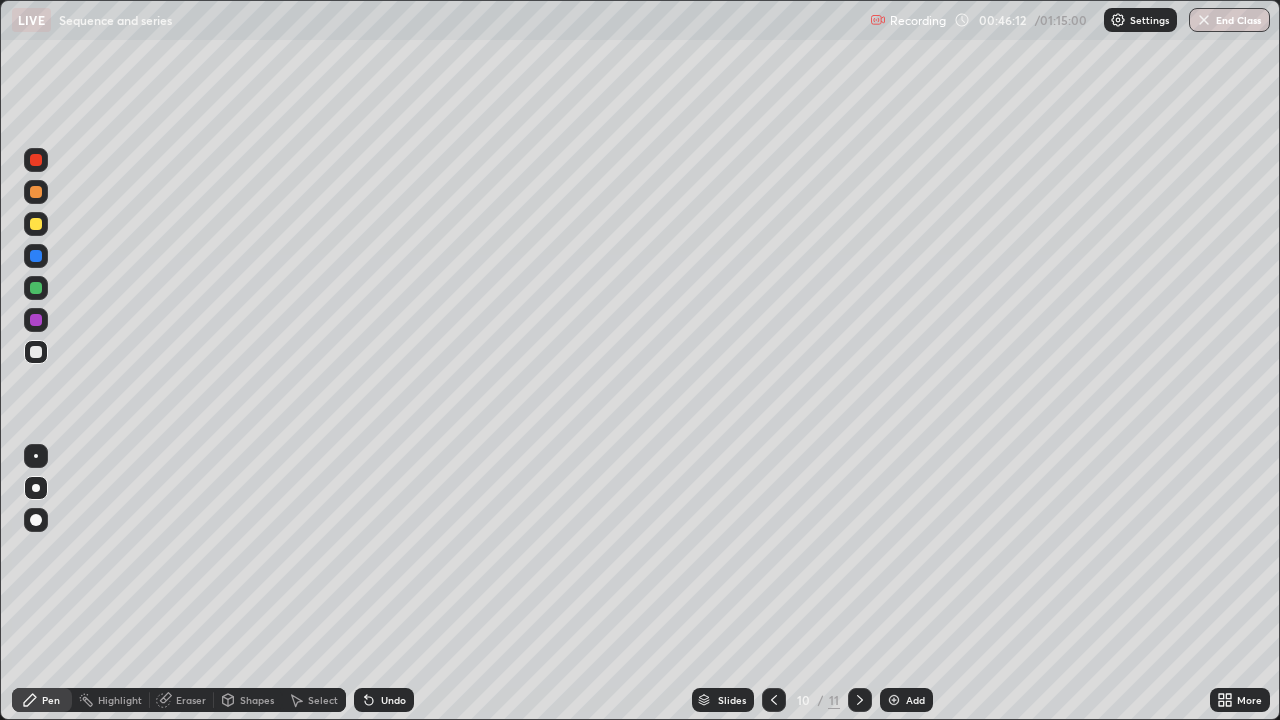 click at bounding box center (36, 288) 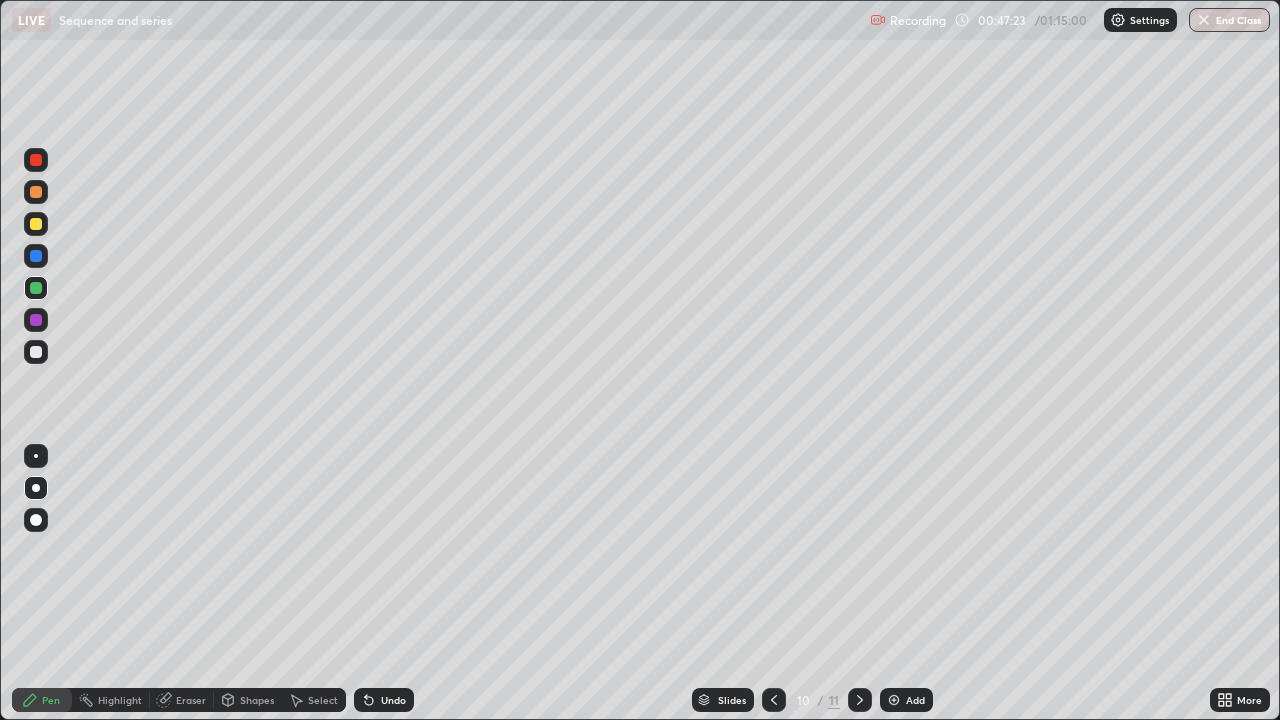 click at bounding box center [36, 224] 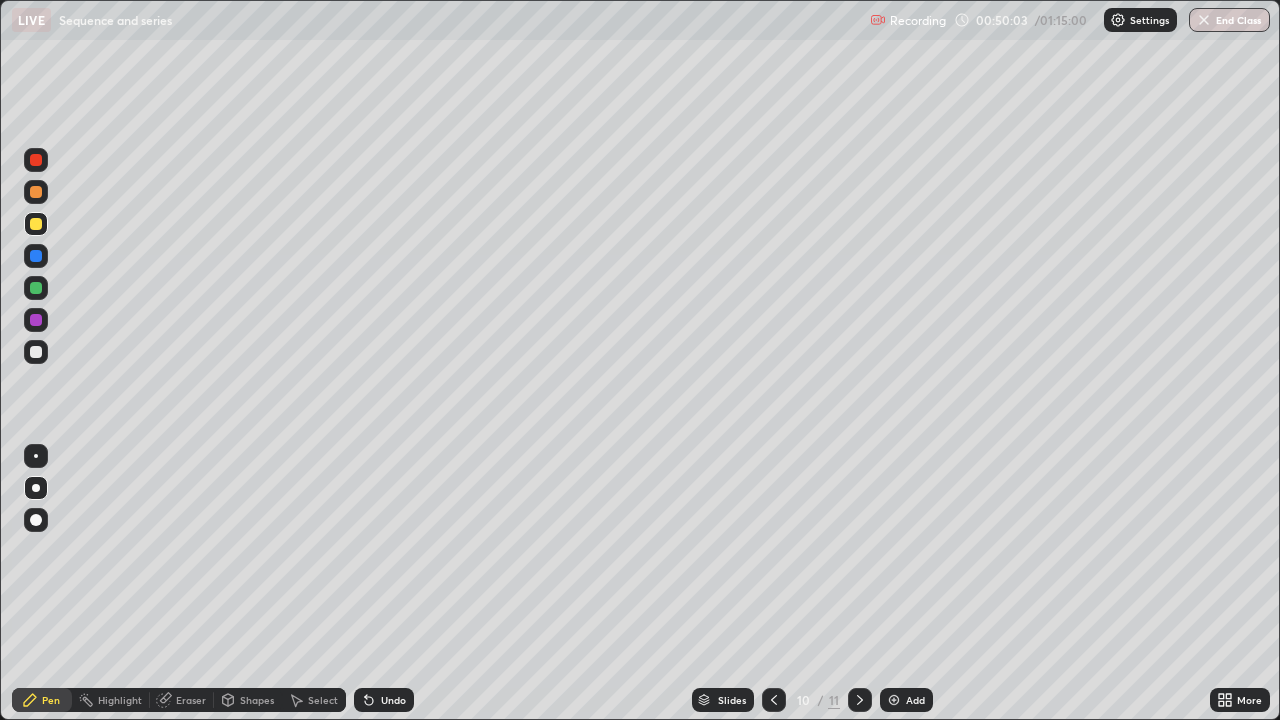click 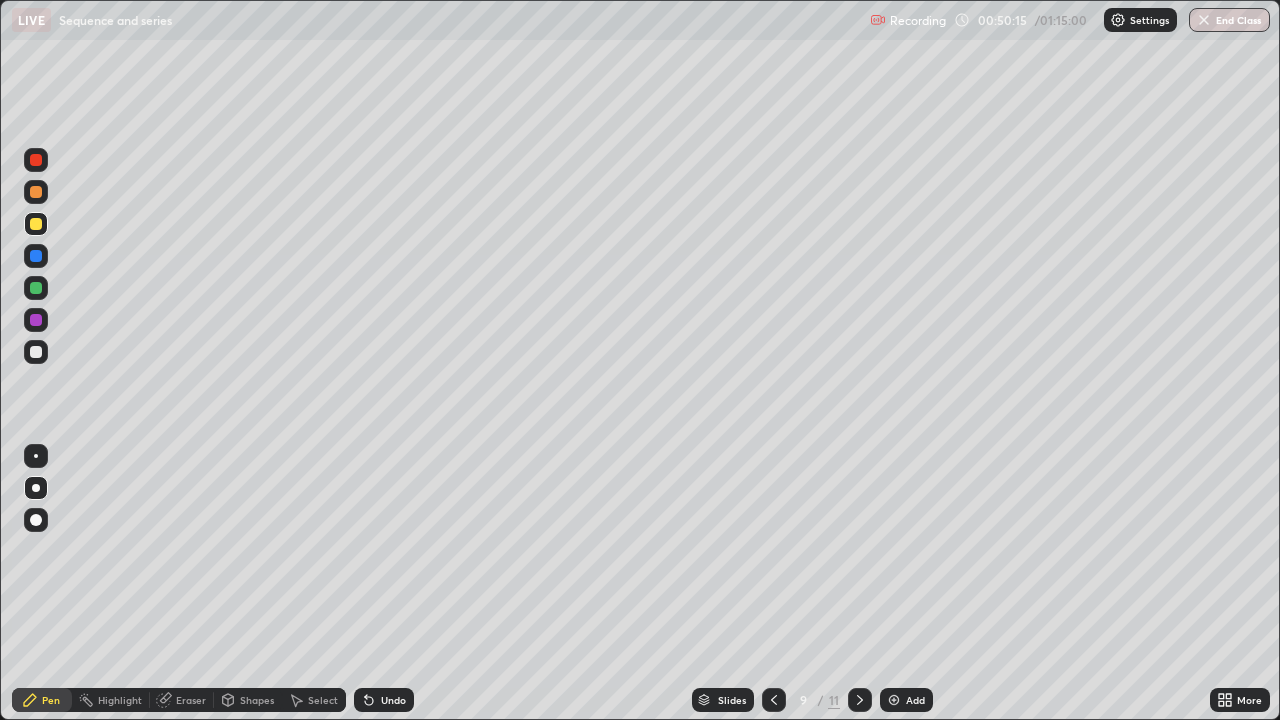 click 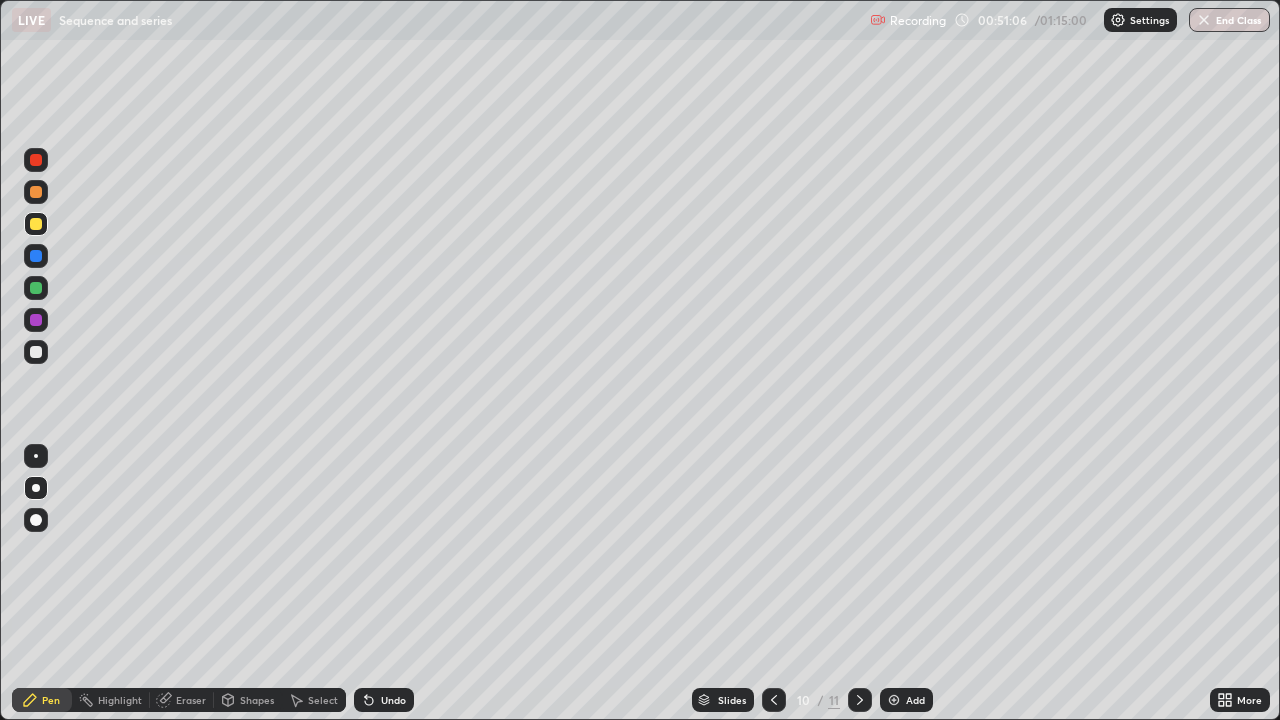 click 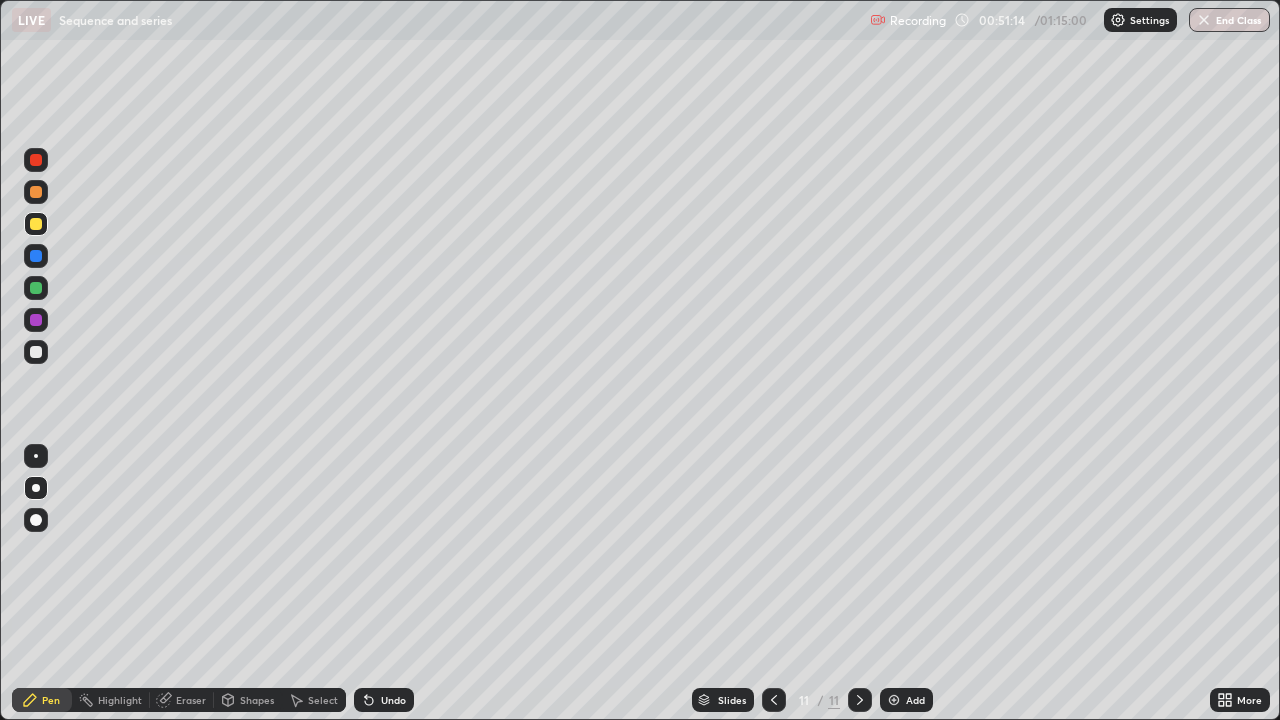 click at bounding box center (36, 288) 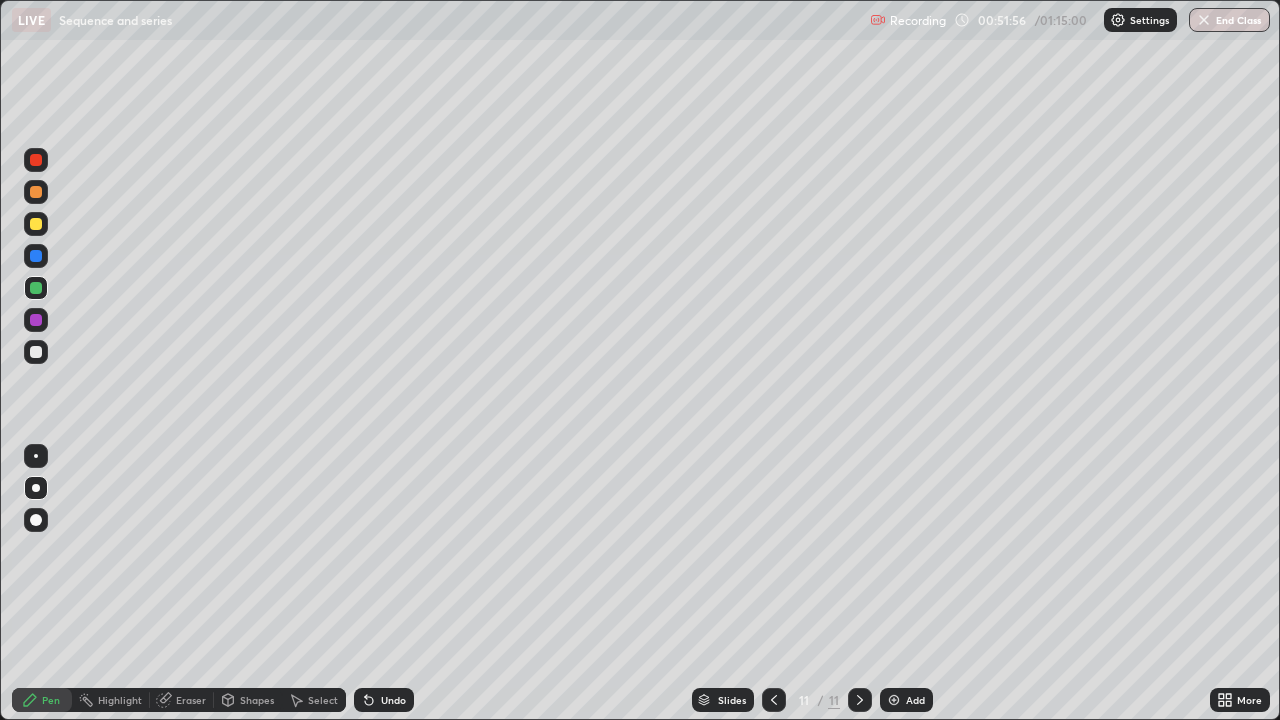 click at bounding box center [36, 456] 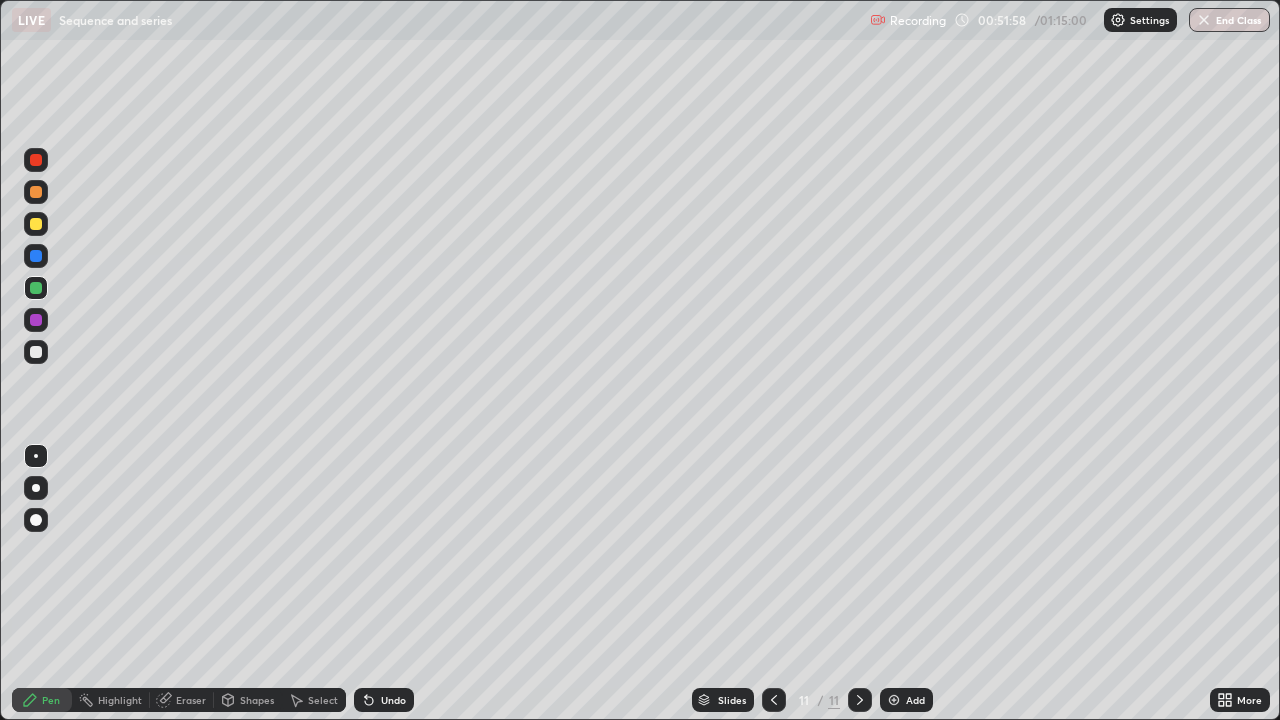 click at bounding box center [36, 224] 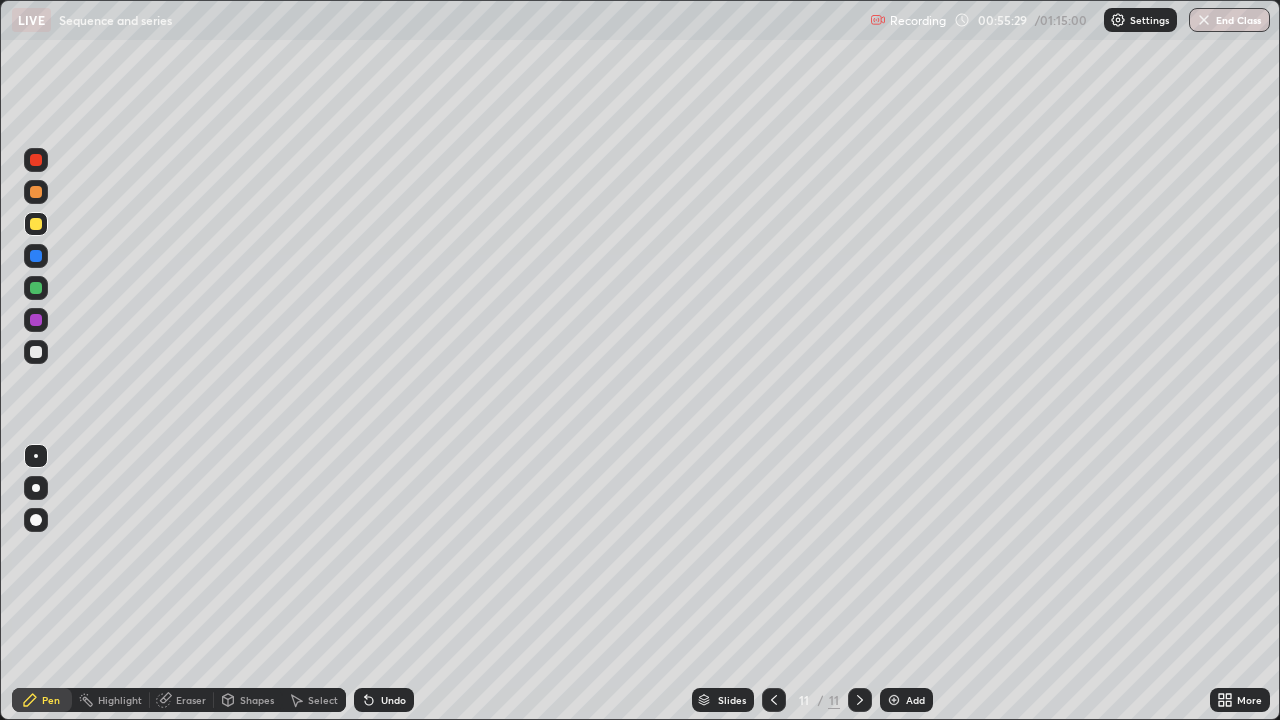 click at bounding box center [36, 352] 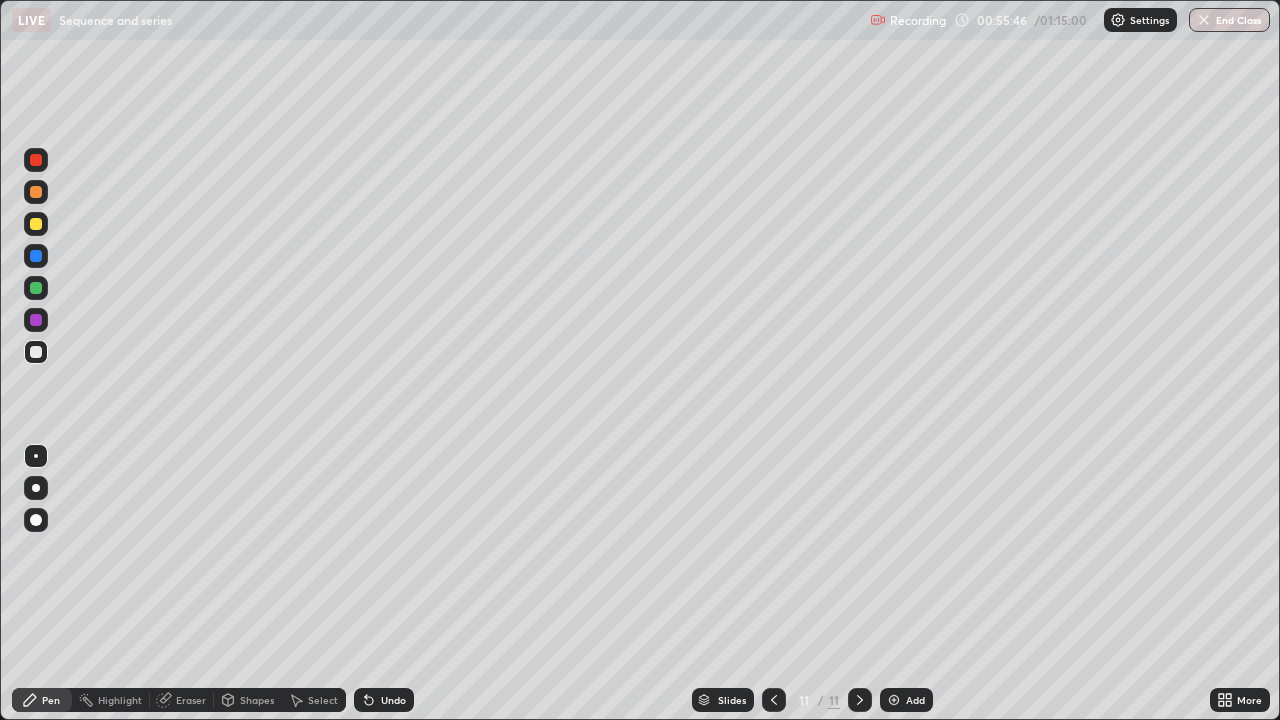 click at bounding box center [36, 224] 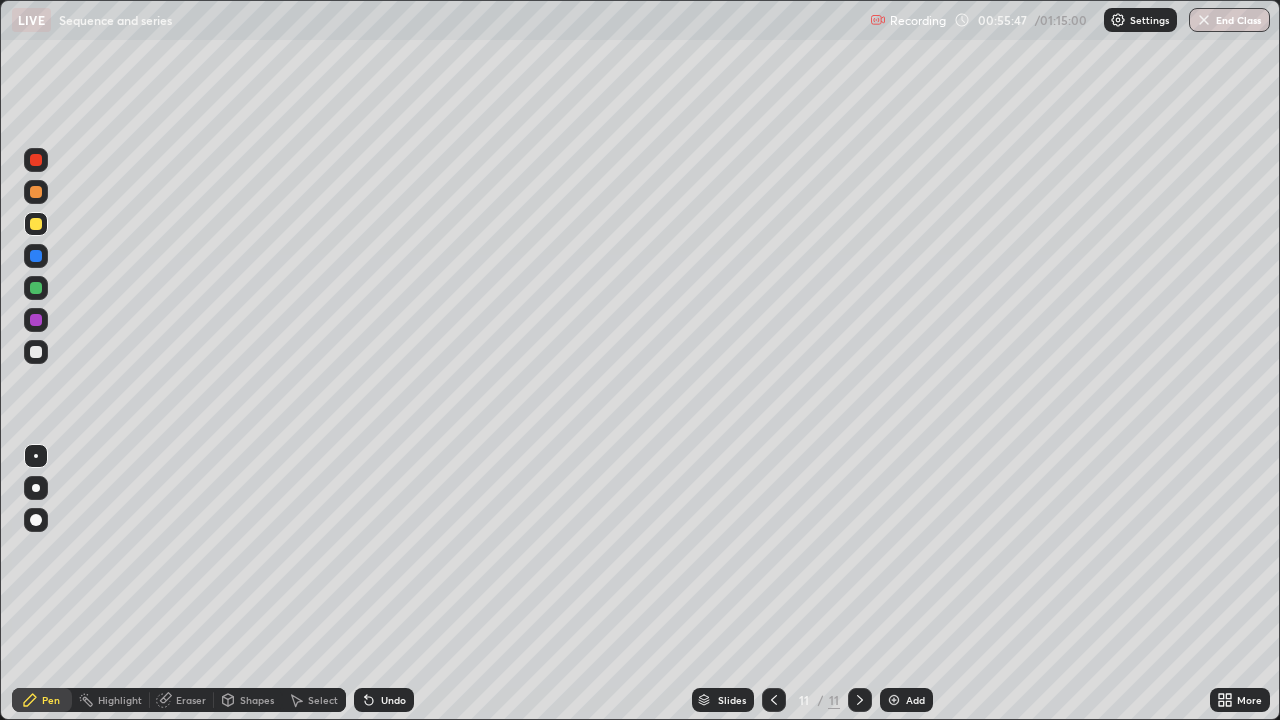 click at bounding box center (36, 288) 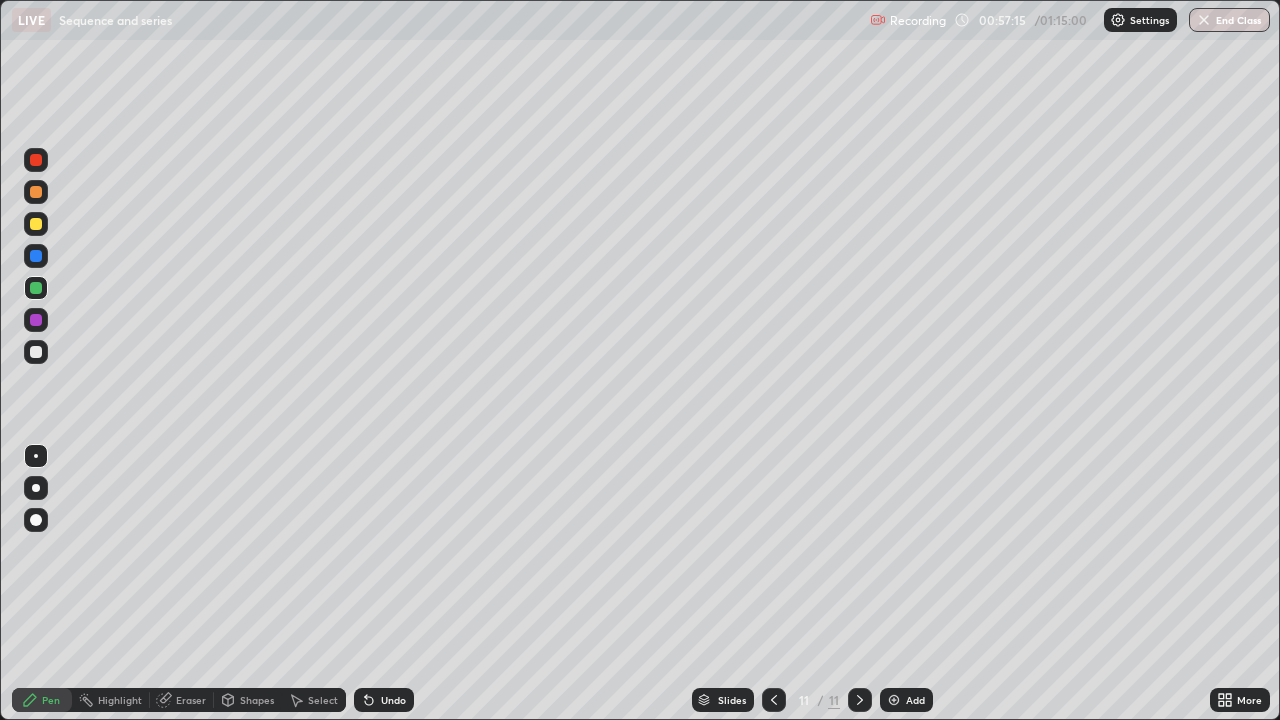click at bounding box center [36, 320] 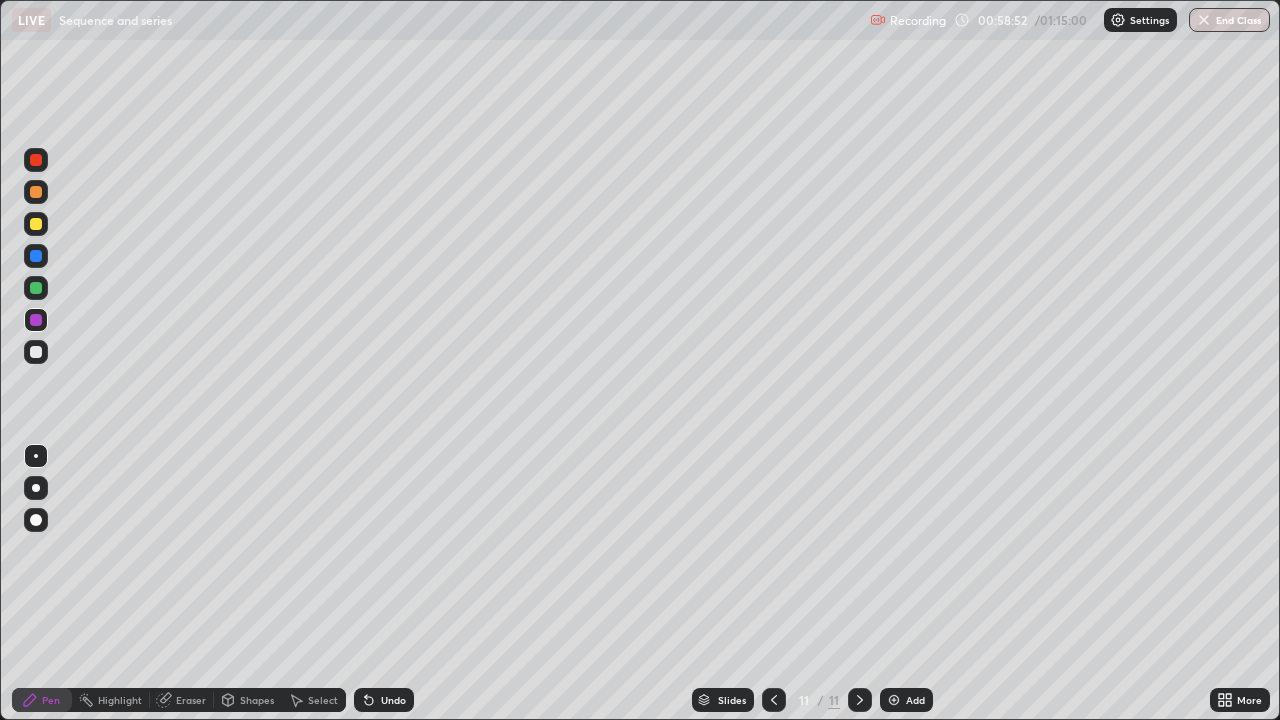 click on "Select" at bounding box center [323, 700] 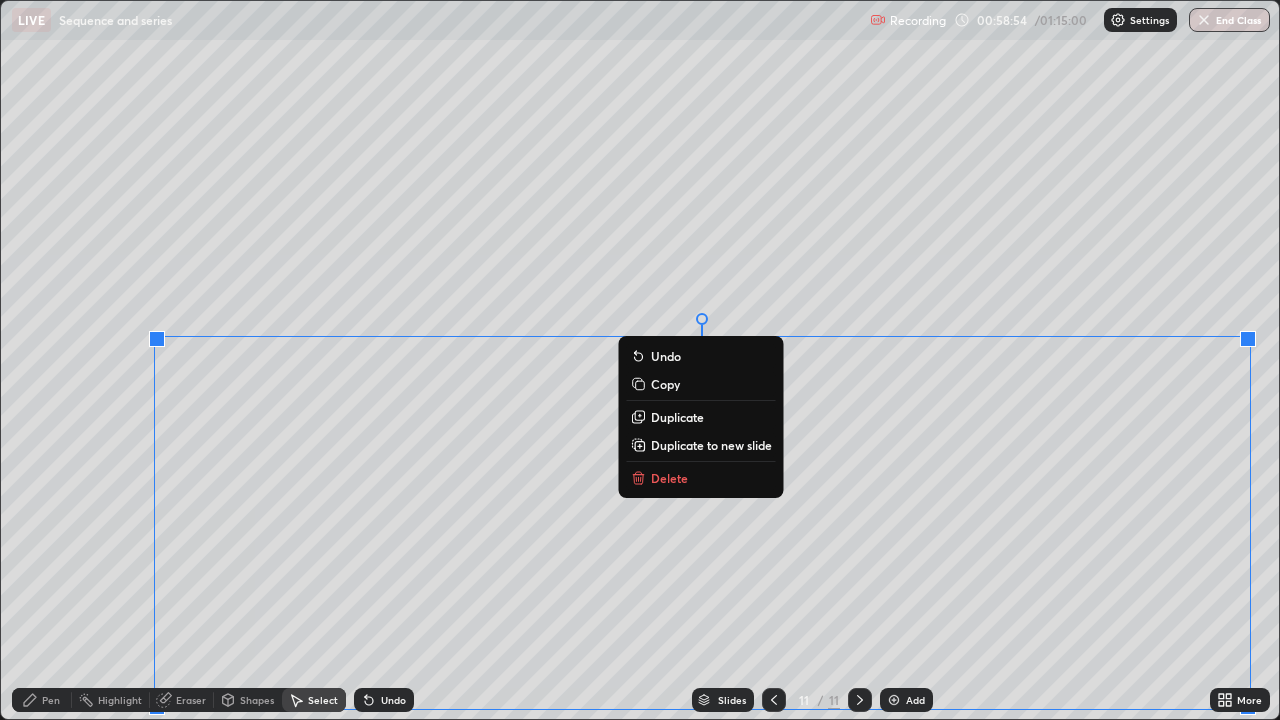 click on "Duplicate to new slide" at bounding box center [711, 445] 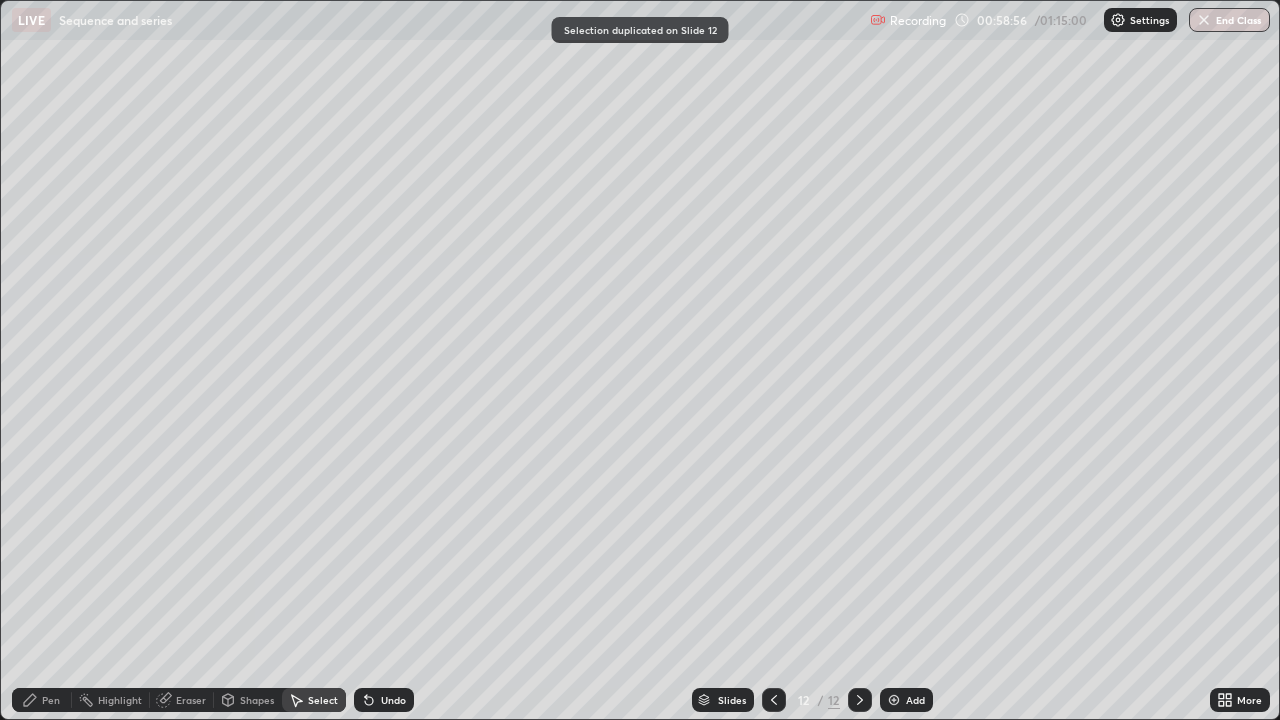 click on "Eraser" at bounding box center (191, 700) 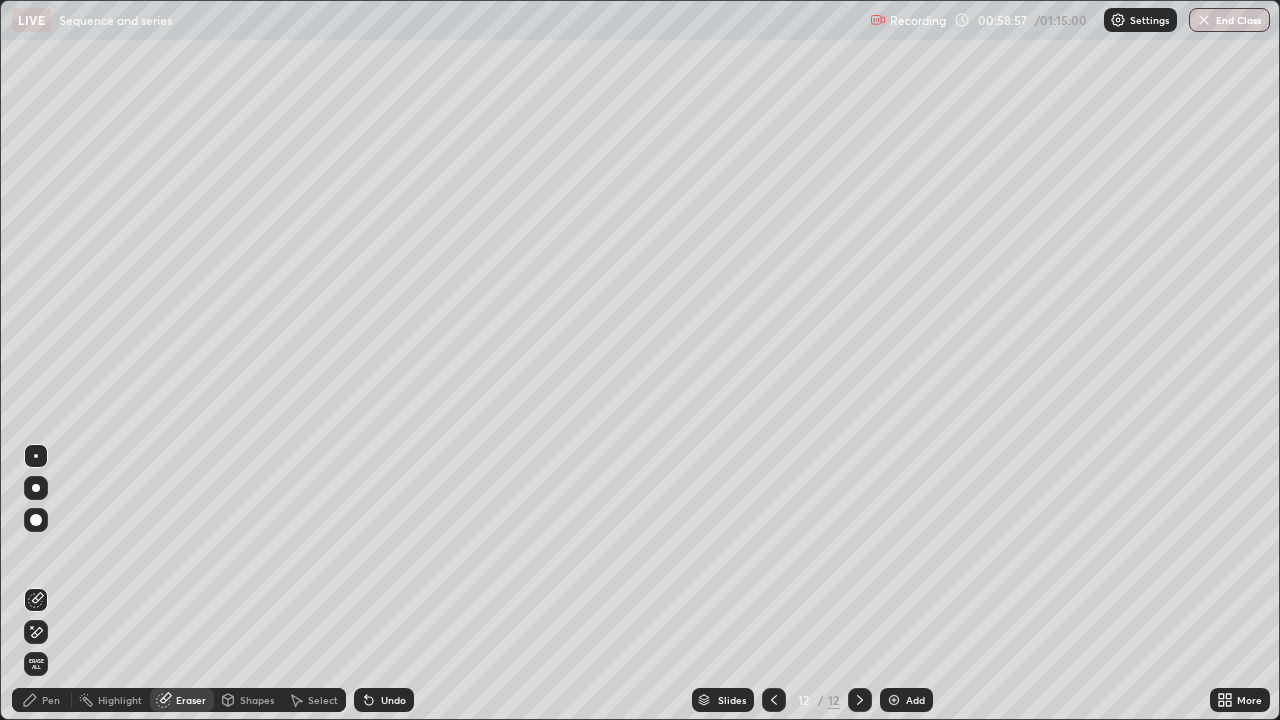 click 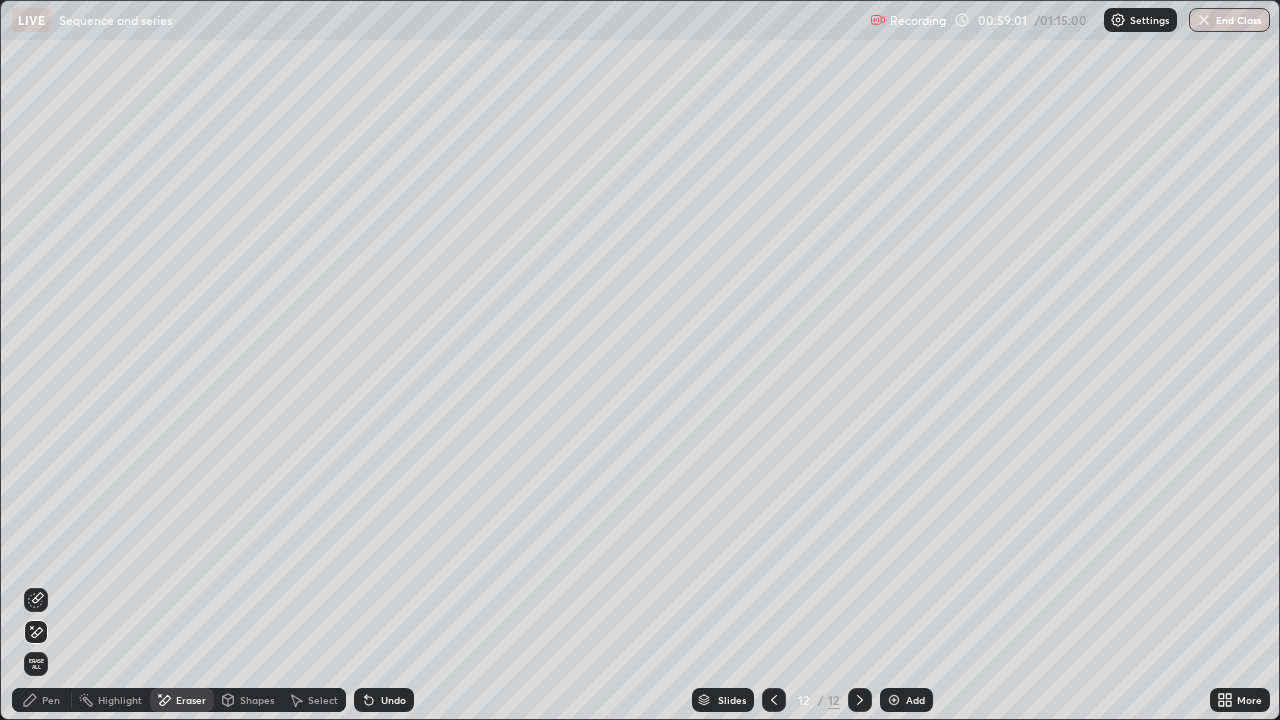 click on "Pen" at bounding box center [42, 700] 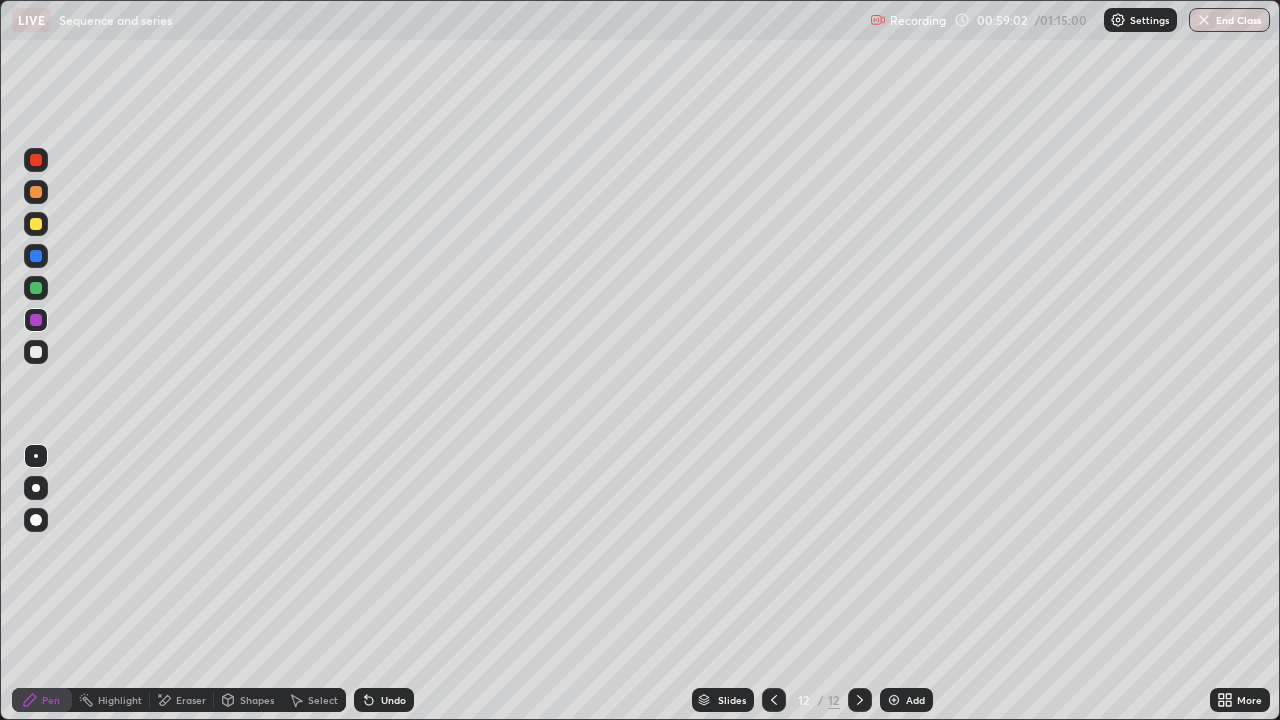 click at bounding box center [36, 192] 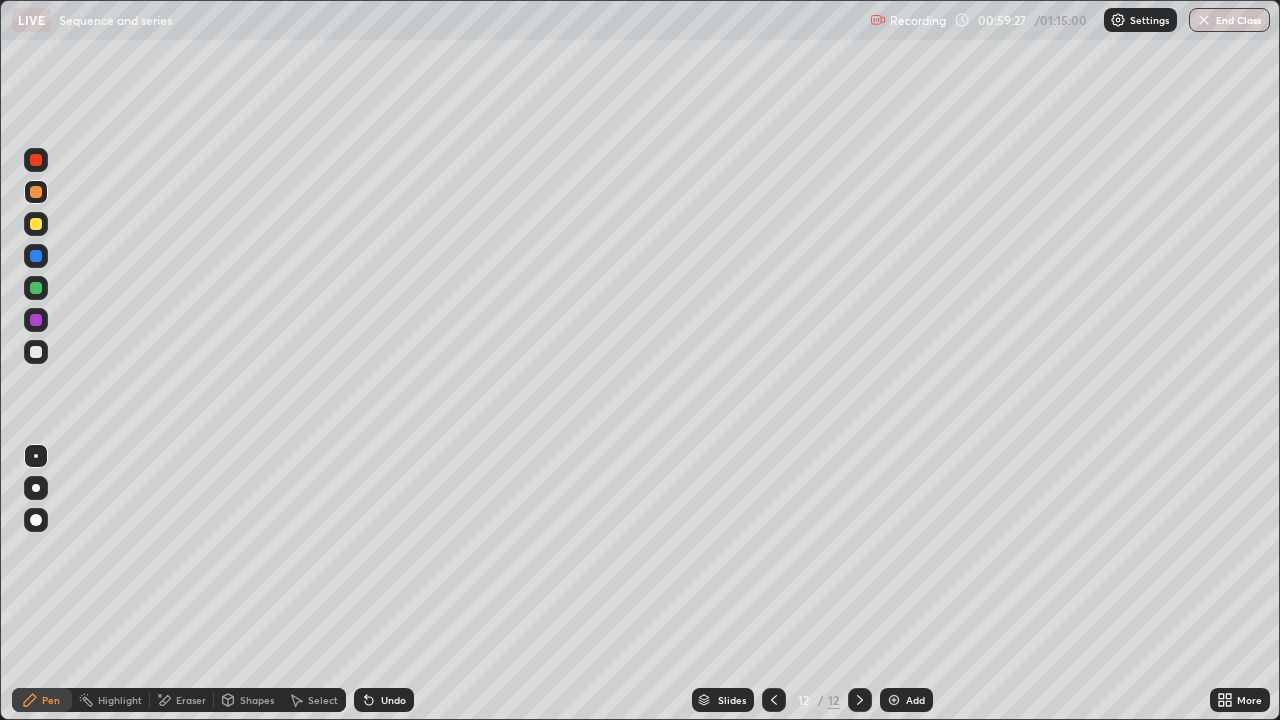 click at bounding box center (36, 224) 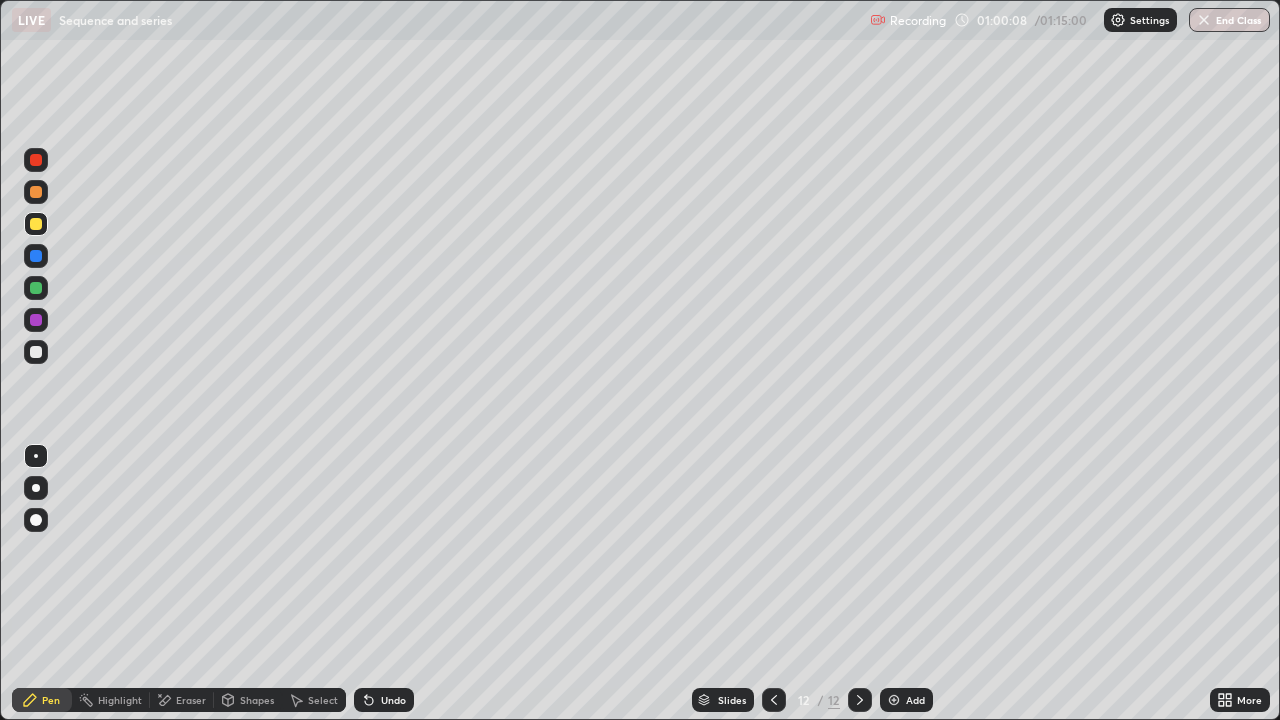 click at bounding box center (36, 320) 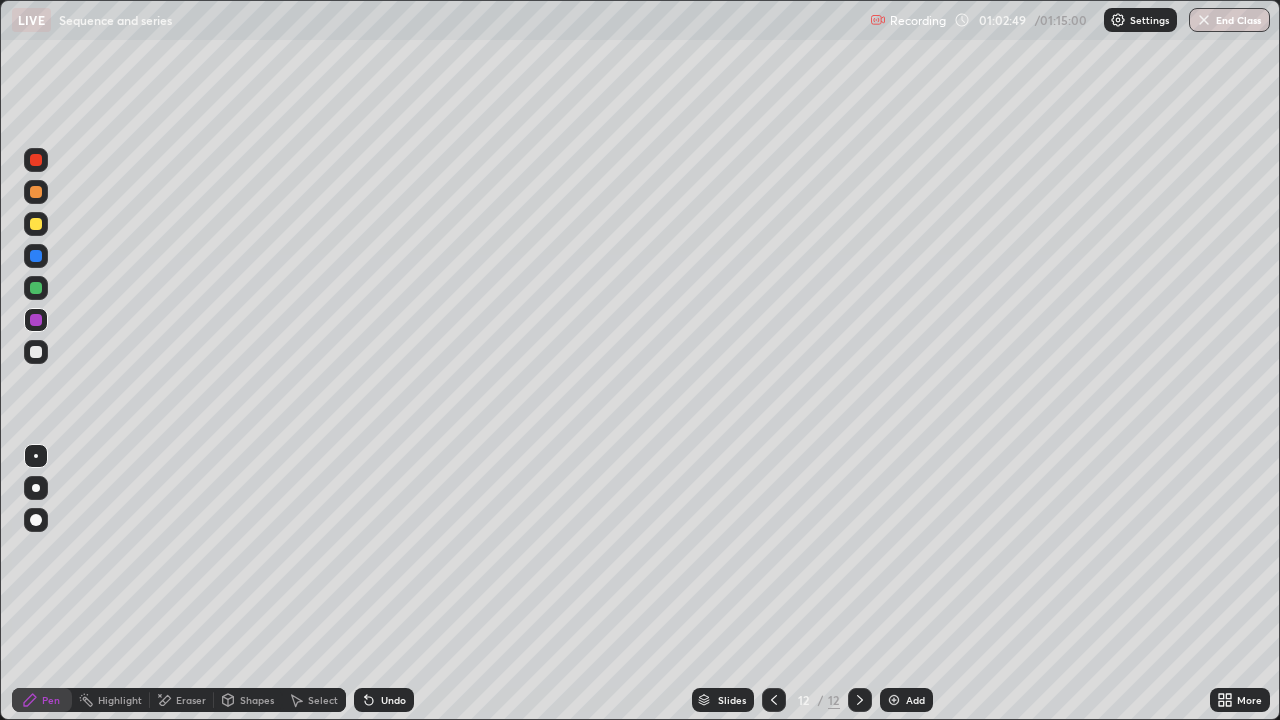 click 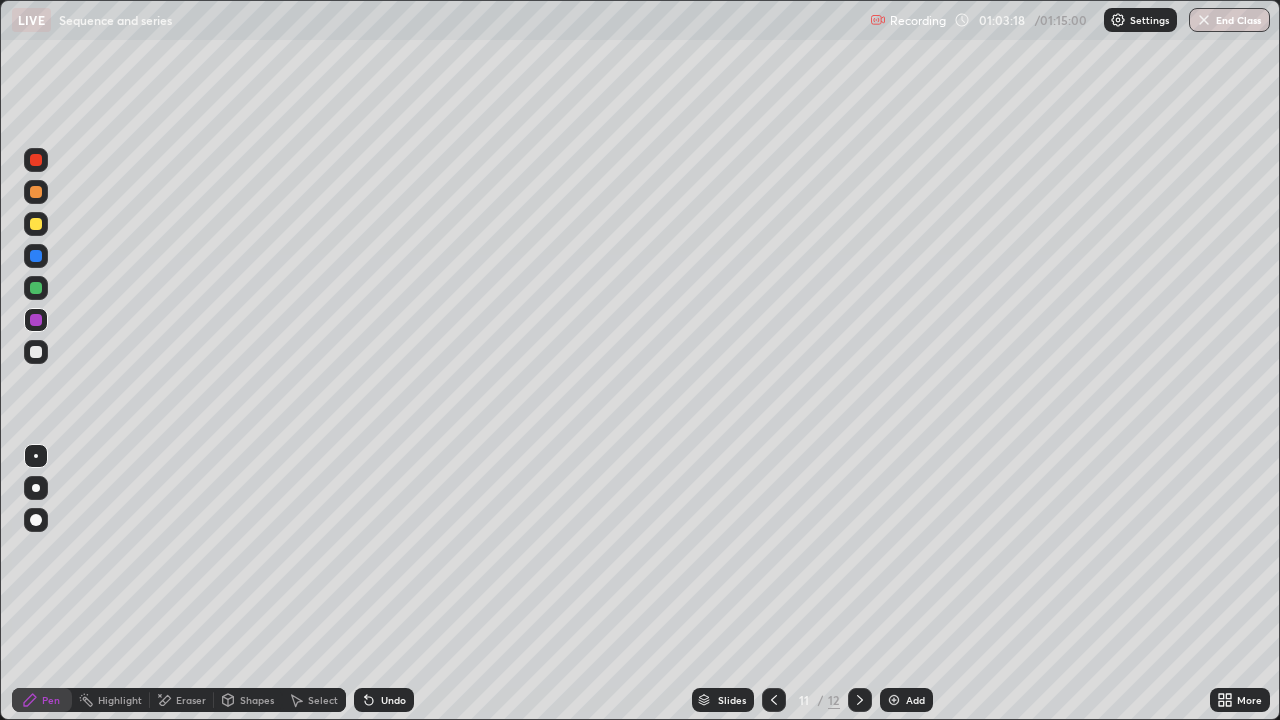 click 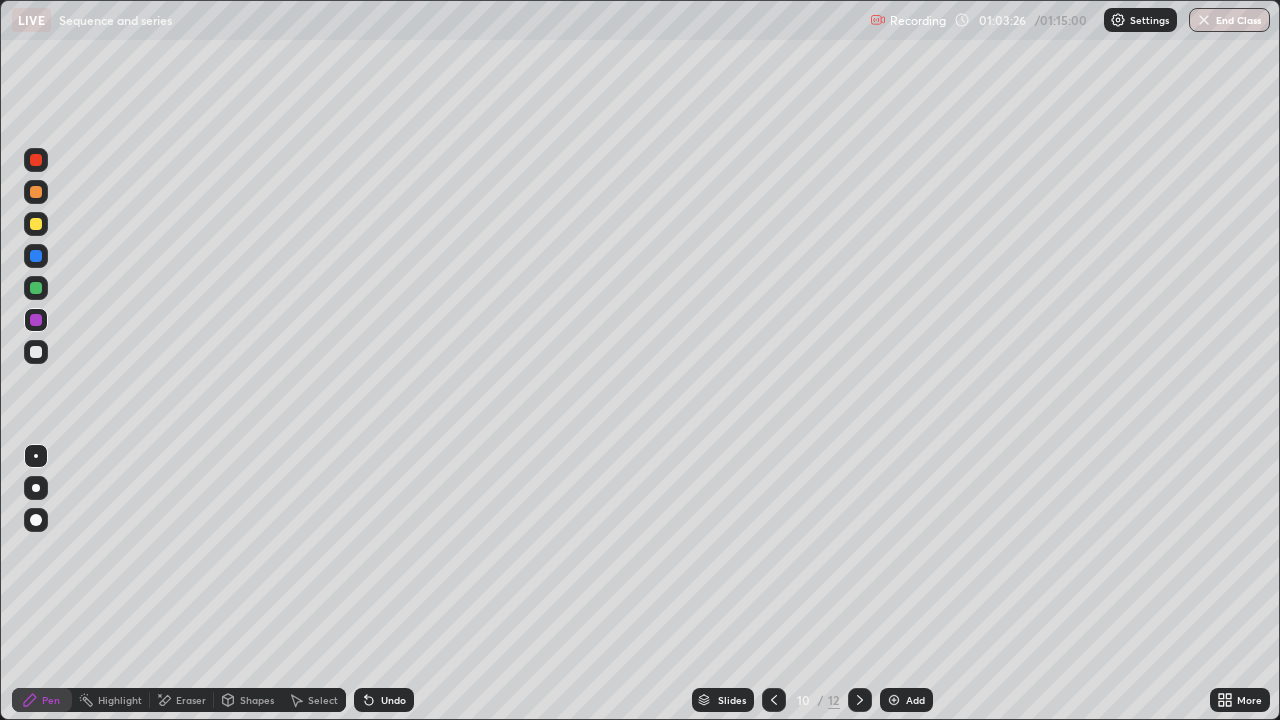 click at bounding box center (894, 700) 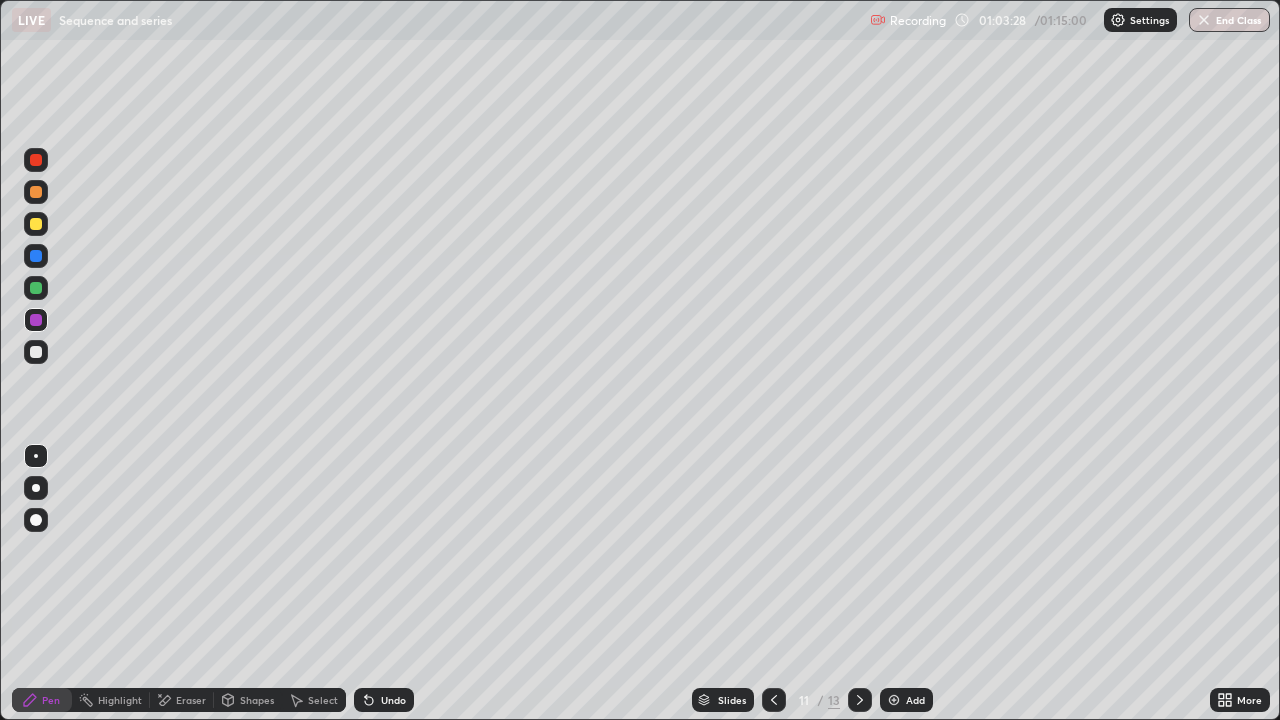 click at bounding box center (36, 224) 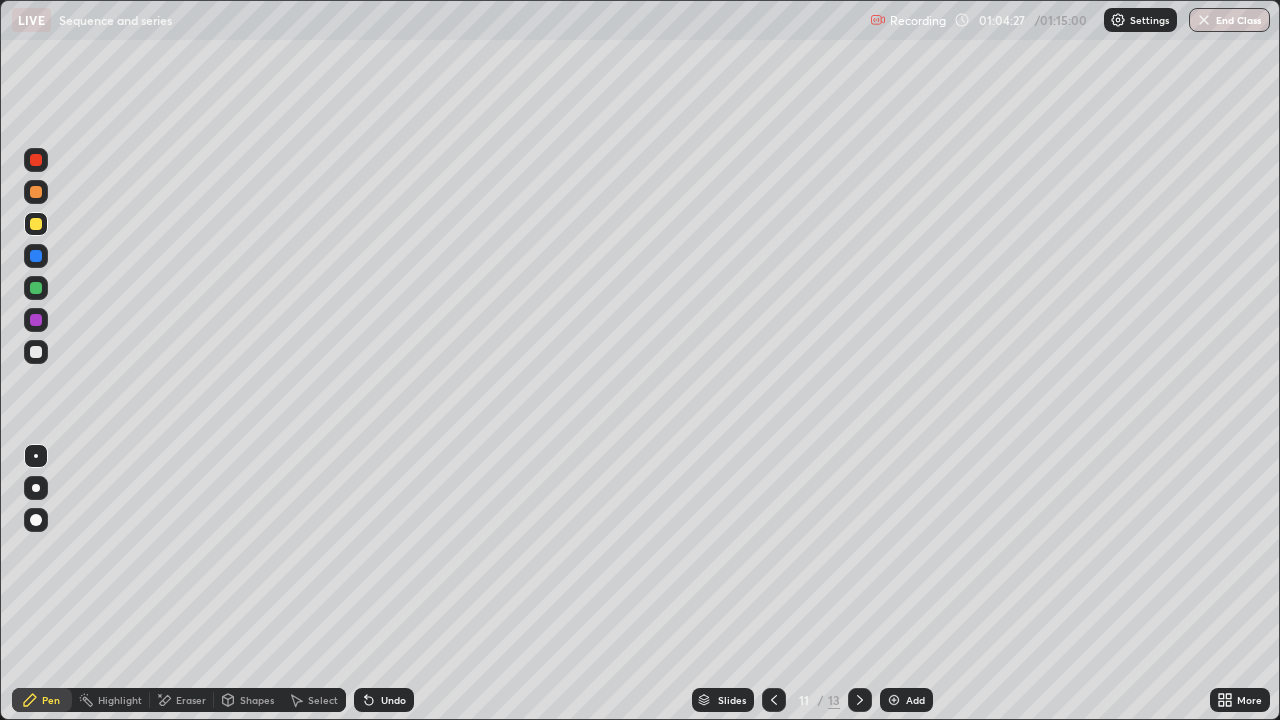 click at bounding box center (36, 352) 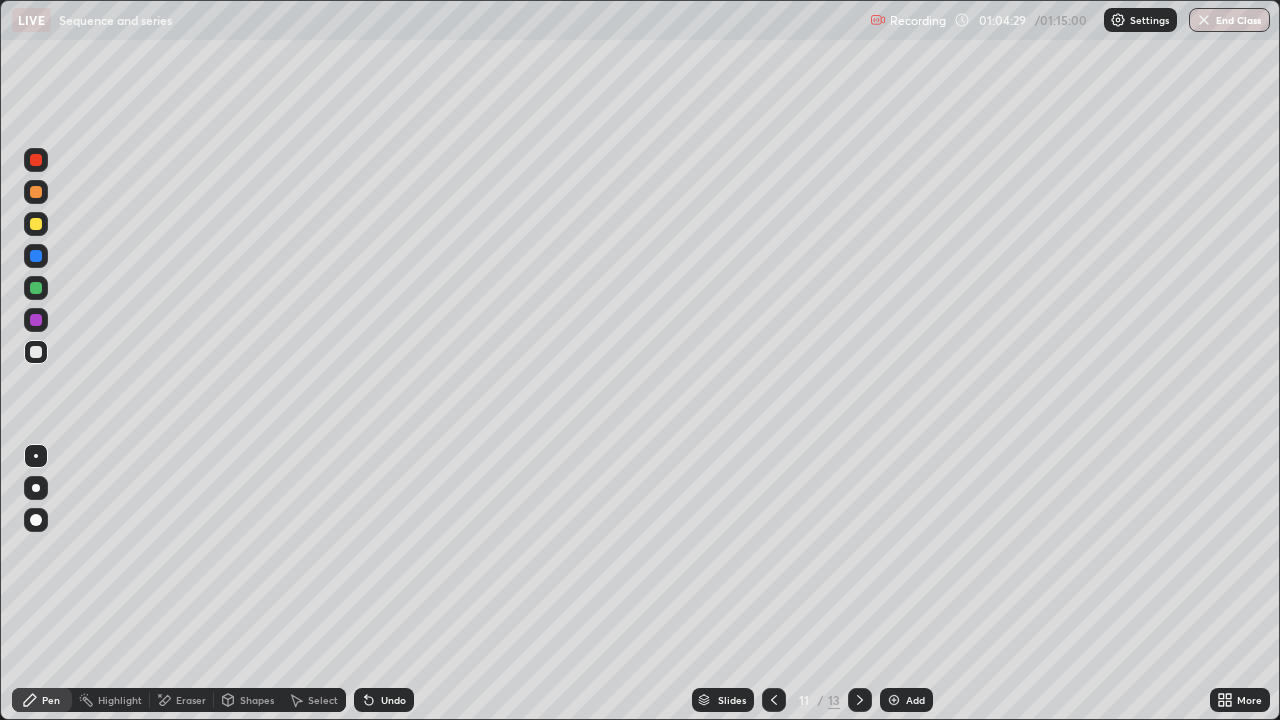 click 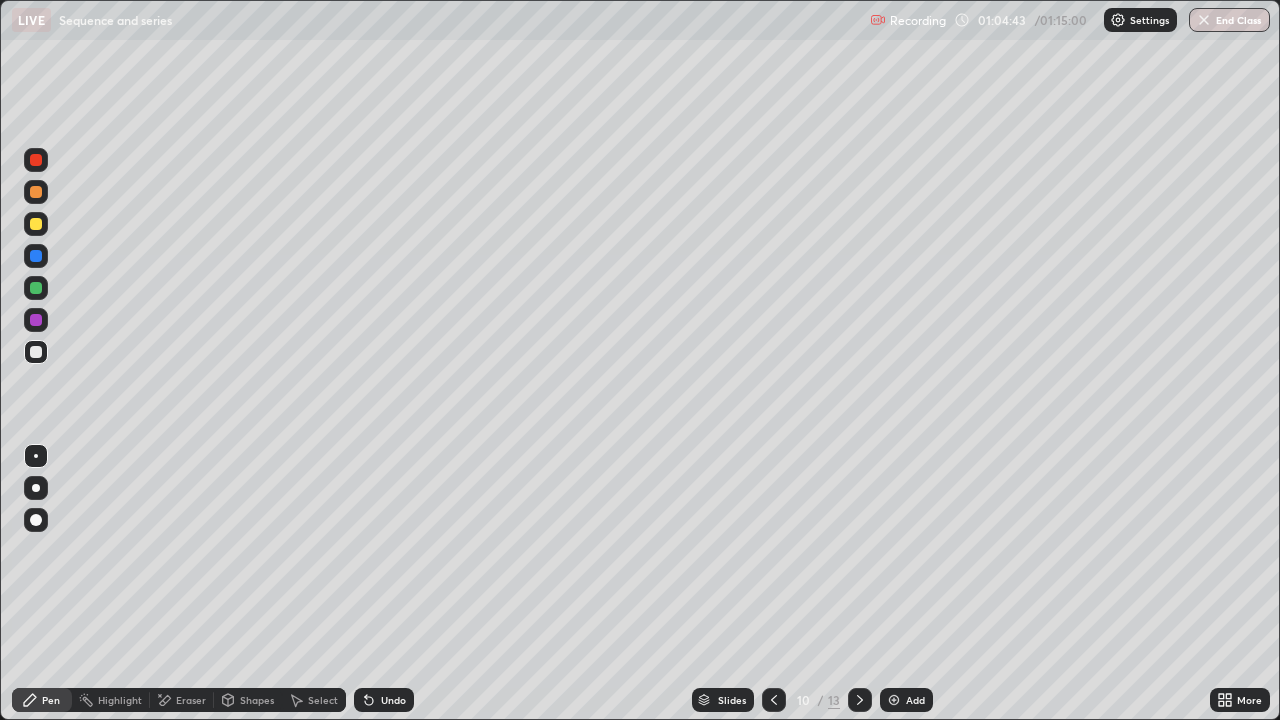 click 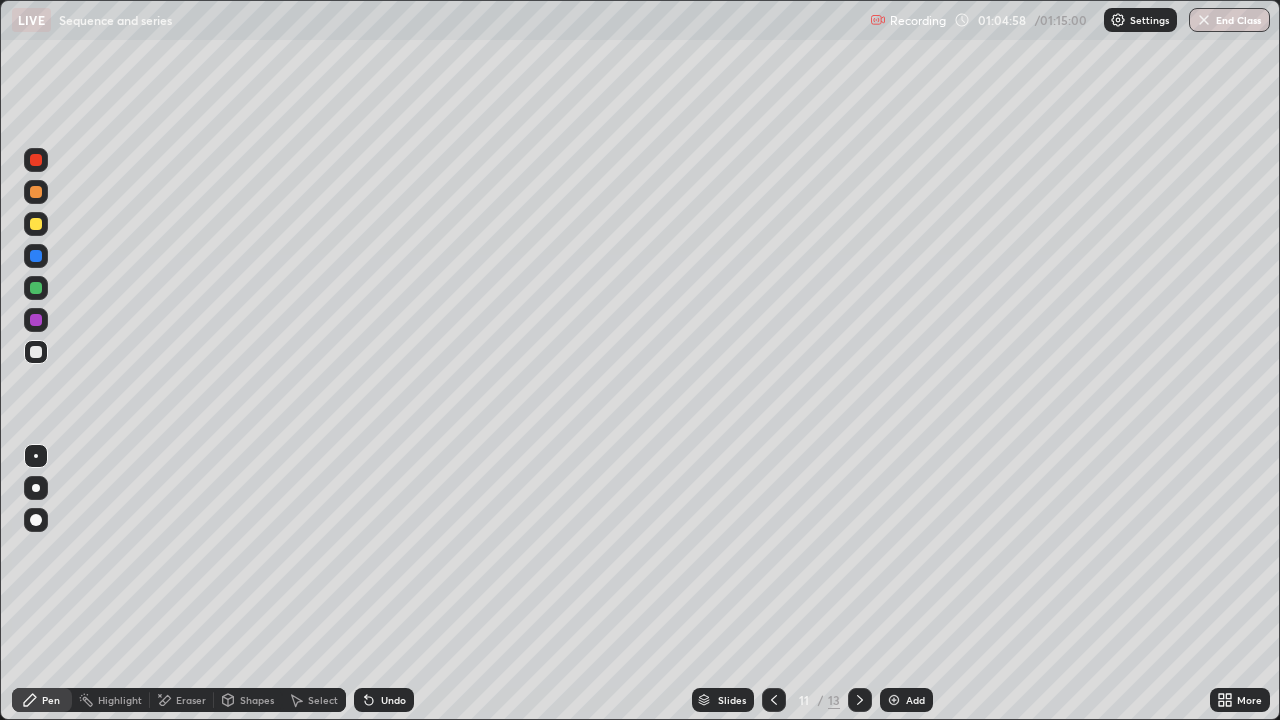click at bounding box center [36, 288] 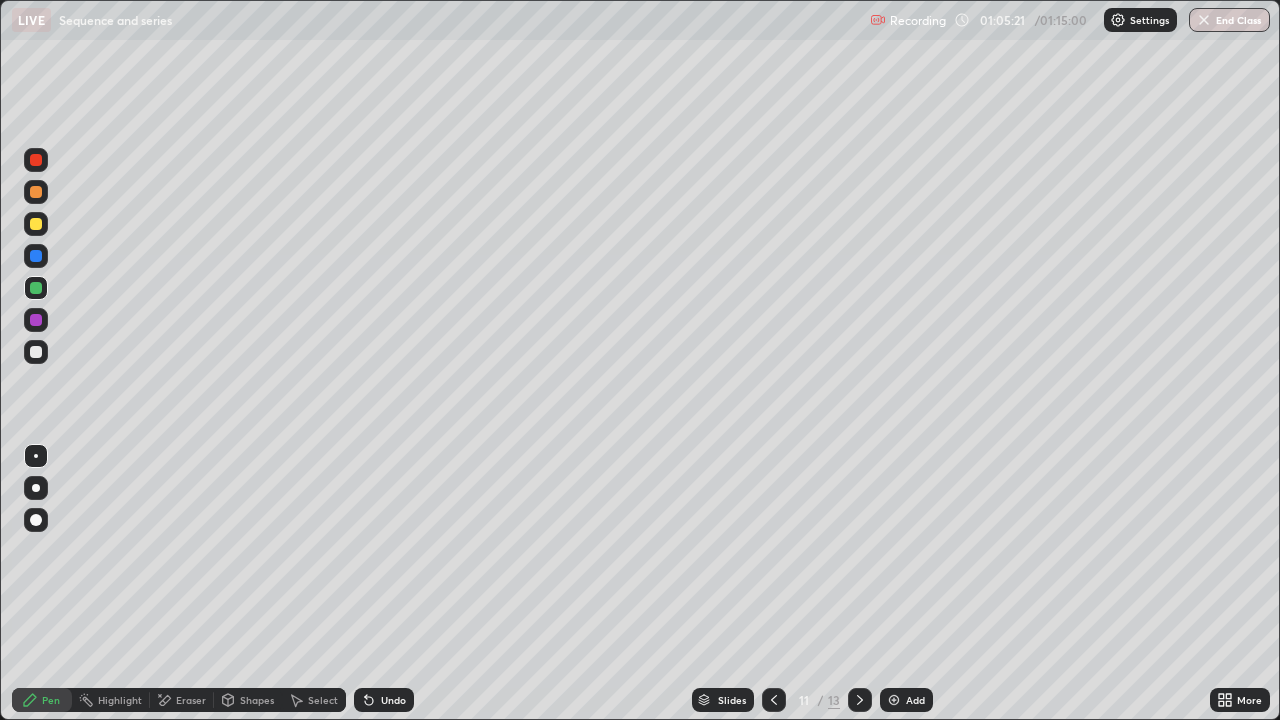 click at bounding box center [36, 320] 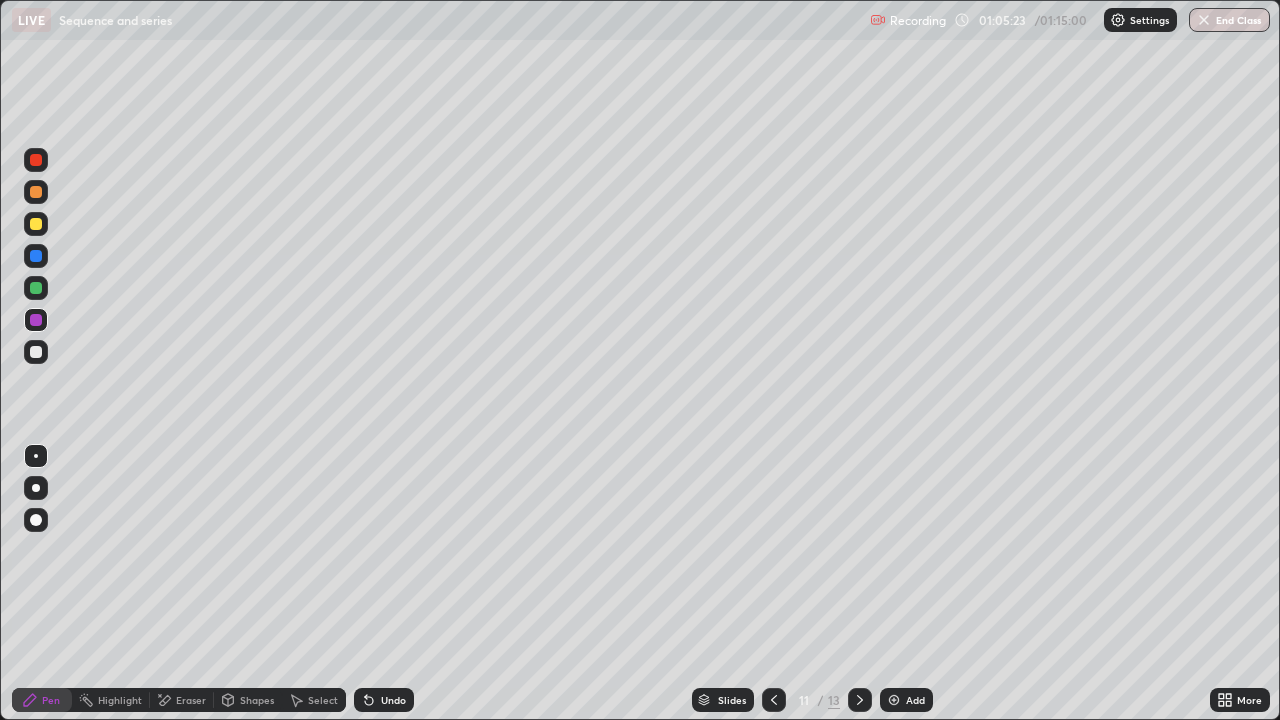 click at bounding box center [36, 224] 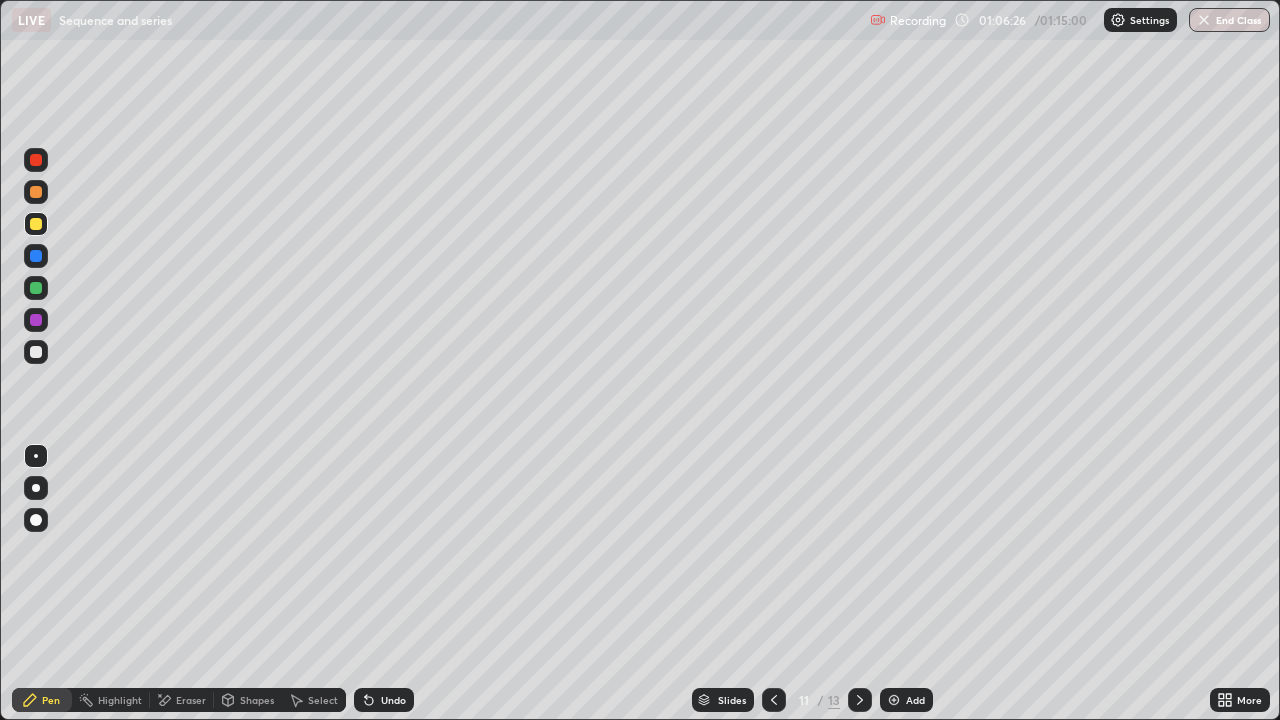 click at bounding box center (36, 320) 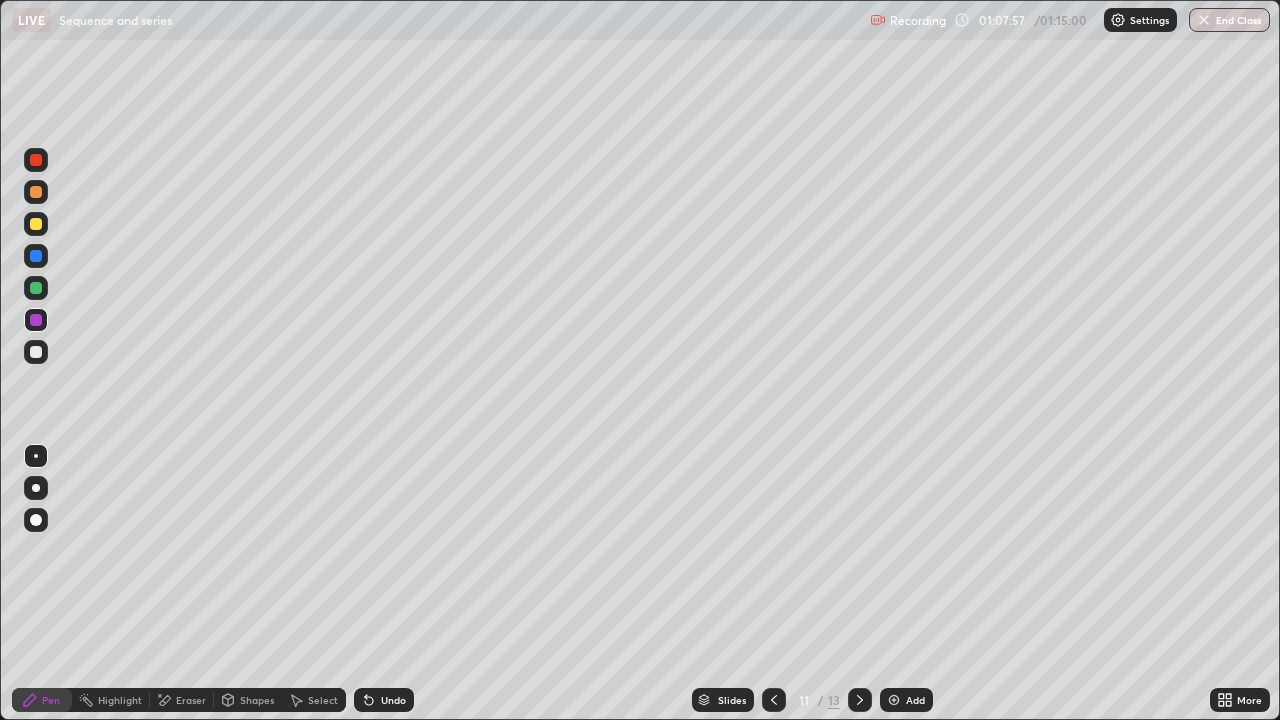 click 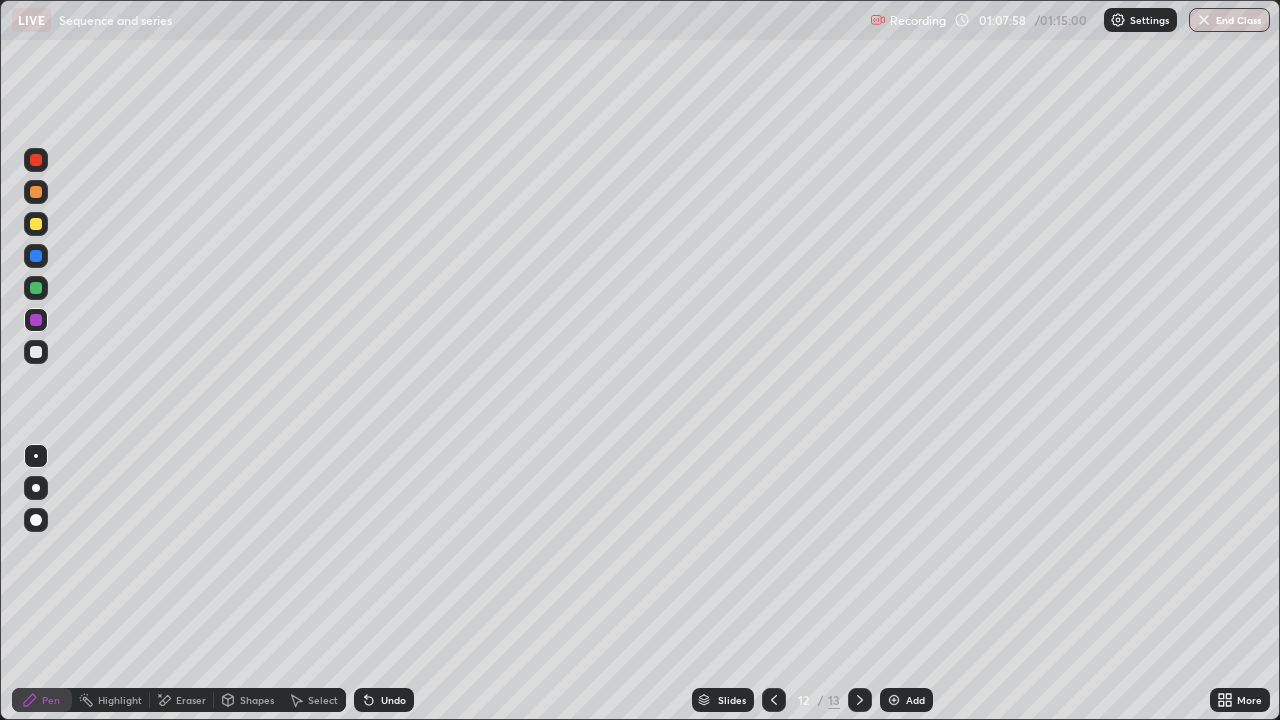 click 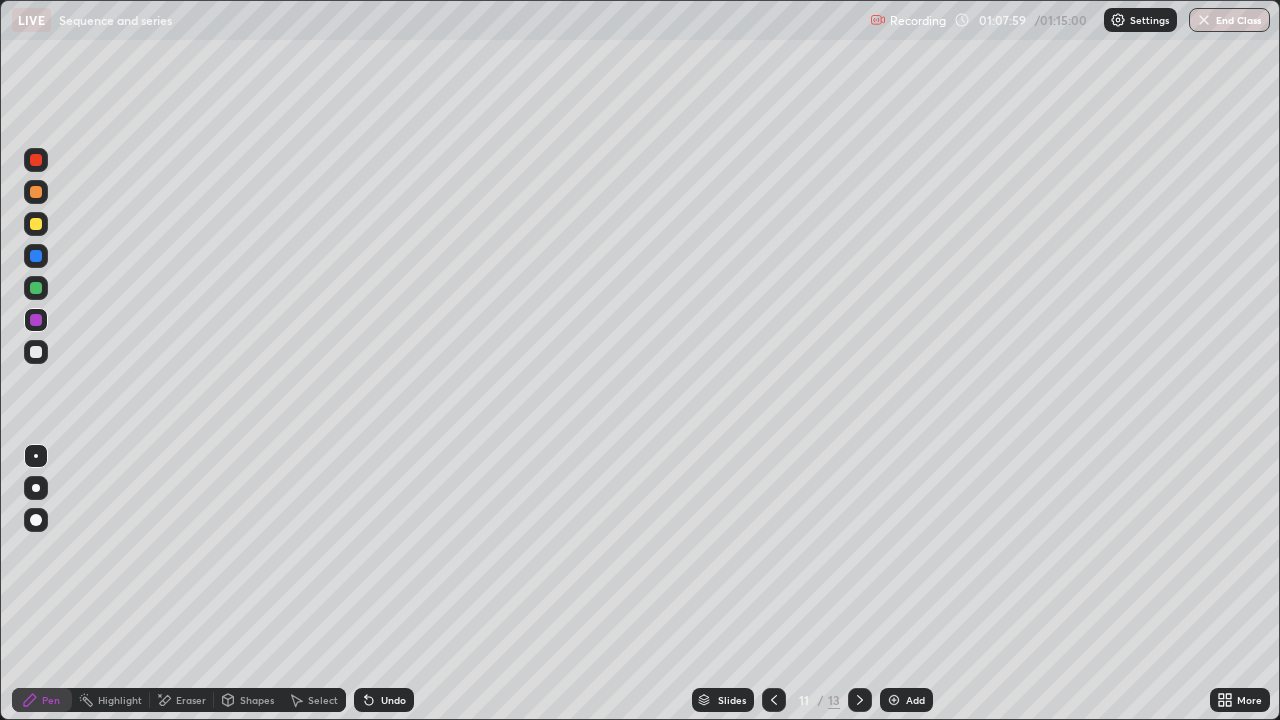 click at bounding box center [894, 700] 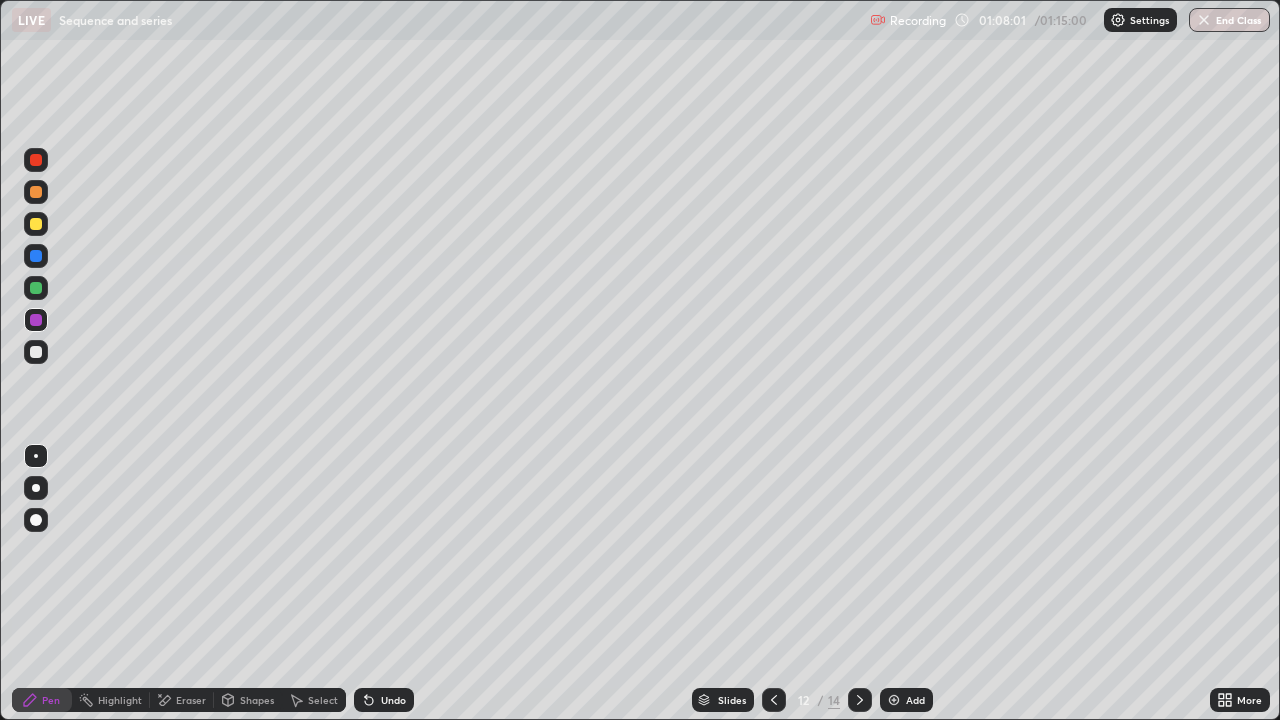 click at bounding box center [36, 224] 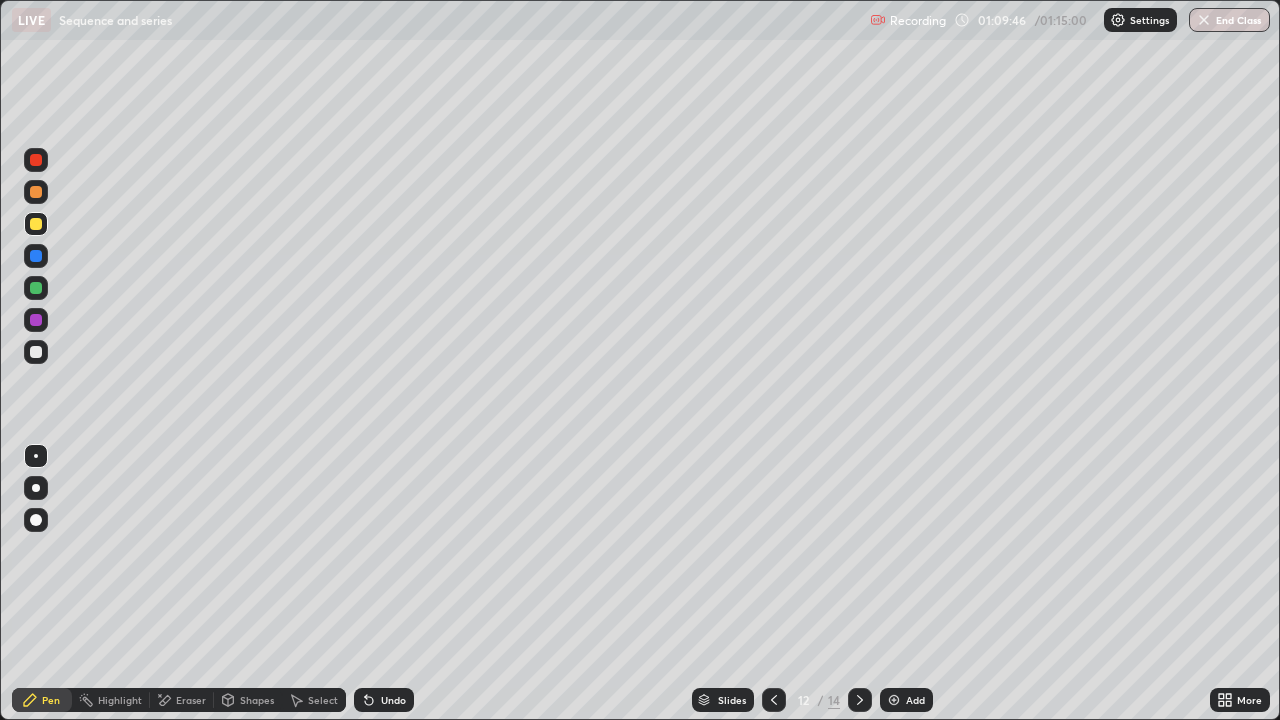 click at bounding box center [36, 352] 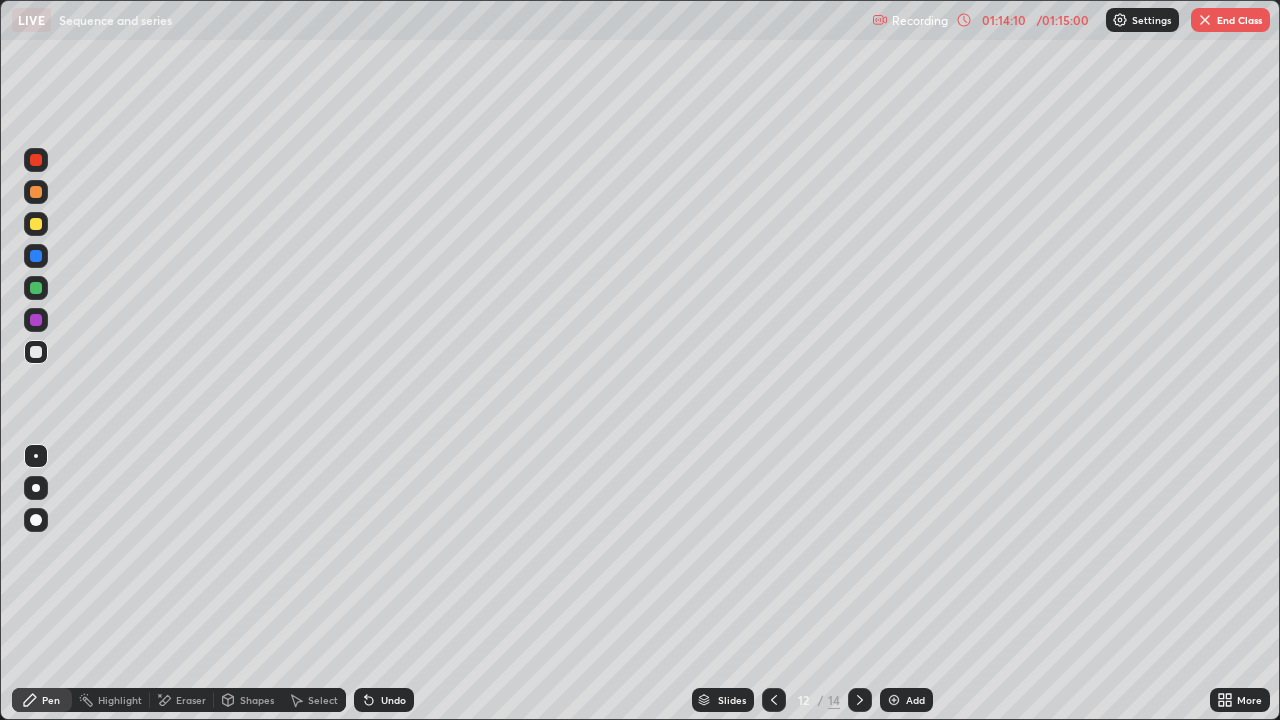 click at bounding box center (1205, 20) 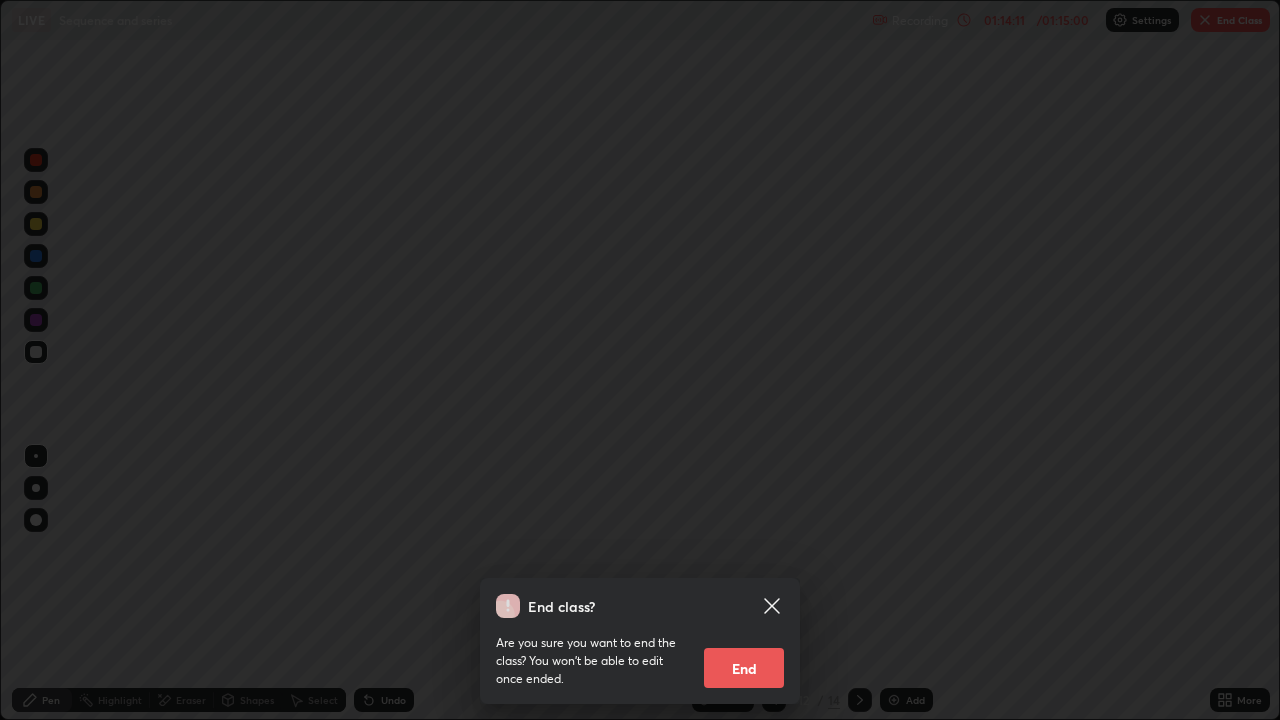 click on "End" at bounding box center (744, 668) 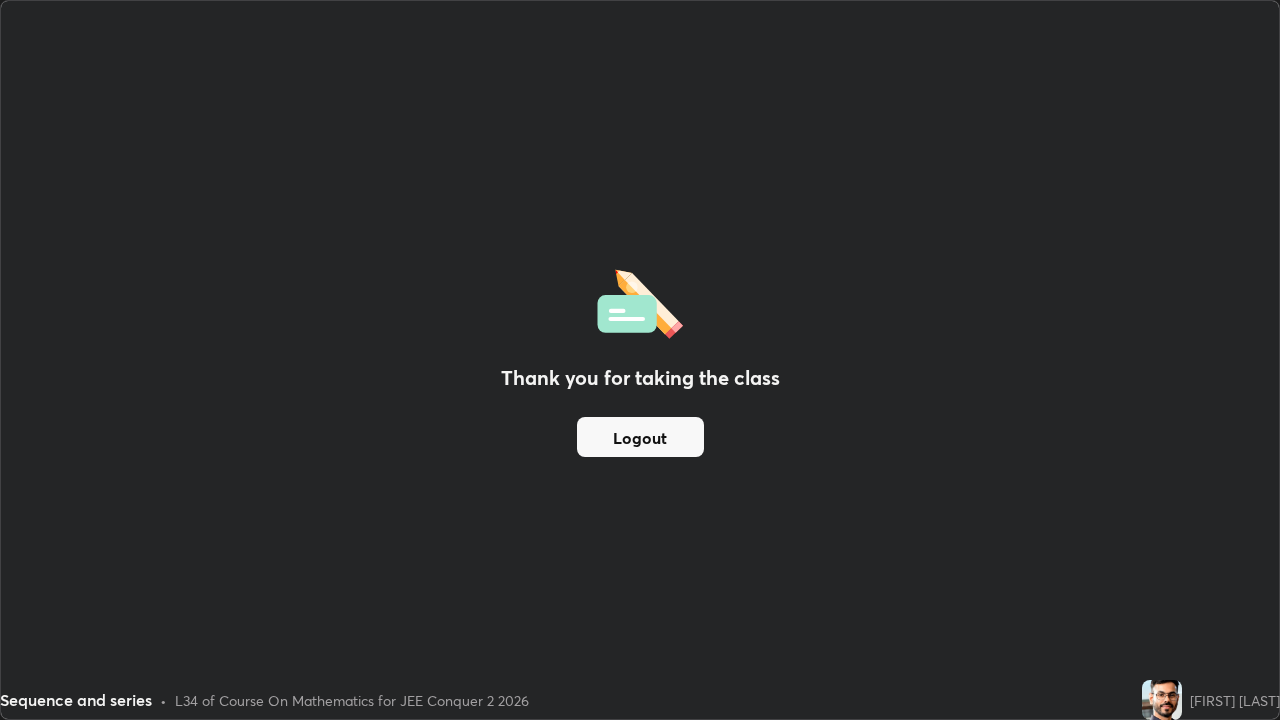 click on "Logout" at bounding box center (640, 437) 